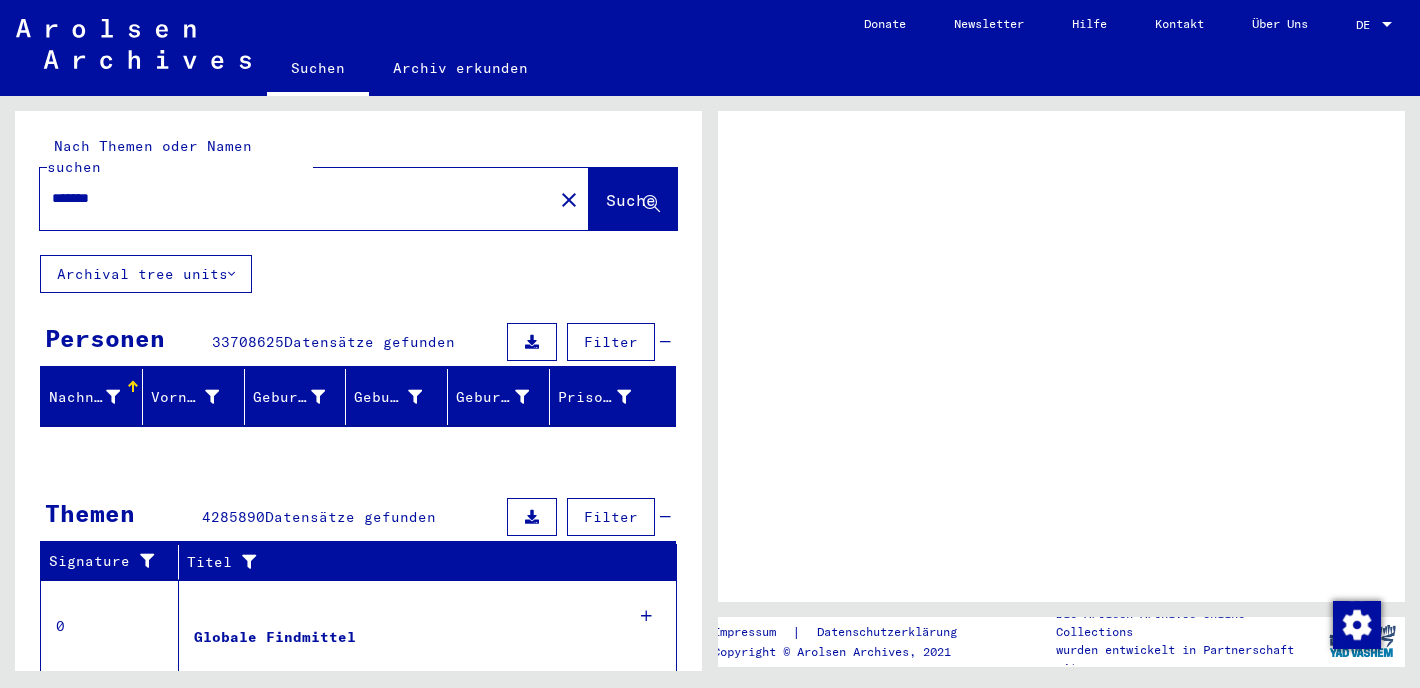 scroll, scrollTop: 0, scrollLeft: 0, axis: both 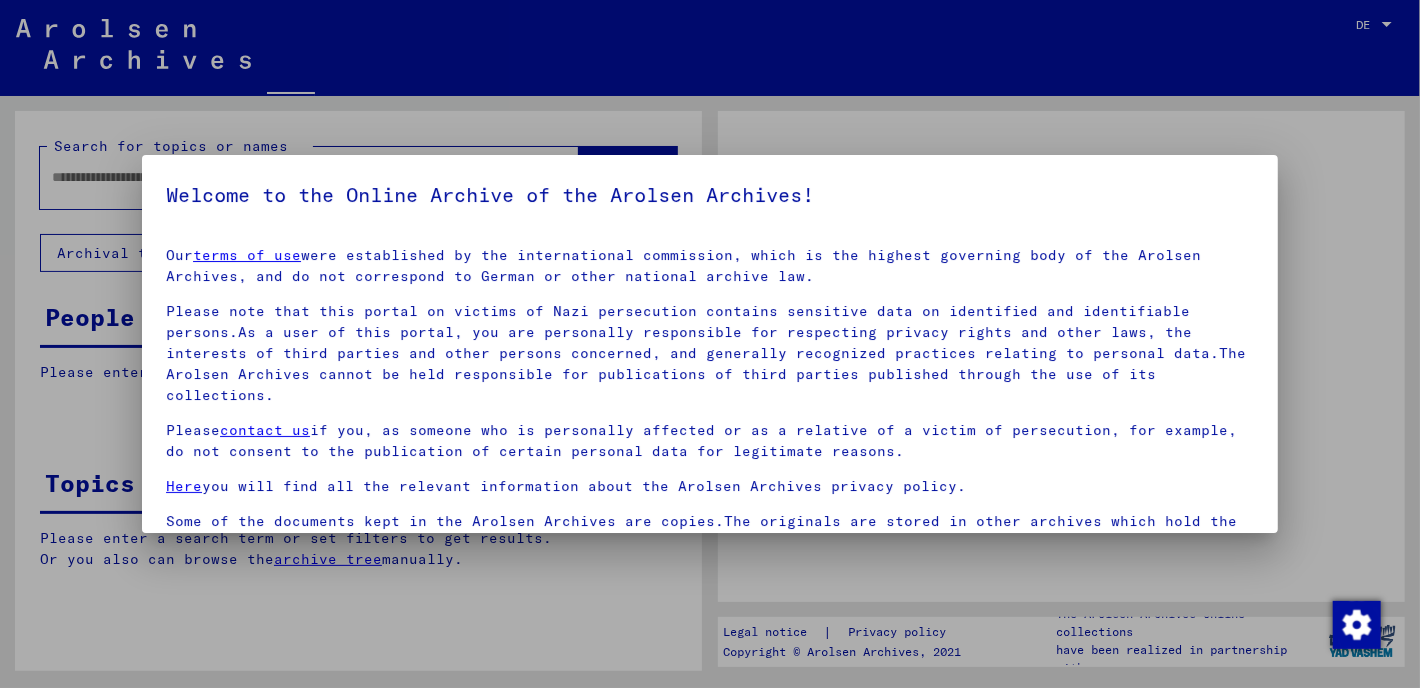 type on "*******" 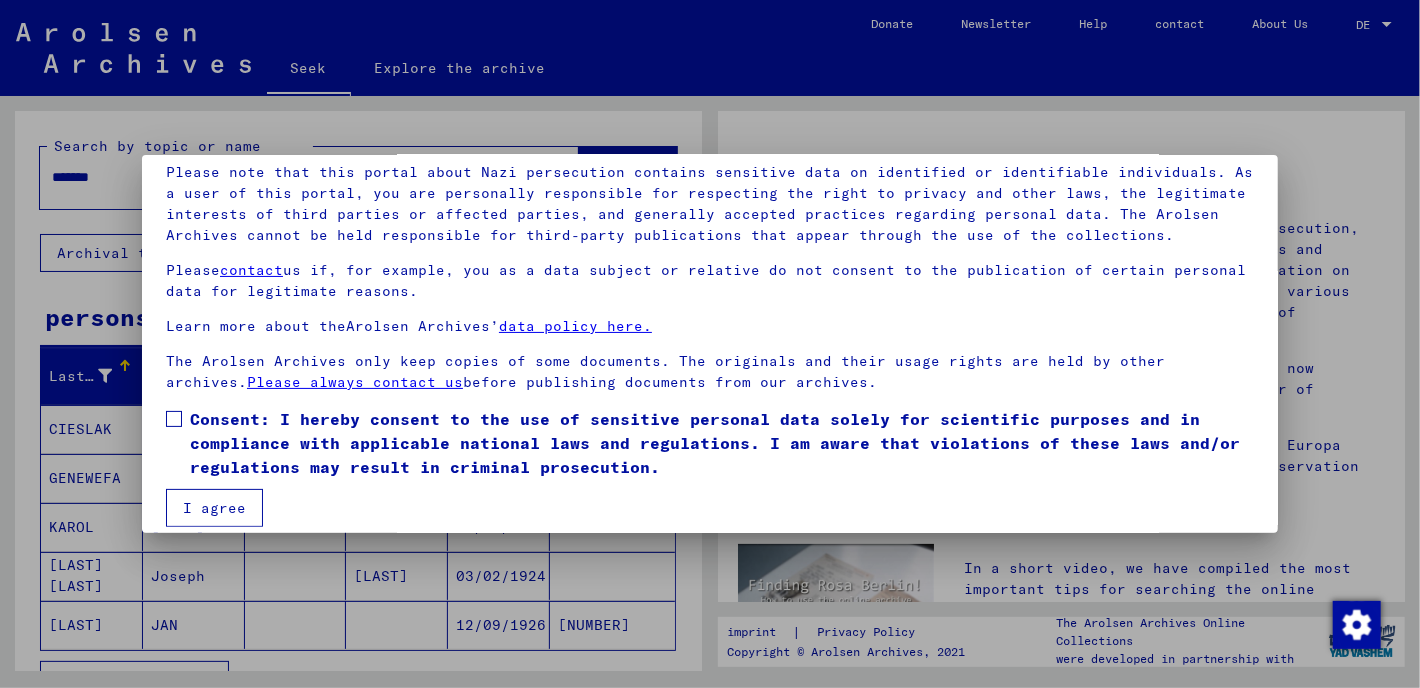 scroll, scrollTop: 156, scrollLeft: 0, axis: vertical 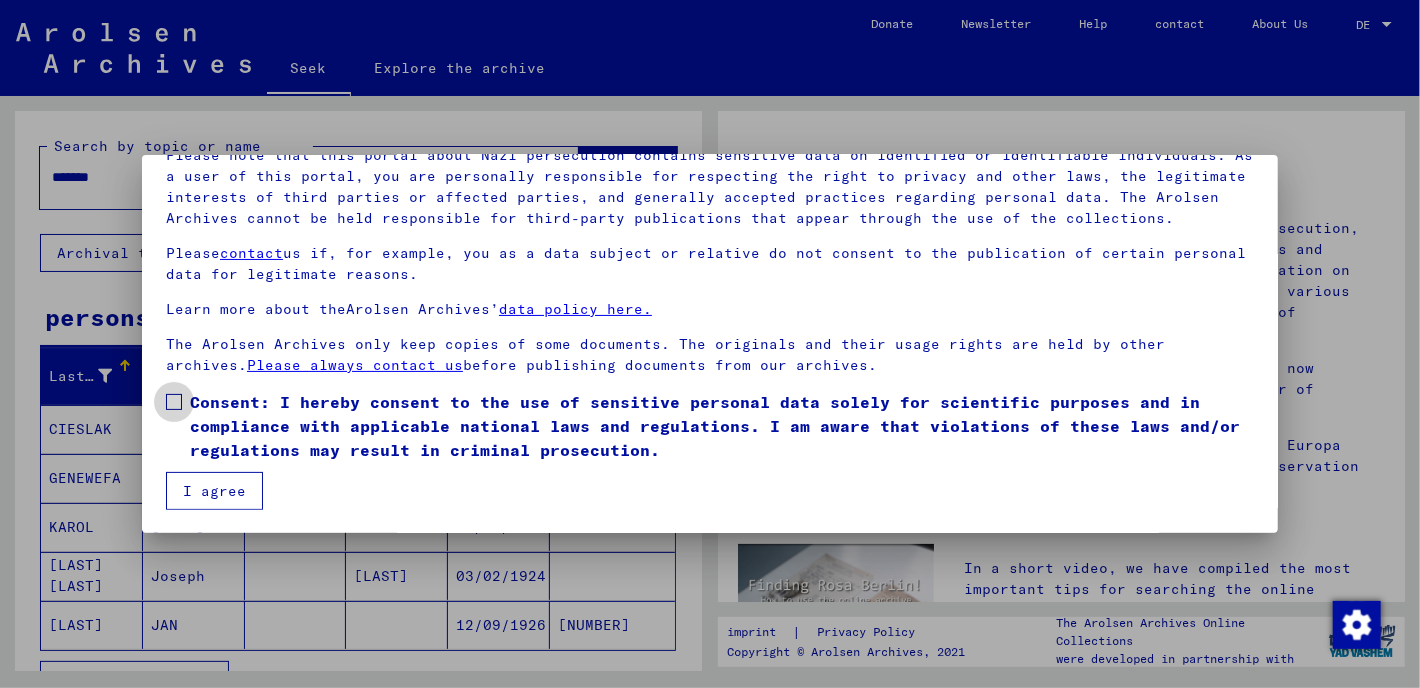 click at bounding box center (174, 402) 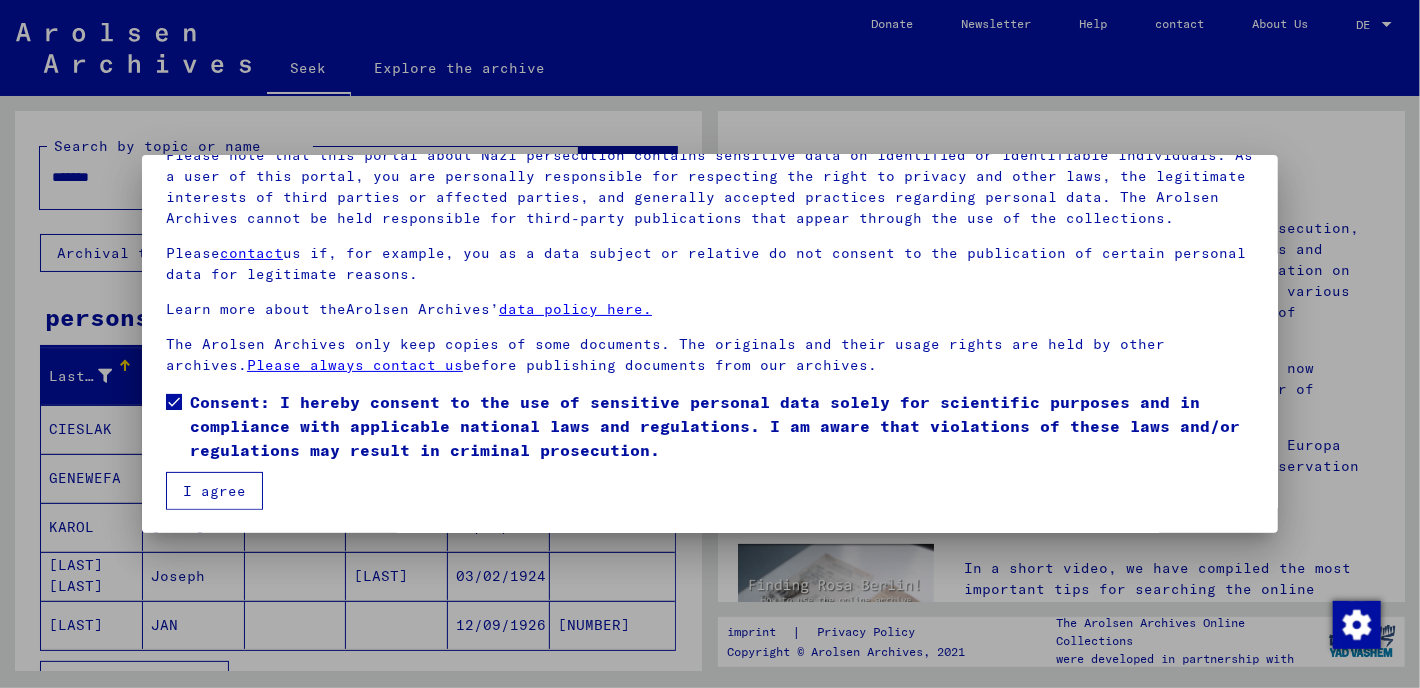 click on "I agree" at bounding box center [214, 491] 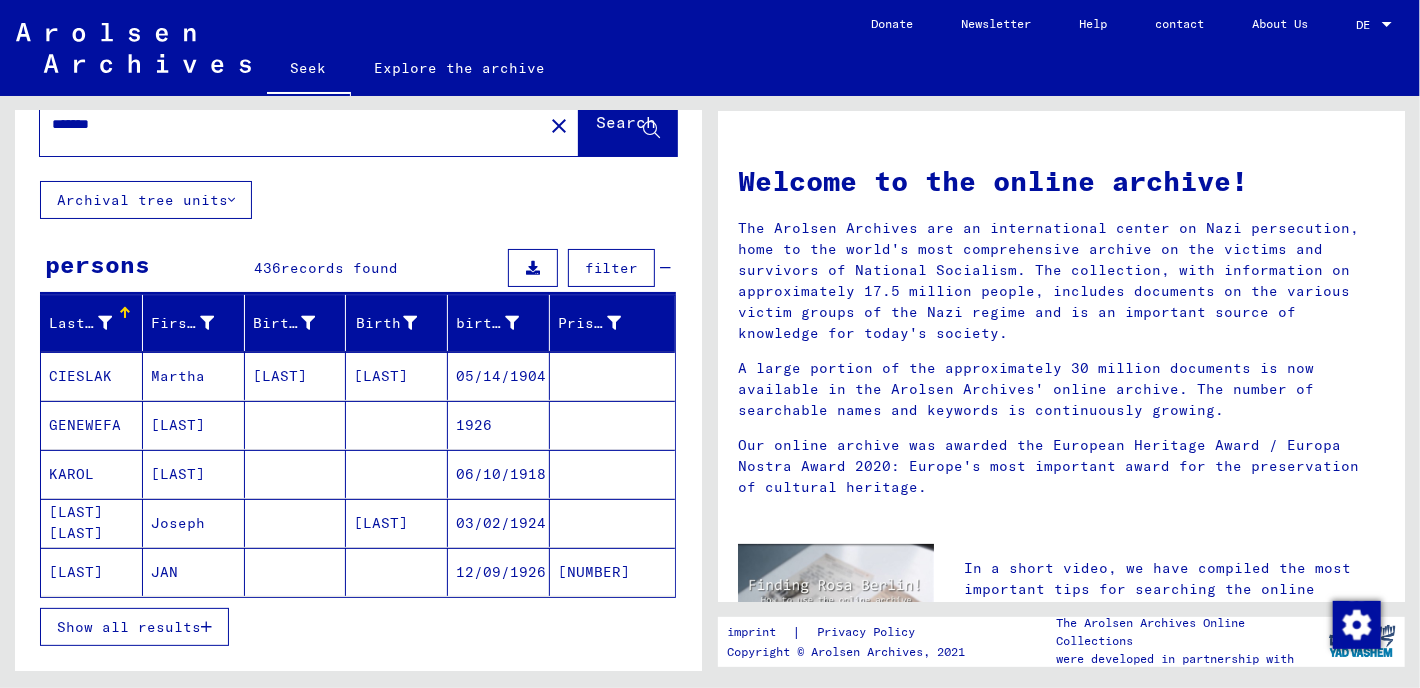 scroll, scrollTop: 100, scrollLeft: 0, axis: vertical 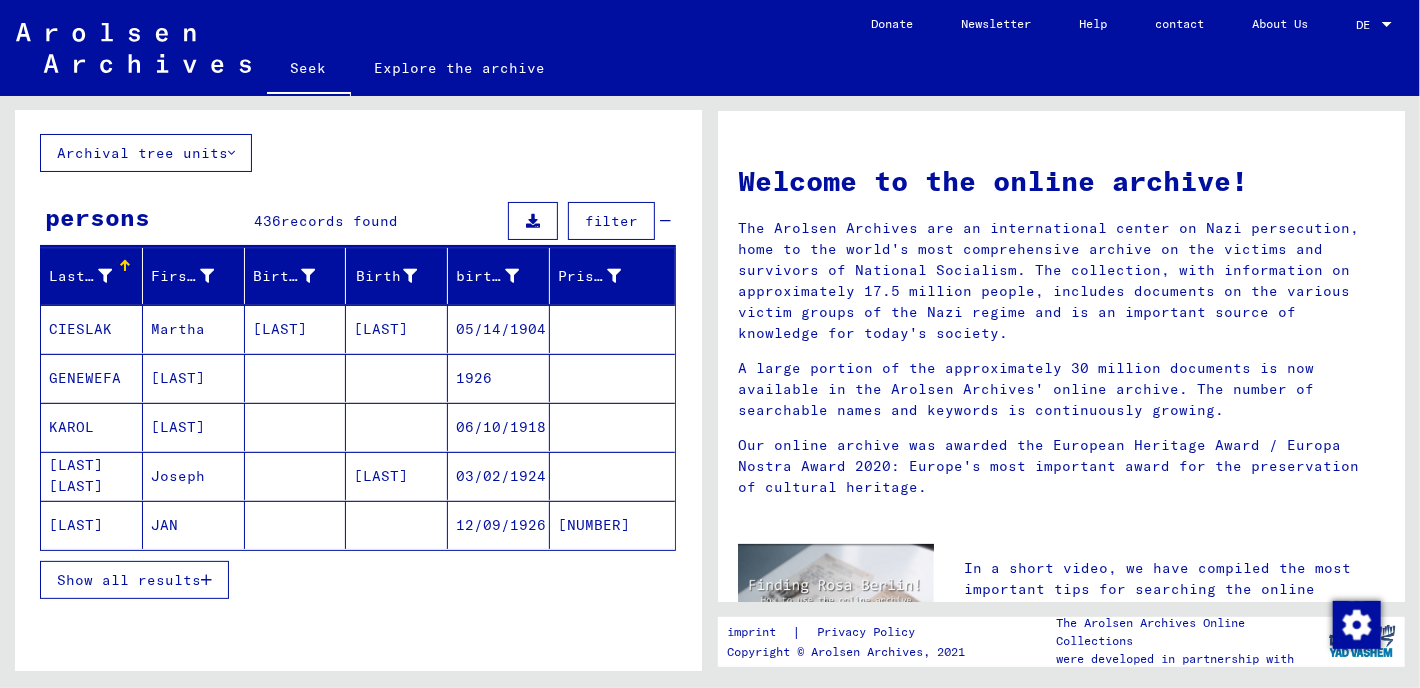 click on "Show all results" at bounding box center (129, 580) 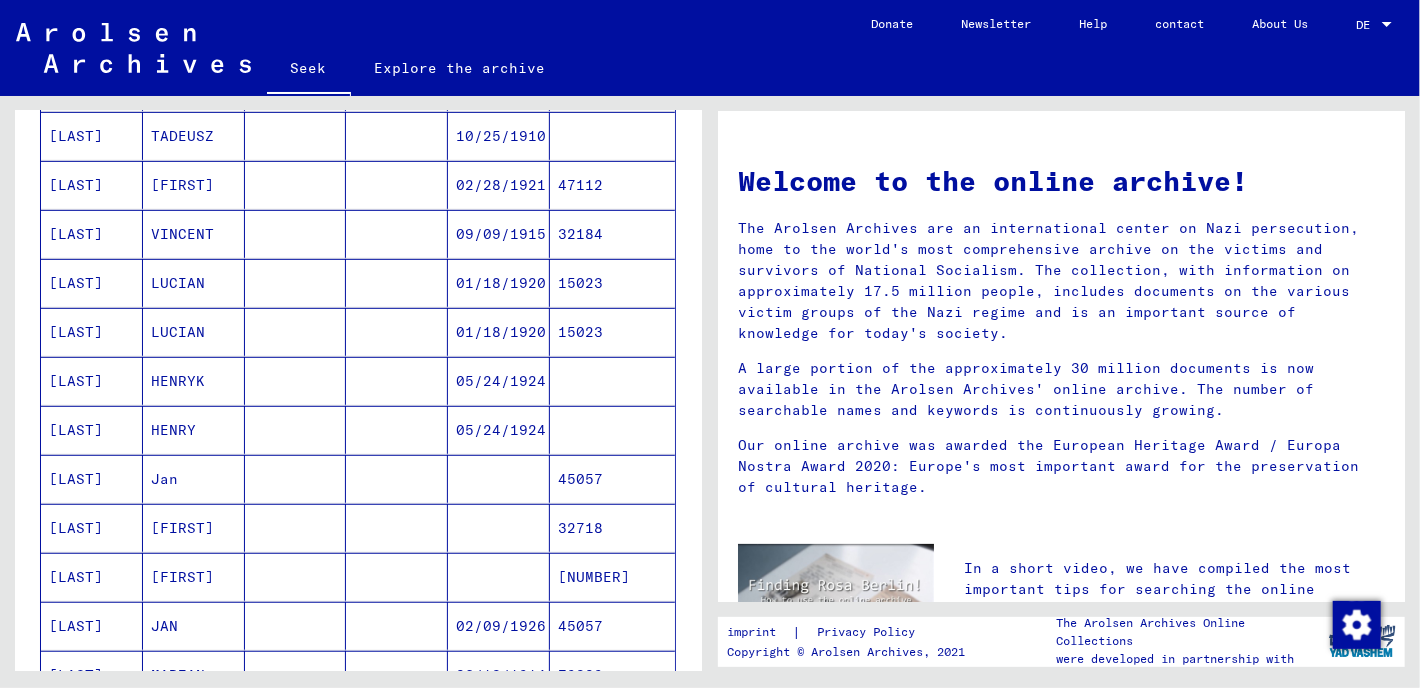 scroll, scrollTop: 600, scrollLeft: 0, axis: vertical 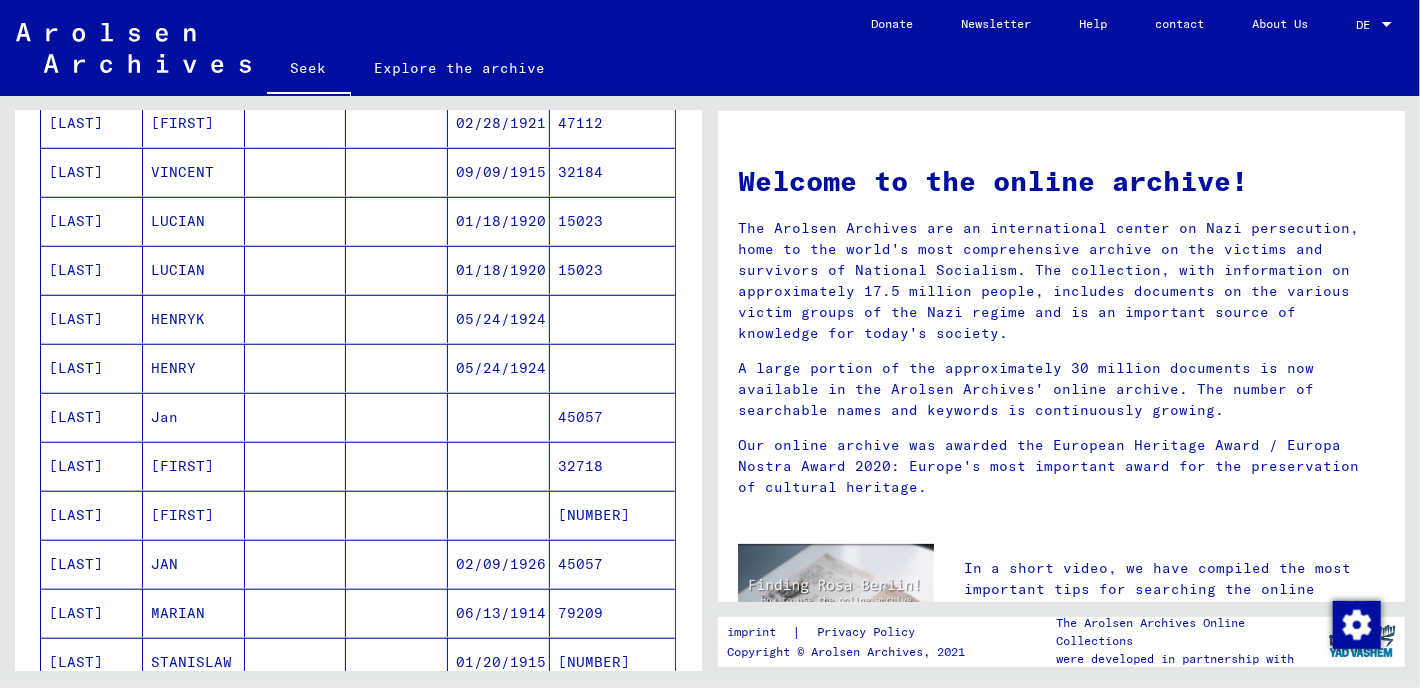 click on "[LAST]" at bounding box center (76, 368) 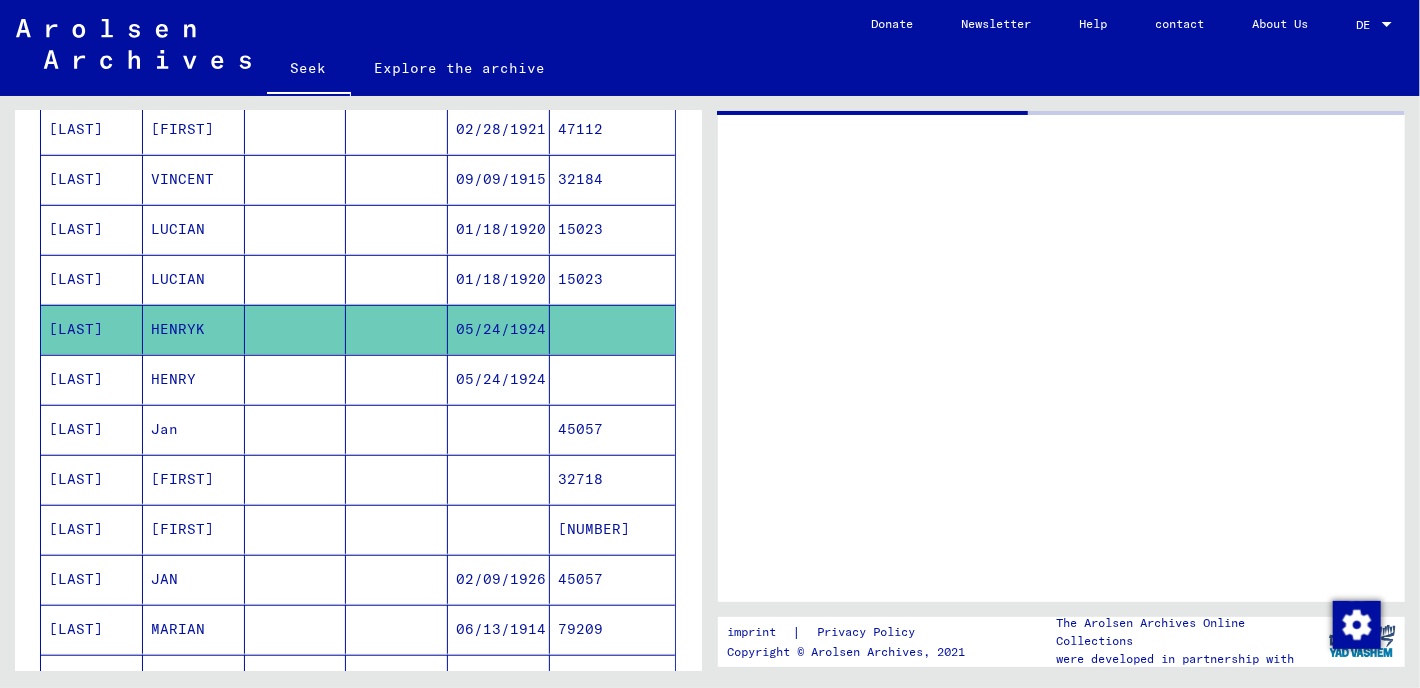 scroll, scrollTop: 605, scrollLeft: 0, axis: vertical 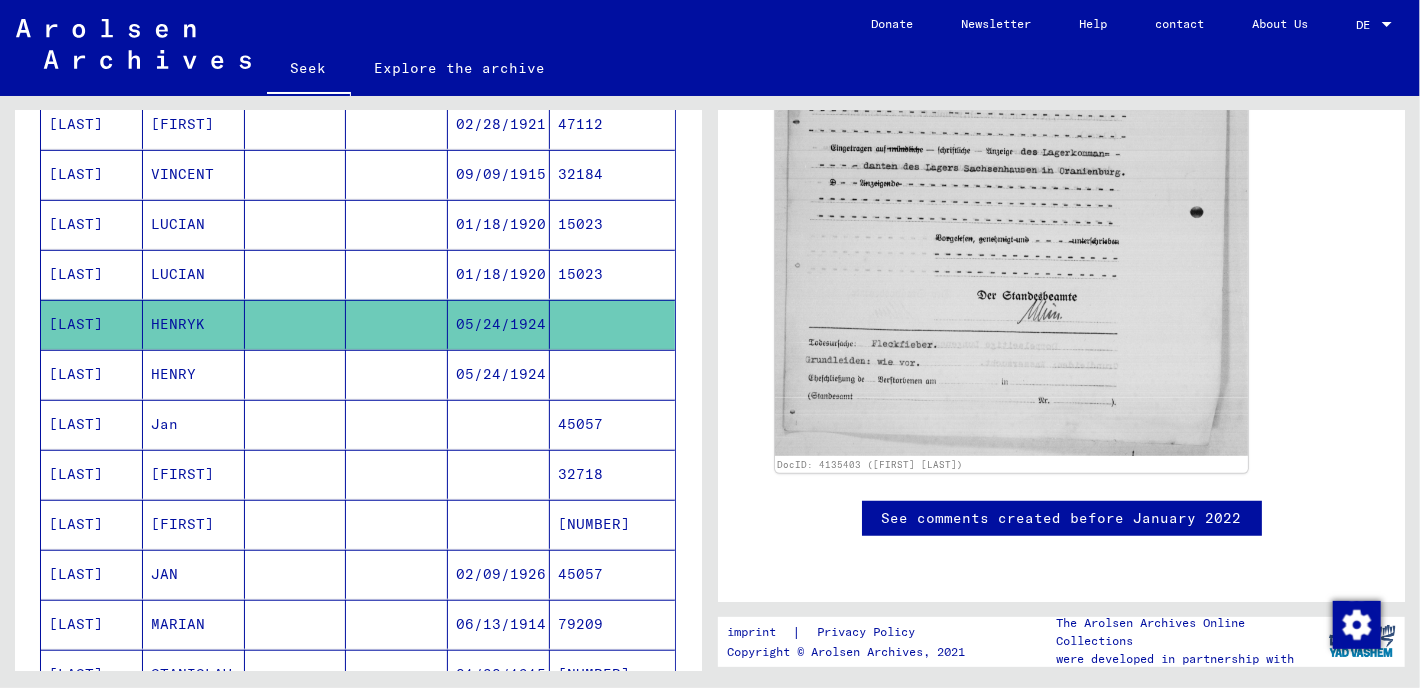 click on "HENRY" at bounding box center [164, 424] 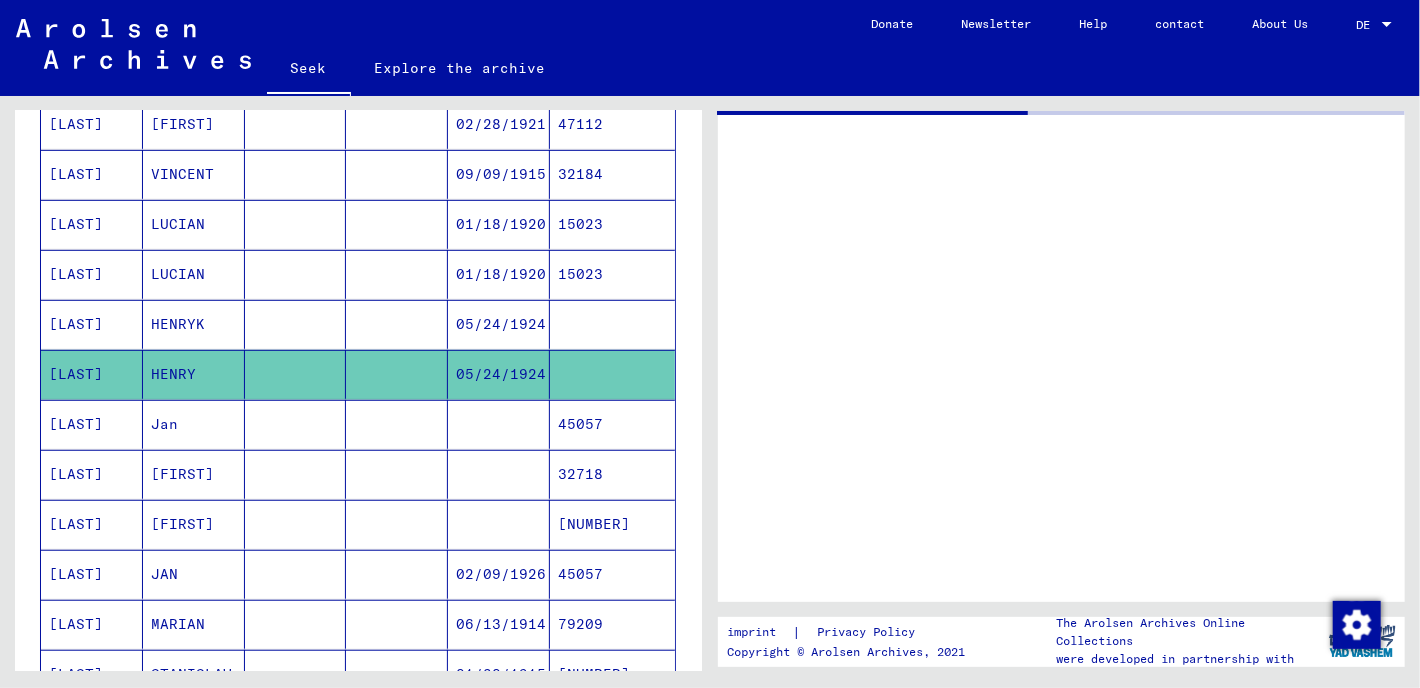 scroll, scrollTop: 0, scrollLeft: 0, axis: both 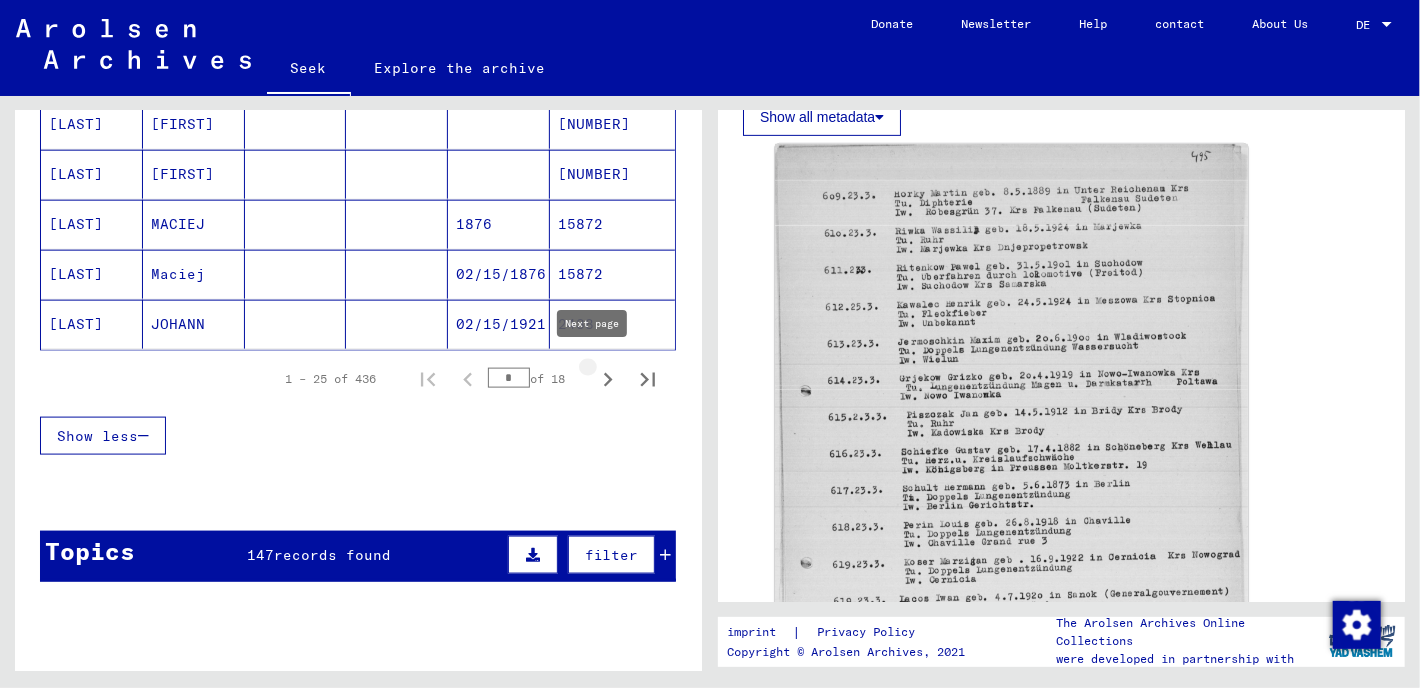 click 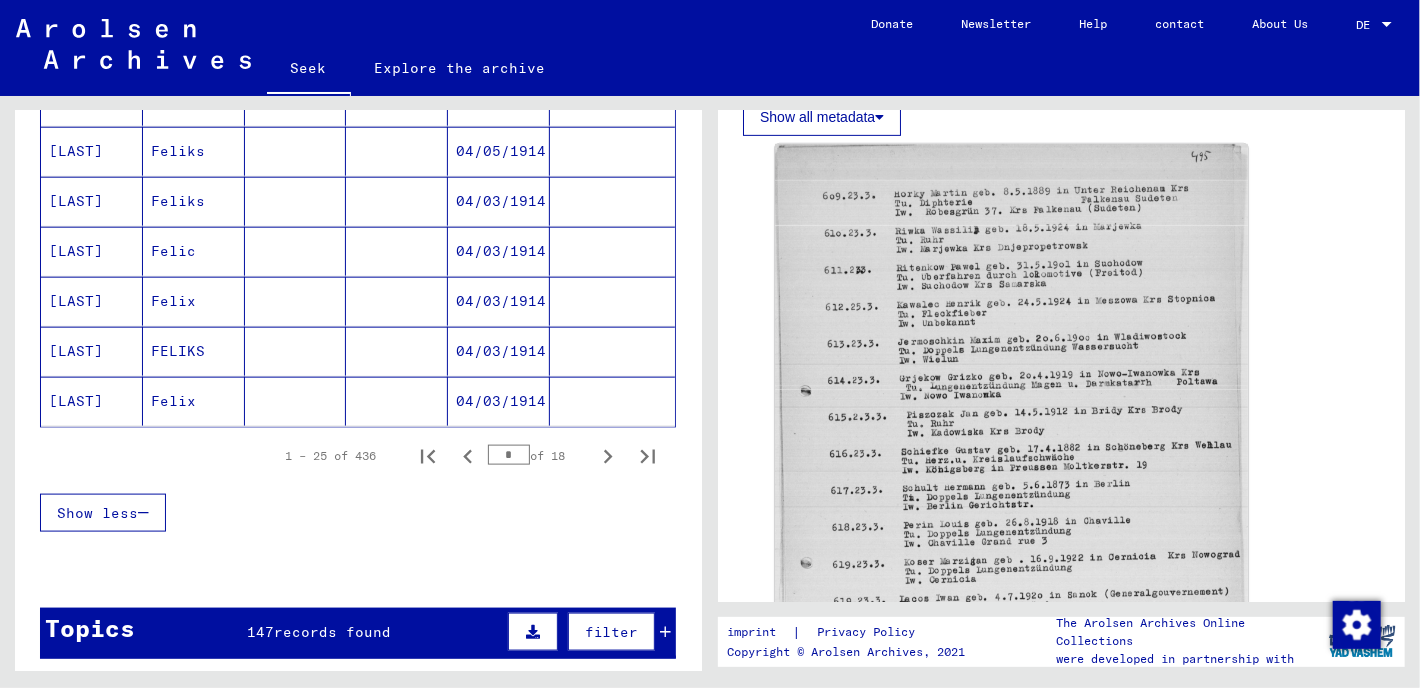scroll, scrollTop: 1305, scrollLeft: 0, axis: vertical 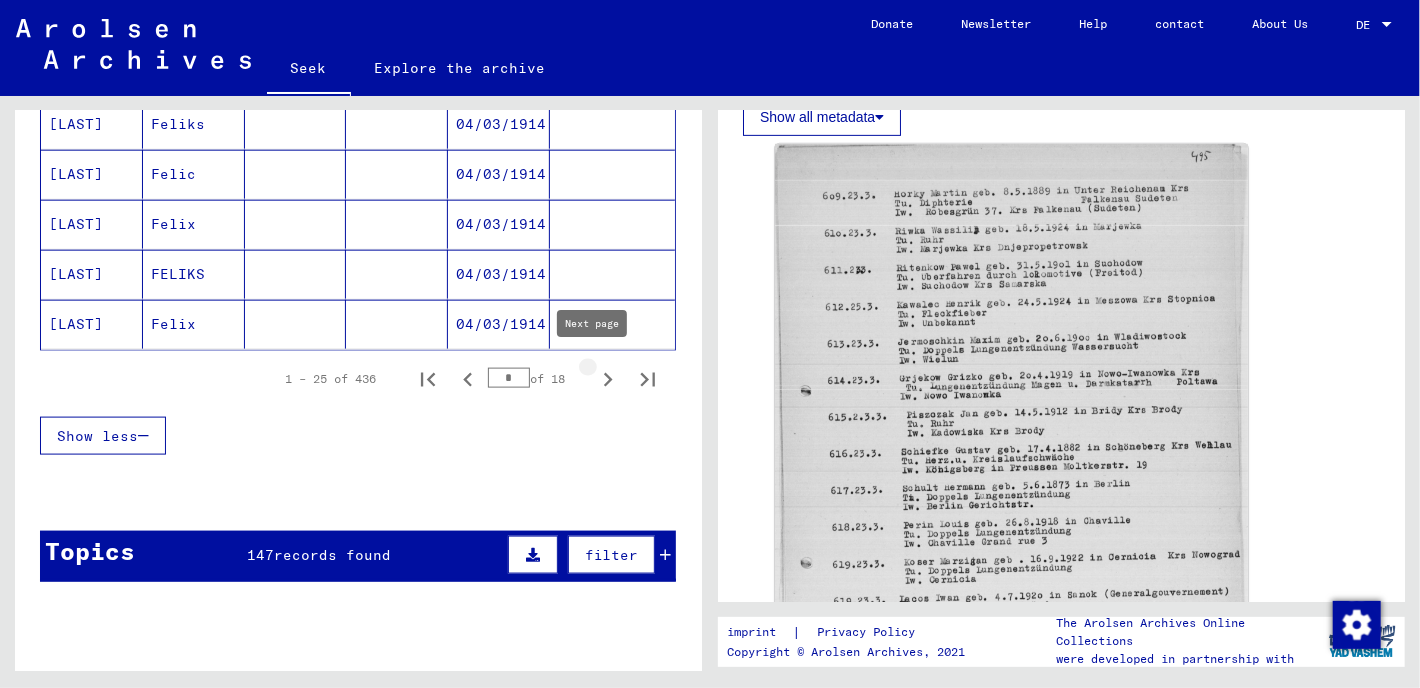 click 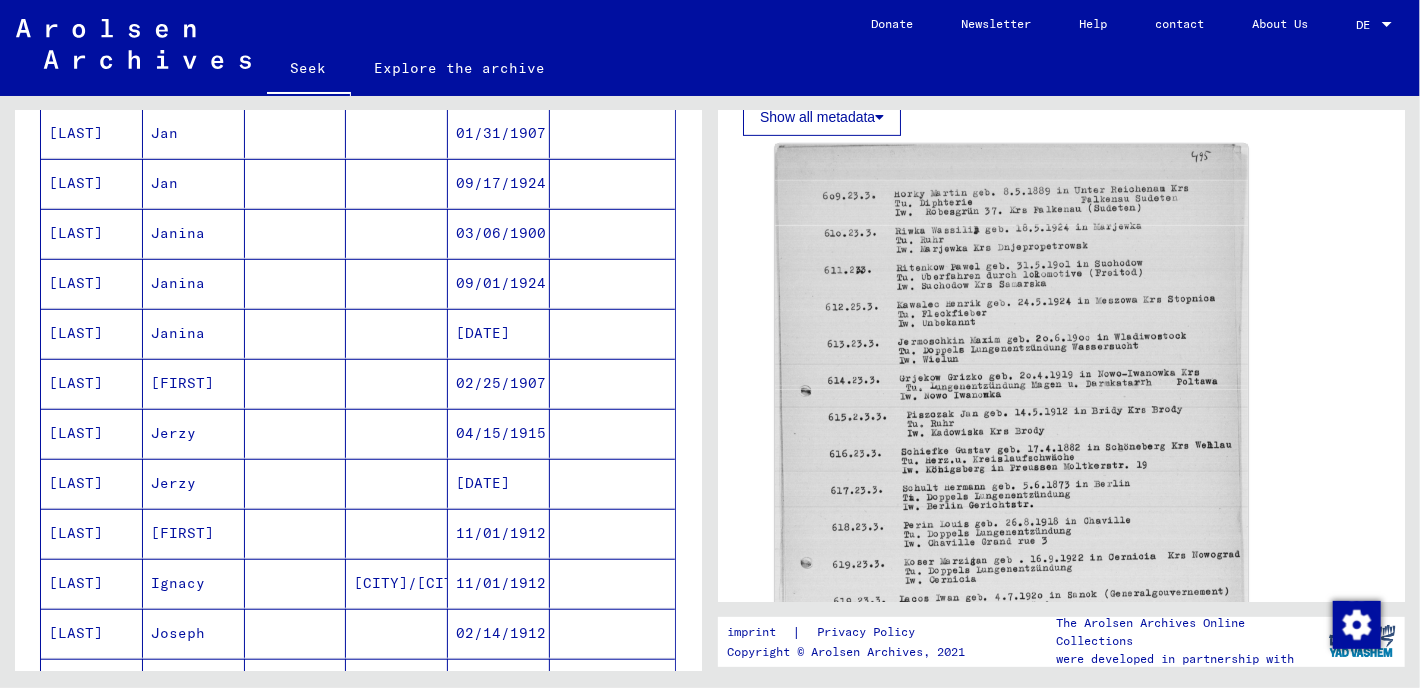 scroll, scrollTop: 505, scrollLeft: 0, axis: vertical 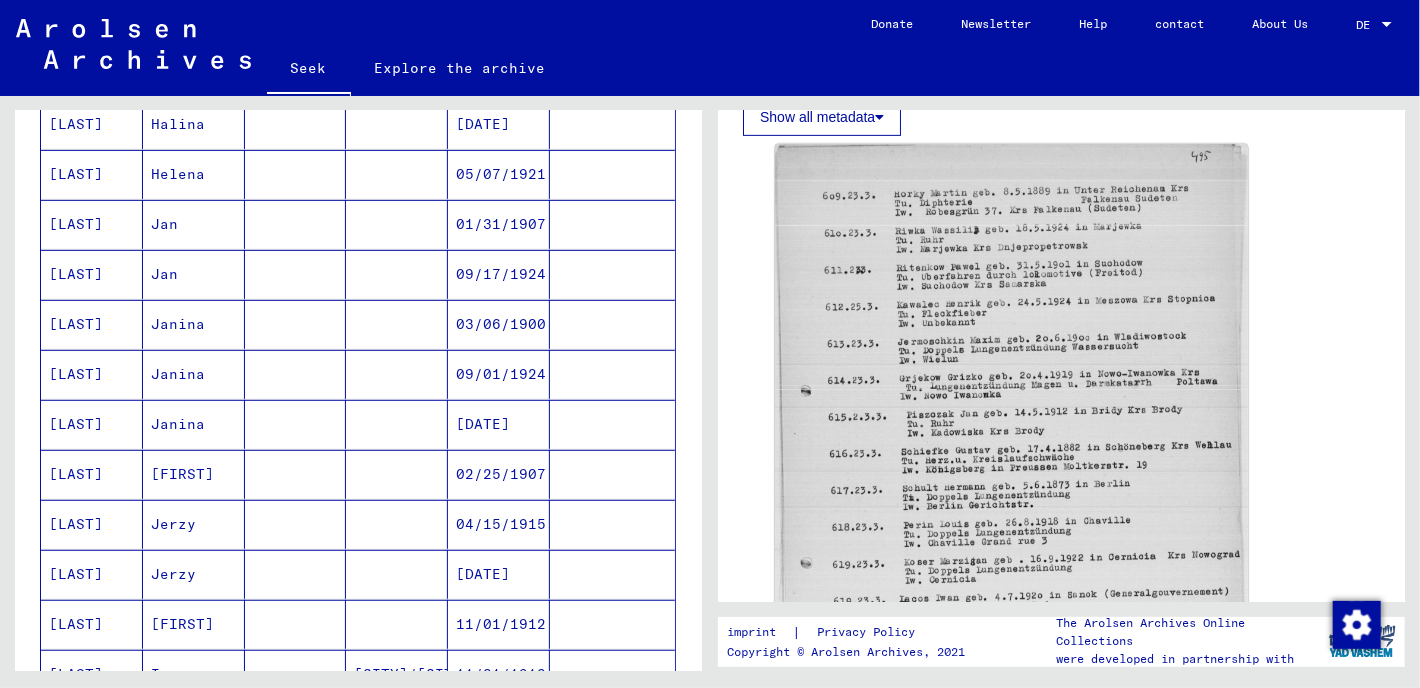 click on "[LAST]" at bounding box center [92, 424] 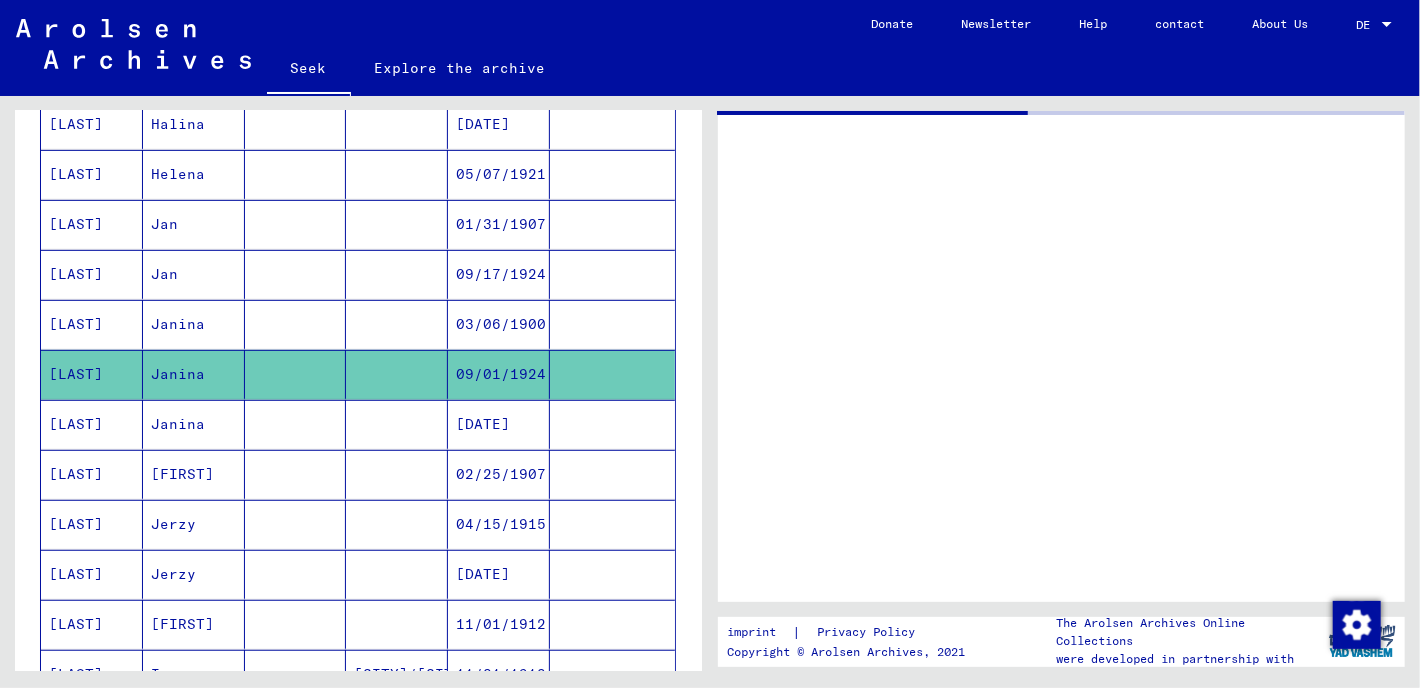 scroll, scrollTop: 0, scrollLeft: 0, axis: both 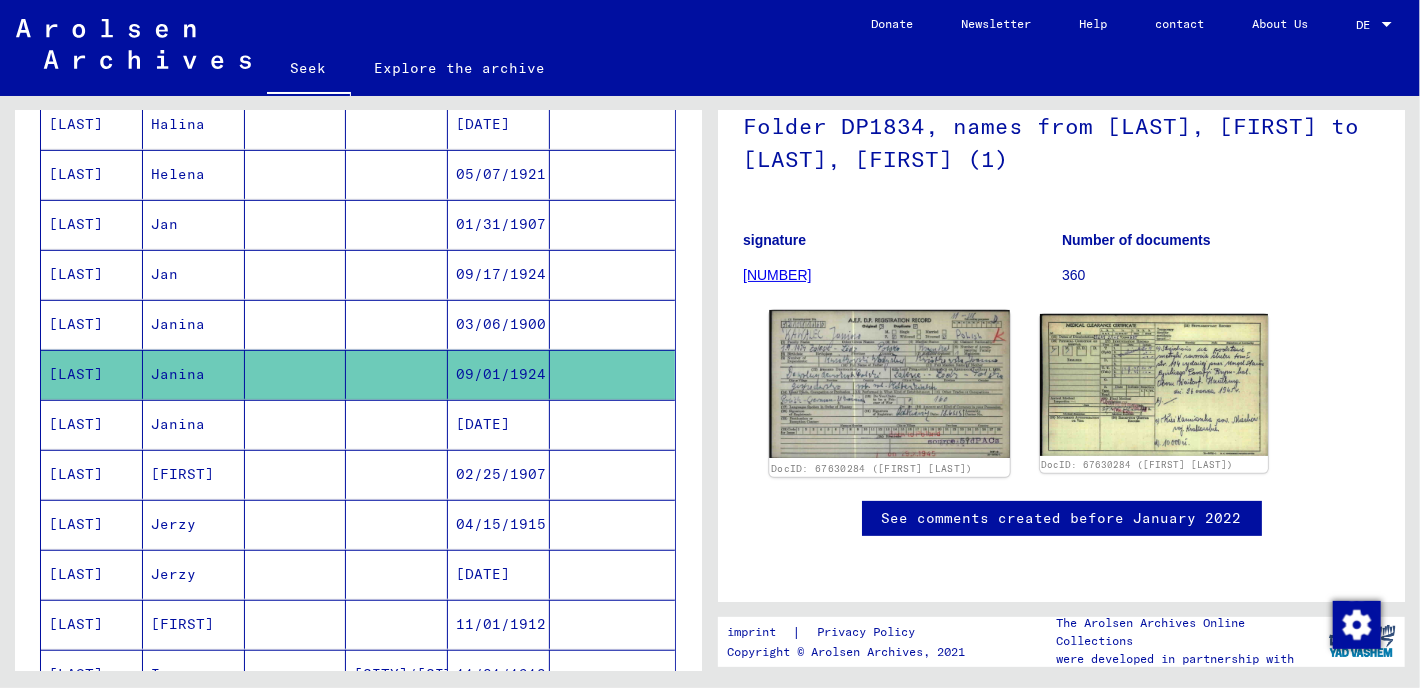 click 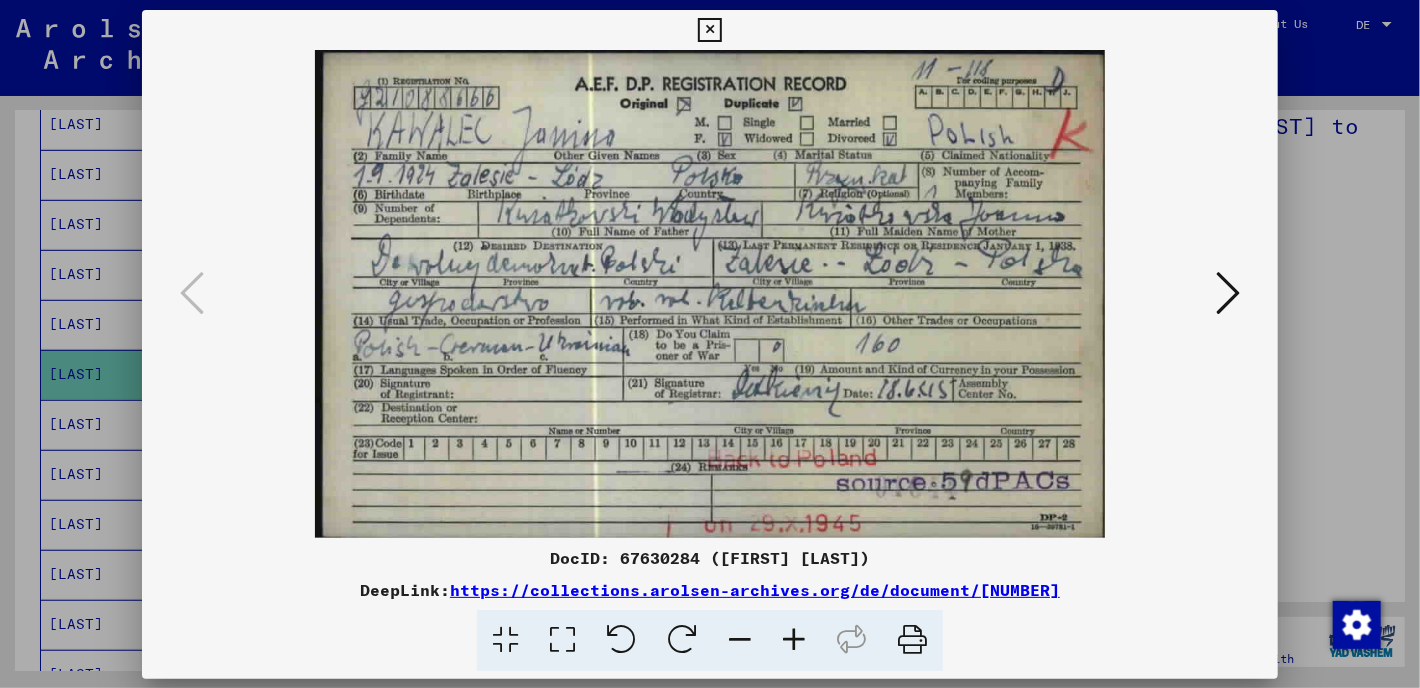 click at bounding box center [710, 294] 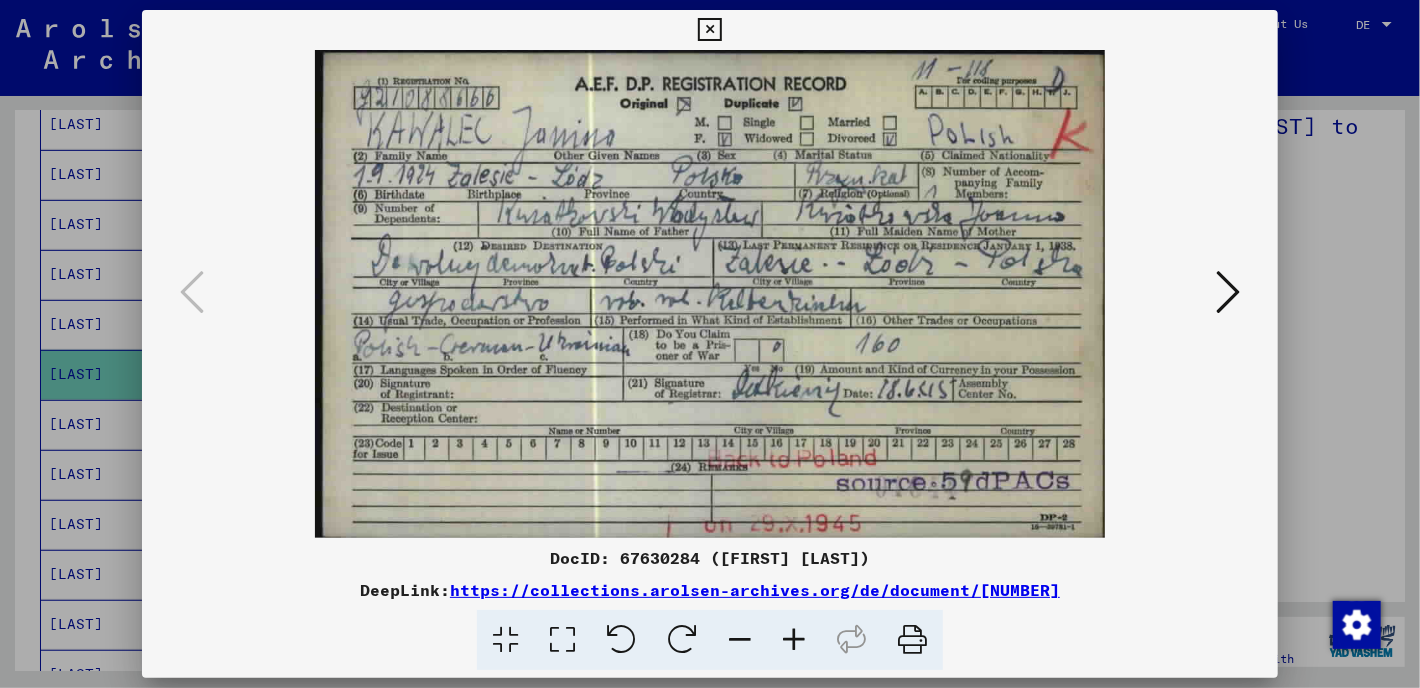 click at bounding box center [710, 344] 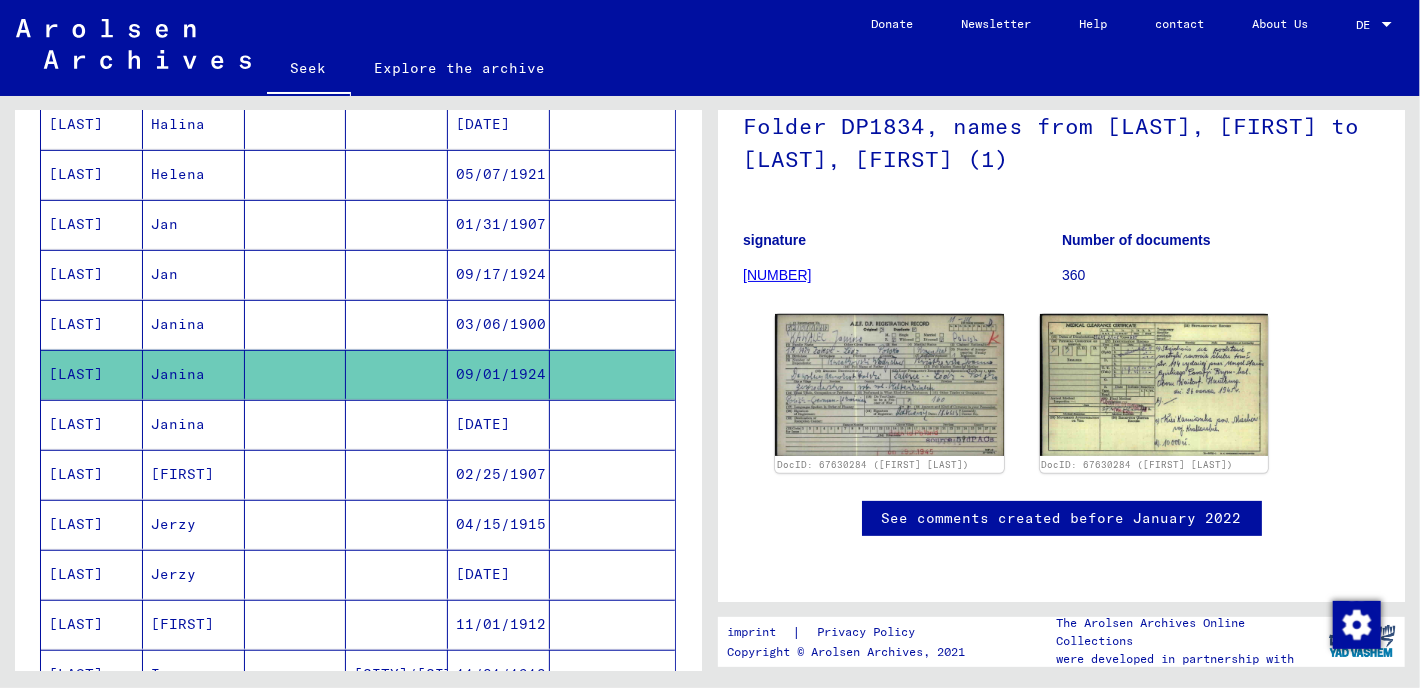 click on "[LAST]" at bounding box center (76, 374) 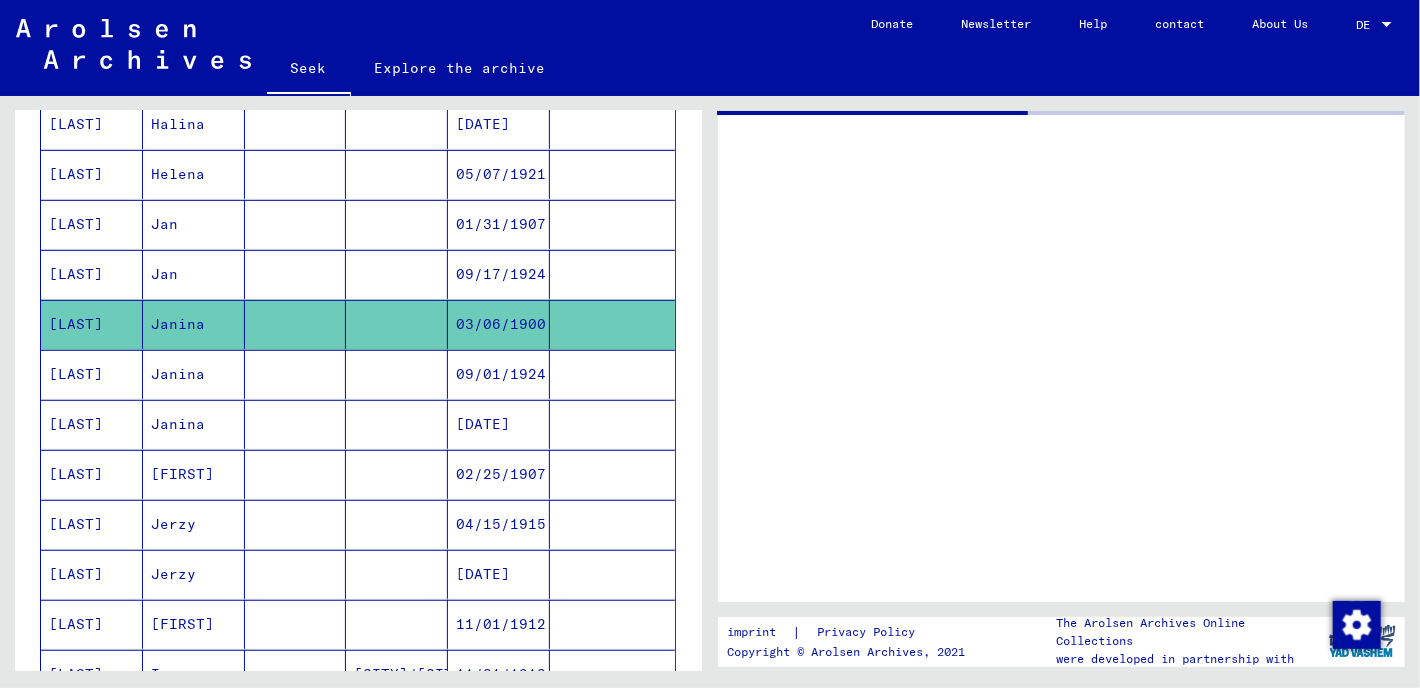 scroll, scrollTop: 0, scrollLeft: 0, axis: both 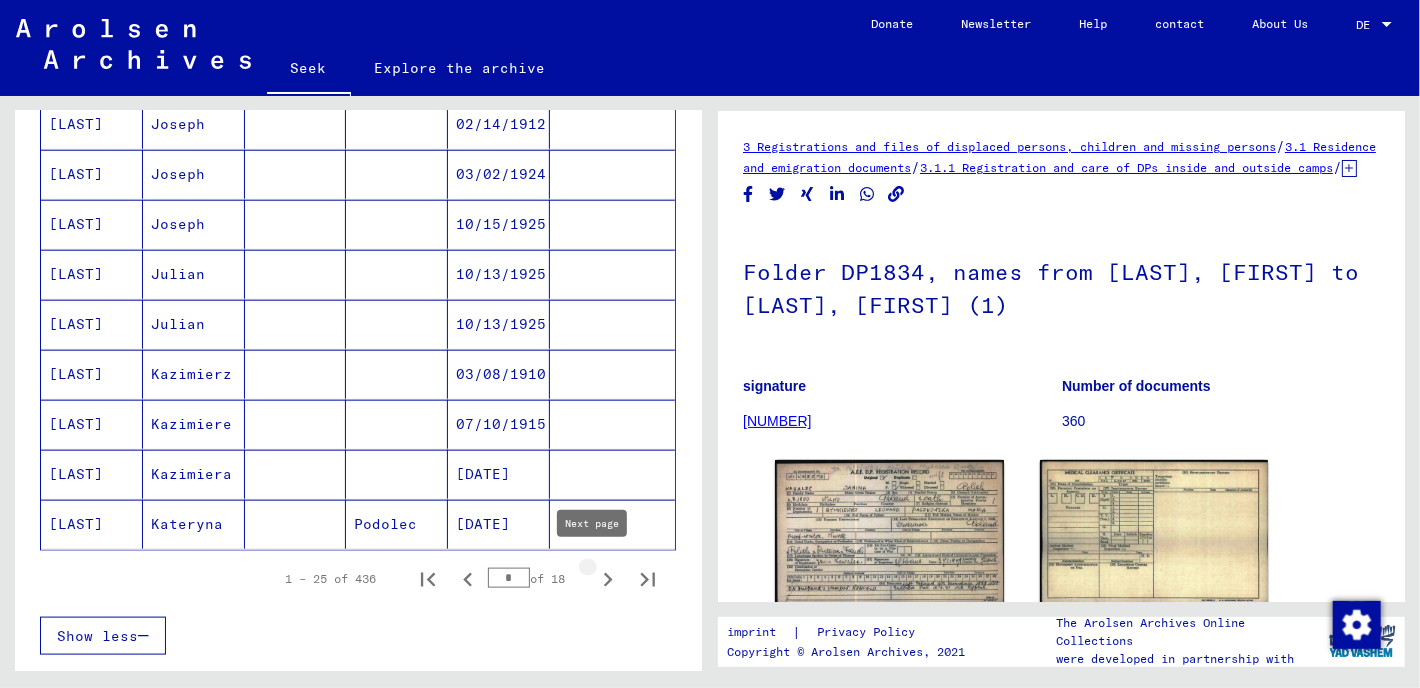 click 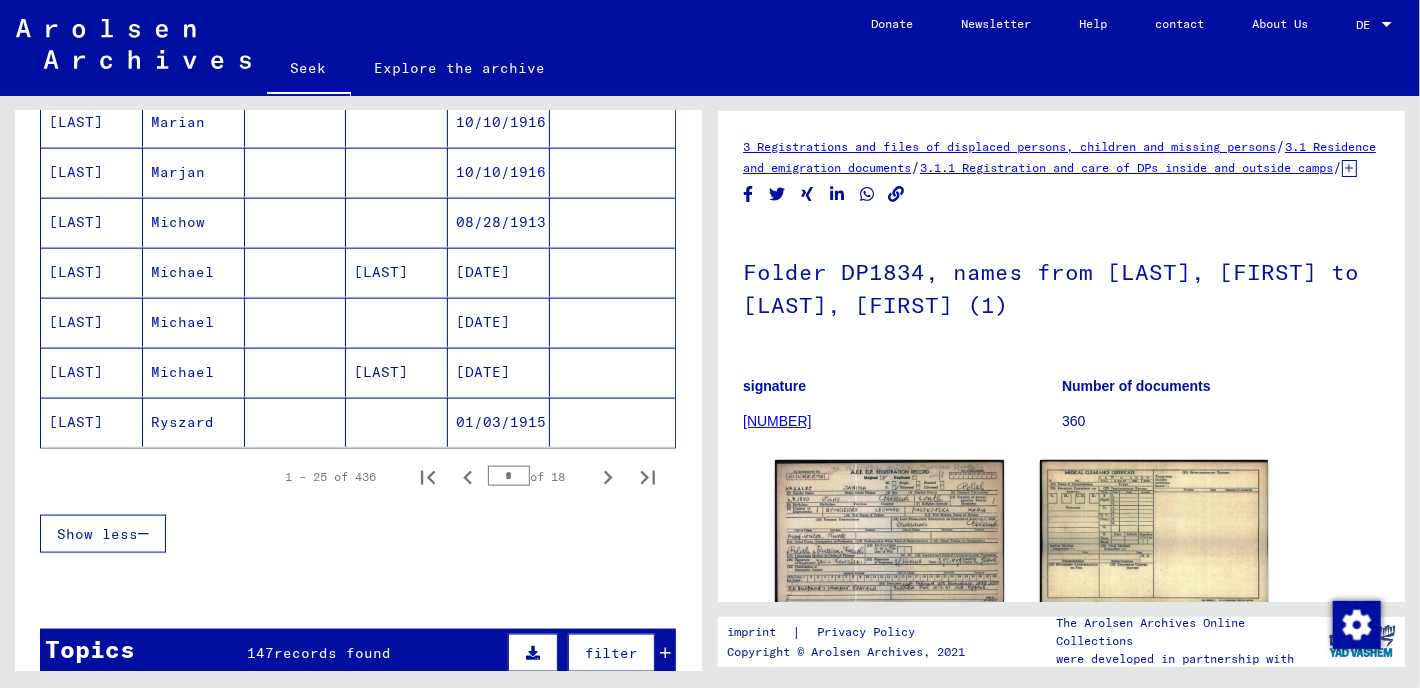 scroll, scrollTop: 1205, scrollLeft: 0, axis: vertical 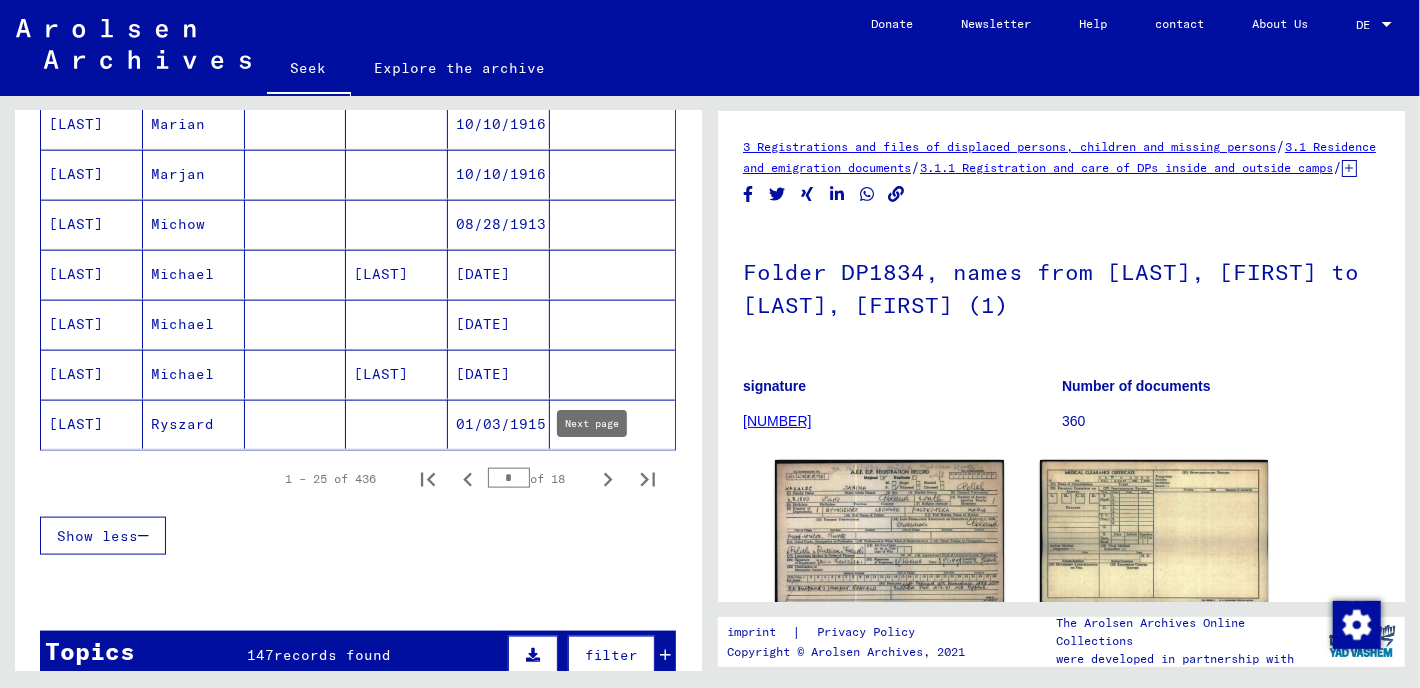 click 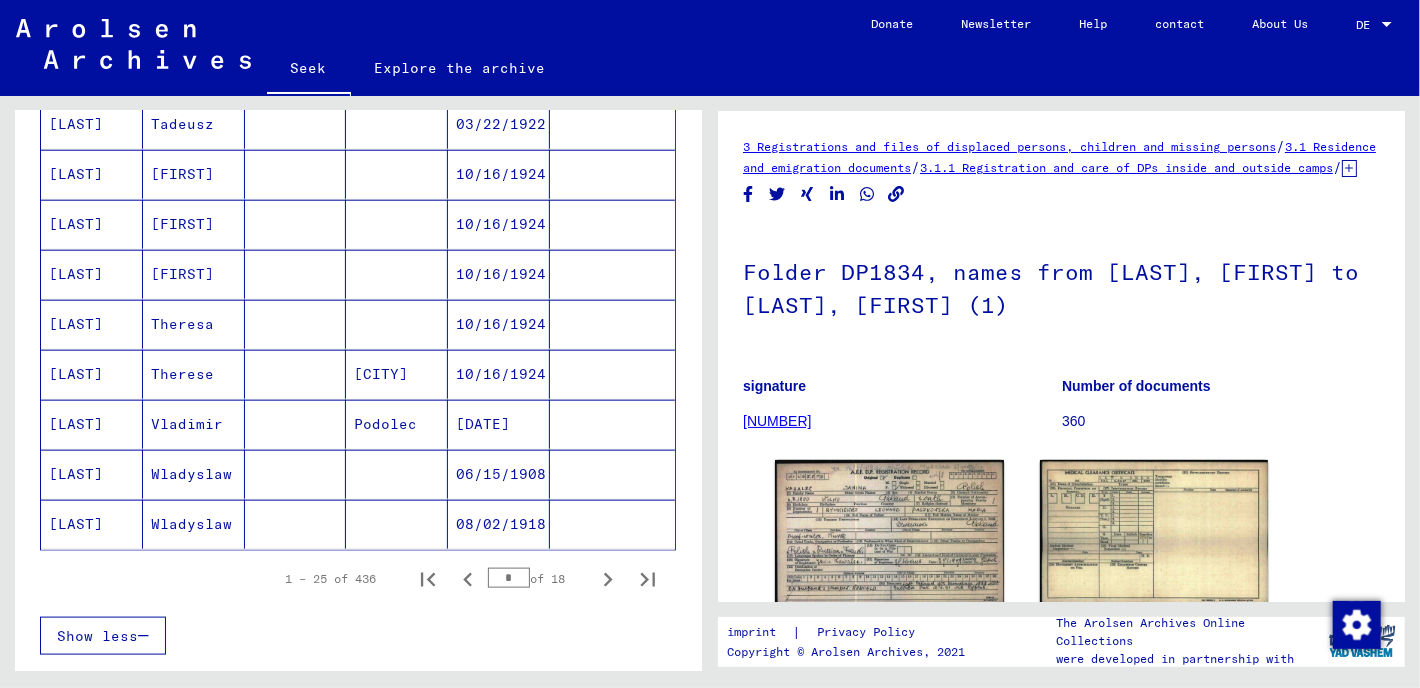 scroll, scrollTop: 1505, scrollLeft: 0, axis: vertical 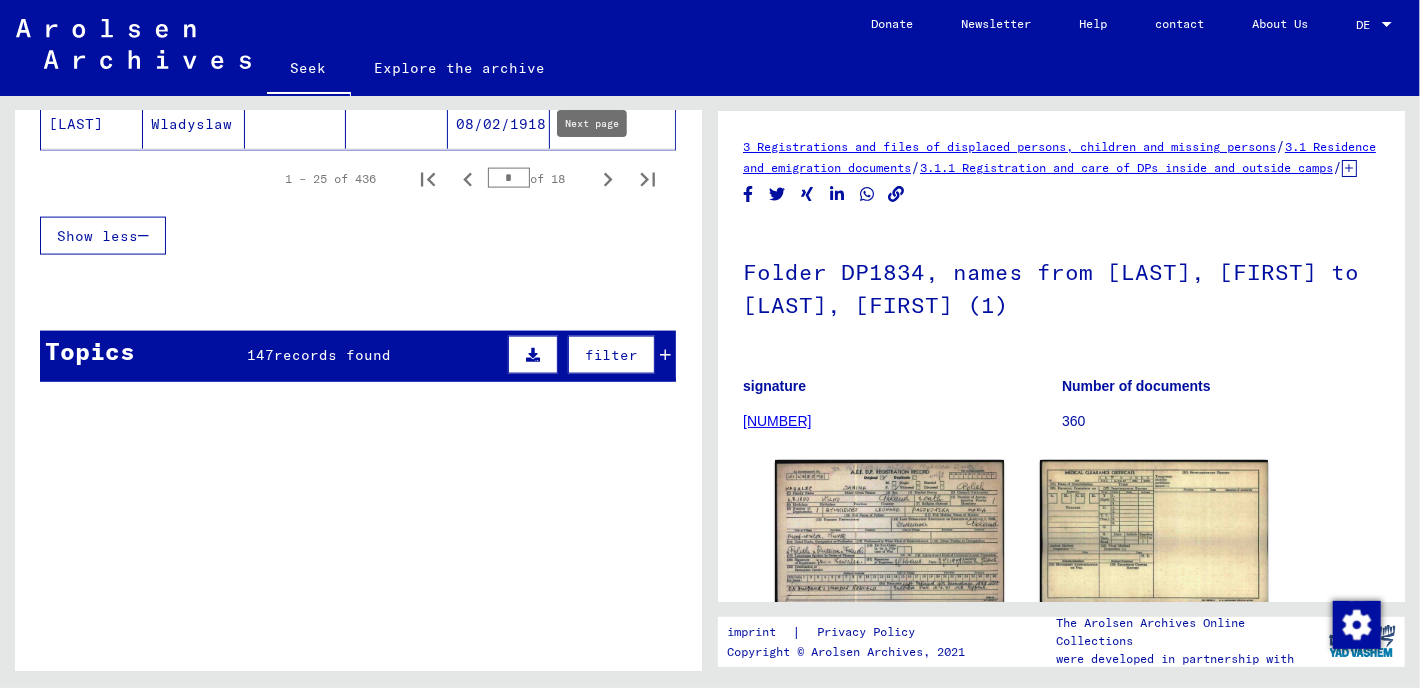click 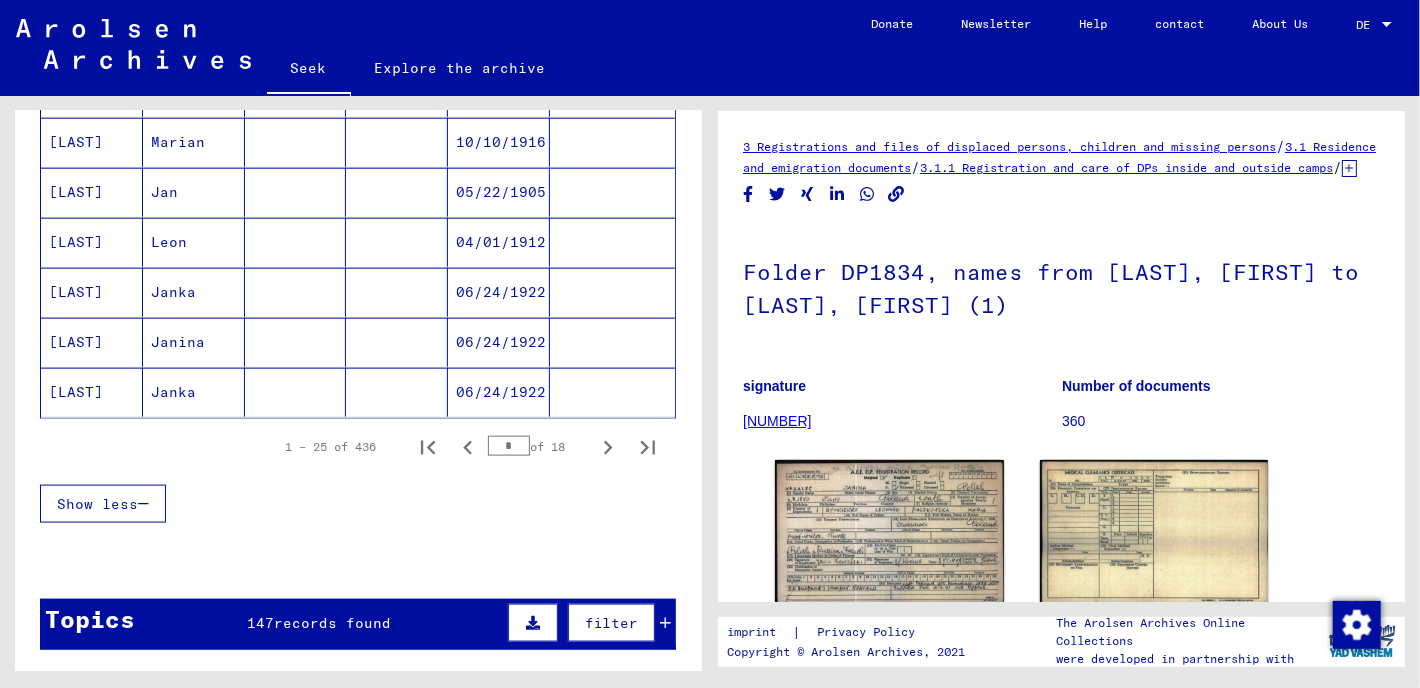 scroll, scrollTop: 1205, scrollLeft: 0, axis: vertical 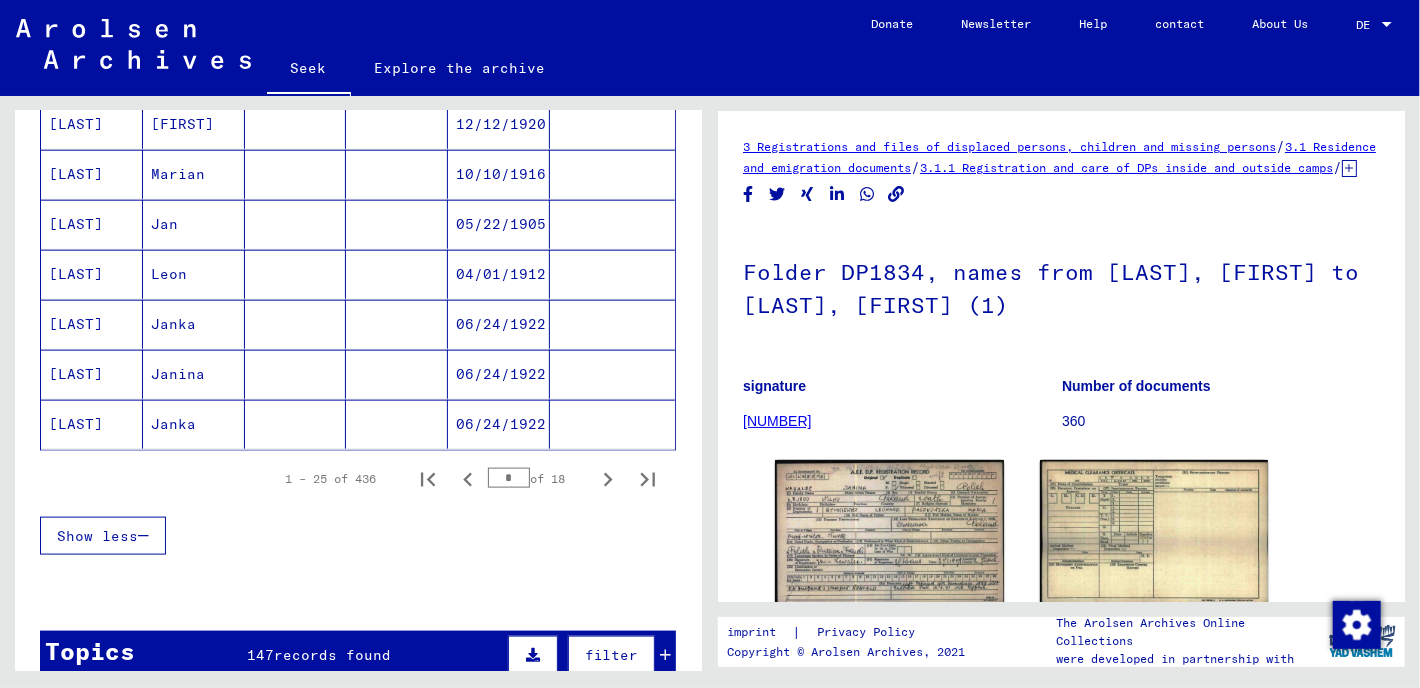 click on "[LAST]" at bounding box center [76, 424] 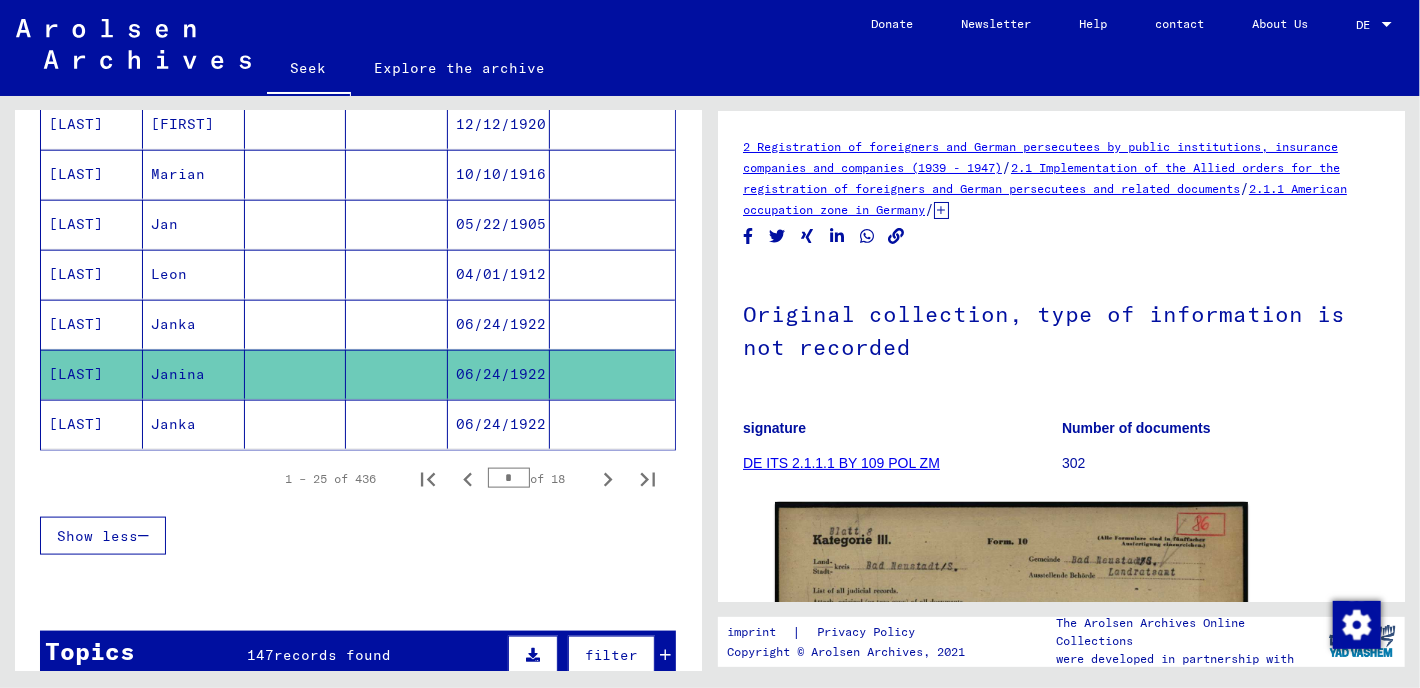 scroll, scrollTop: 0, scrollLeft: 0, axis: both 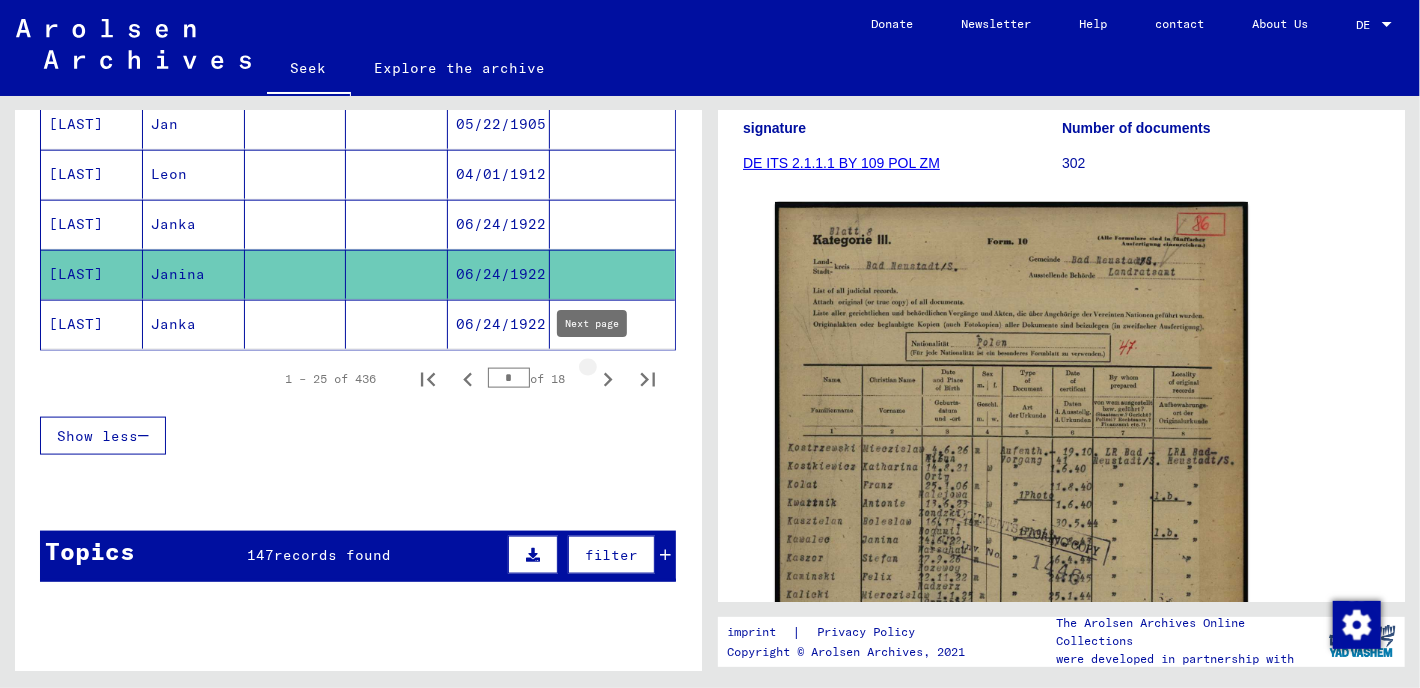 click 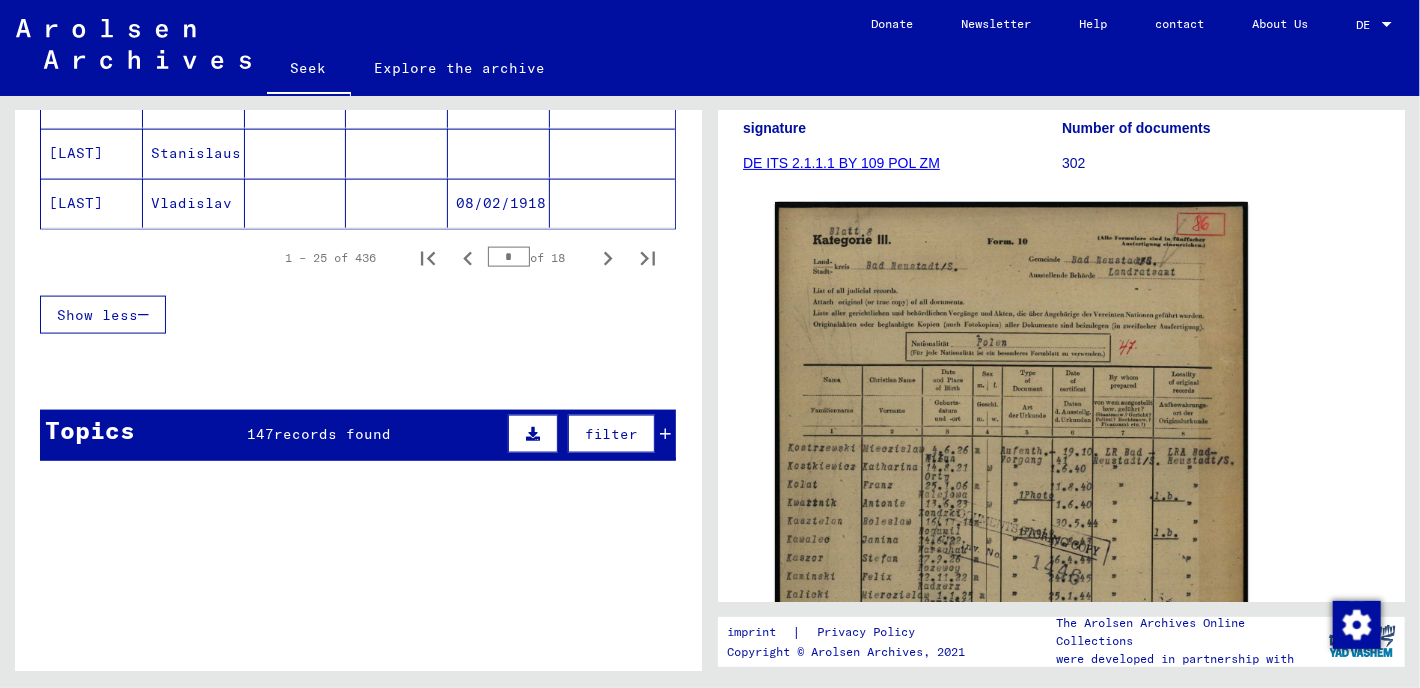 scroll, scrollTop: 1505, scrollLeft: 0, axis: vertical 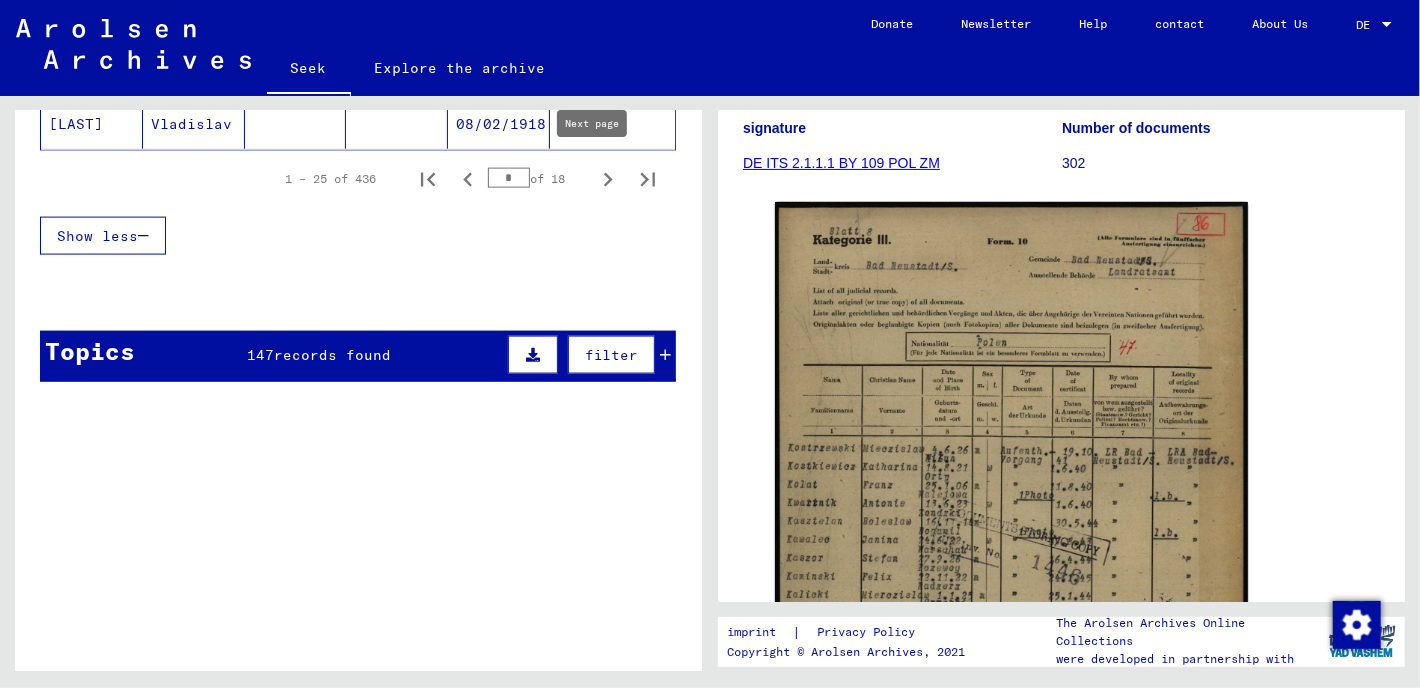 click 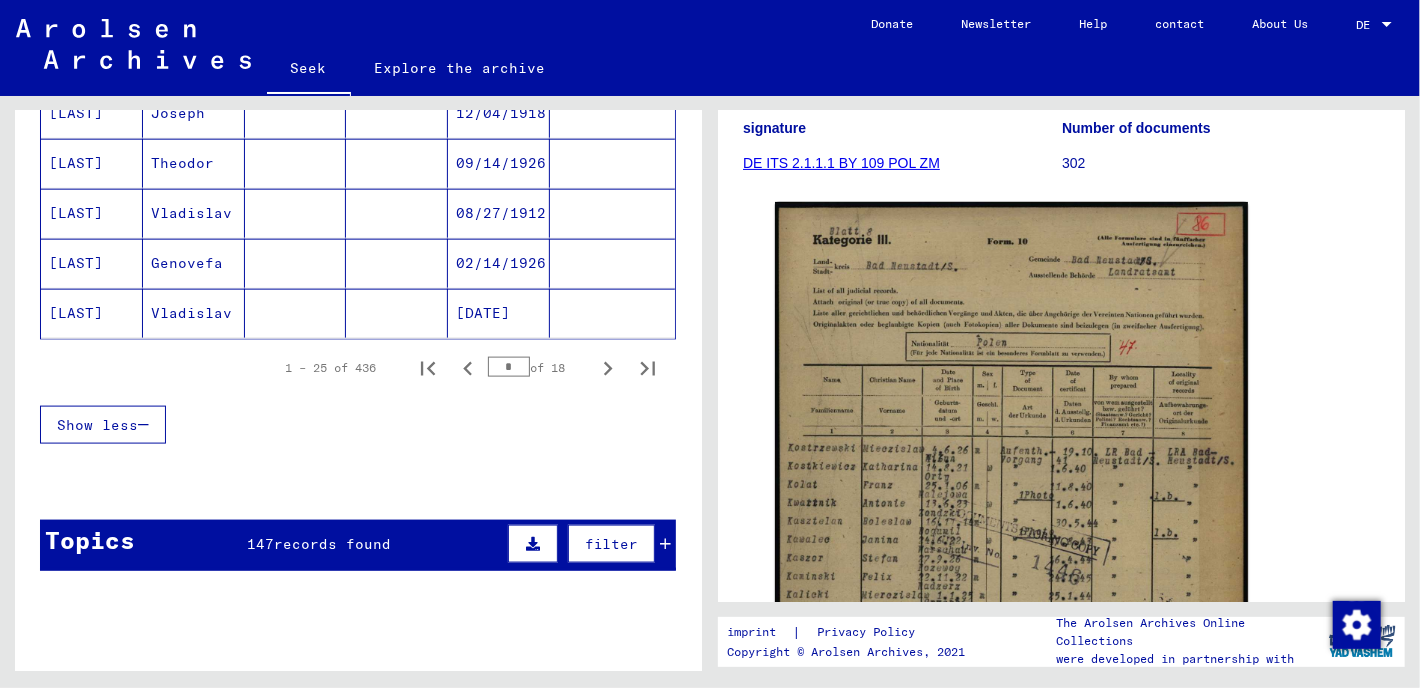 scroll, scrollTop: 1305, scrollLeft: 0, axis: vertical 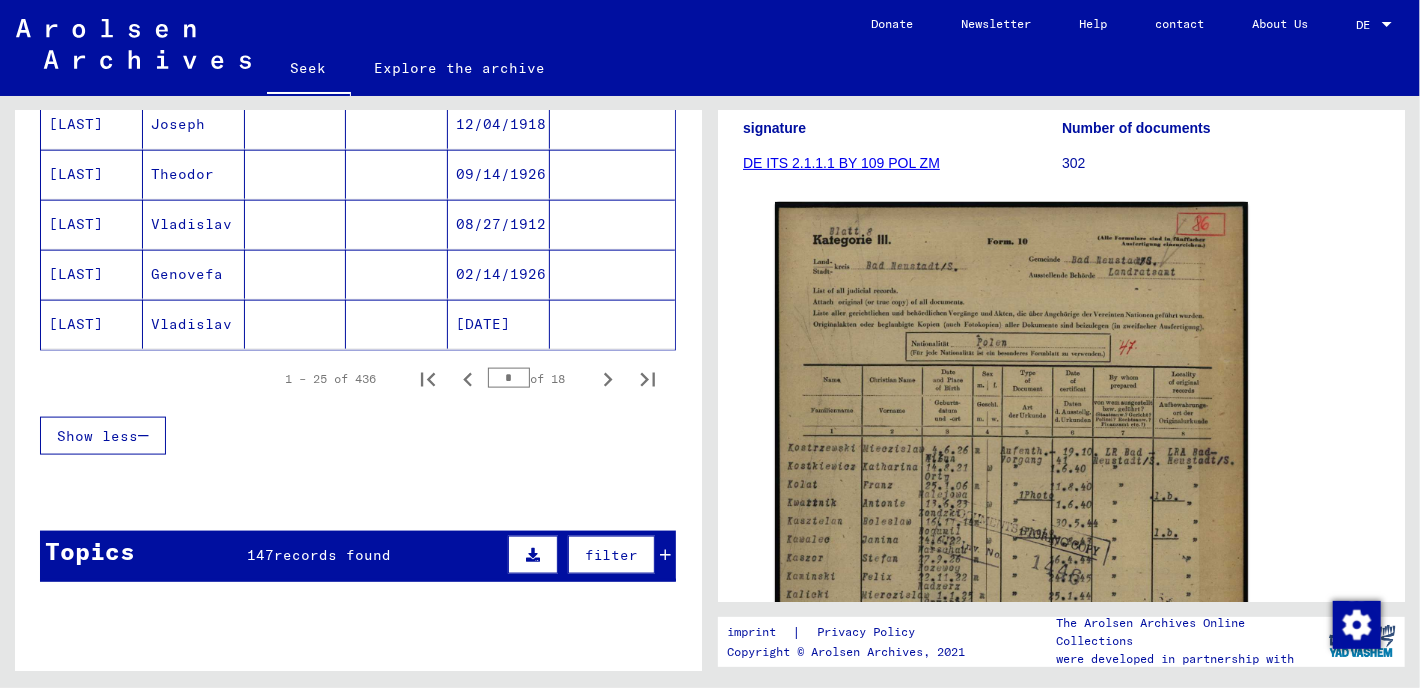 click on "[LAST]" at bounding box center [76, 324] 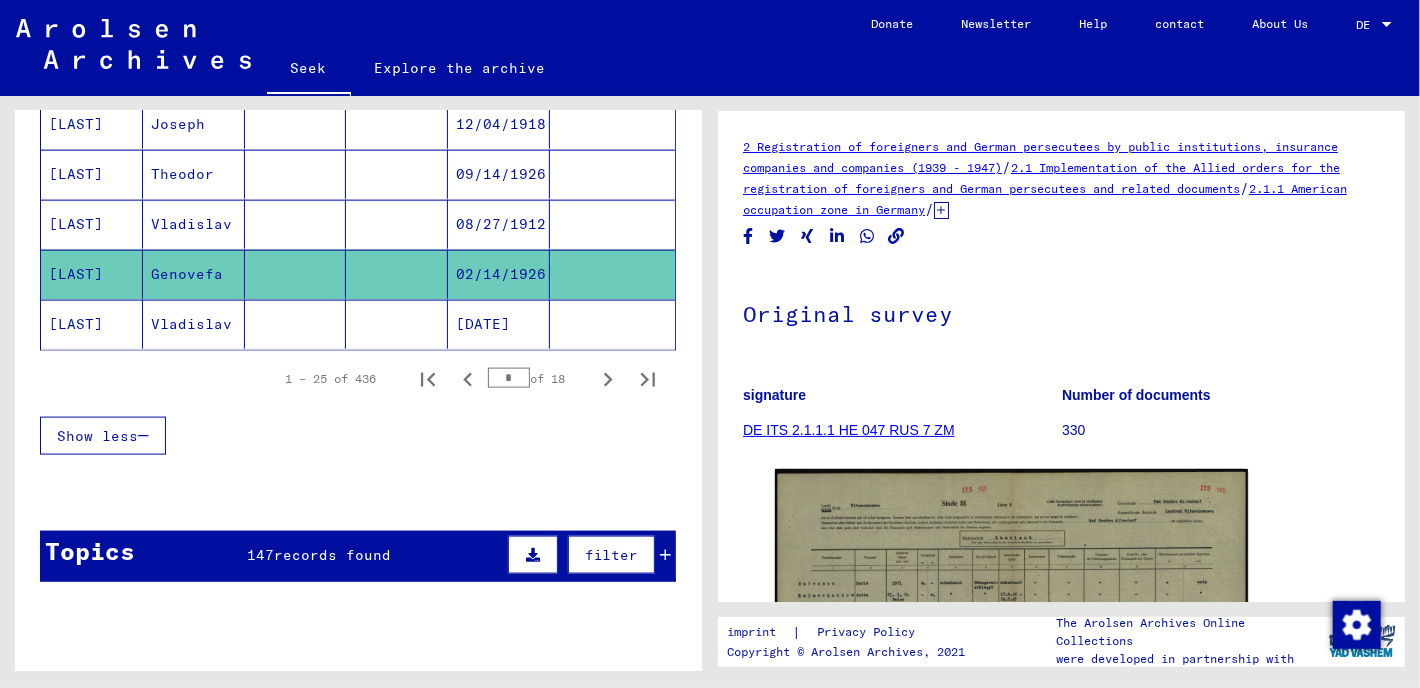scroll, scrollTop: 0, scrollLeft: 0, axis: both 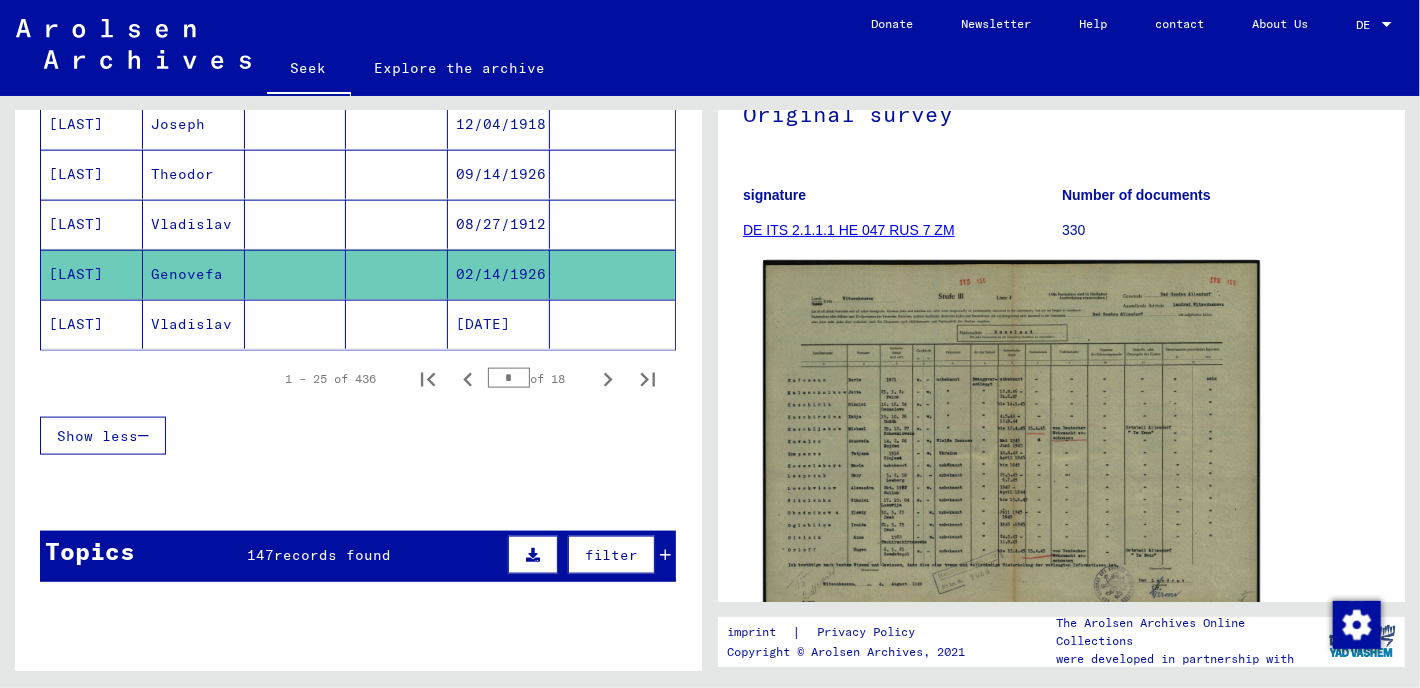 click 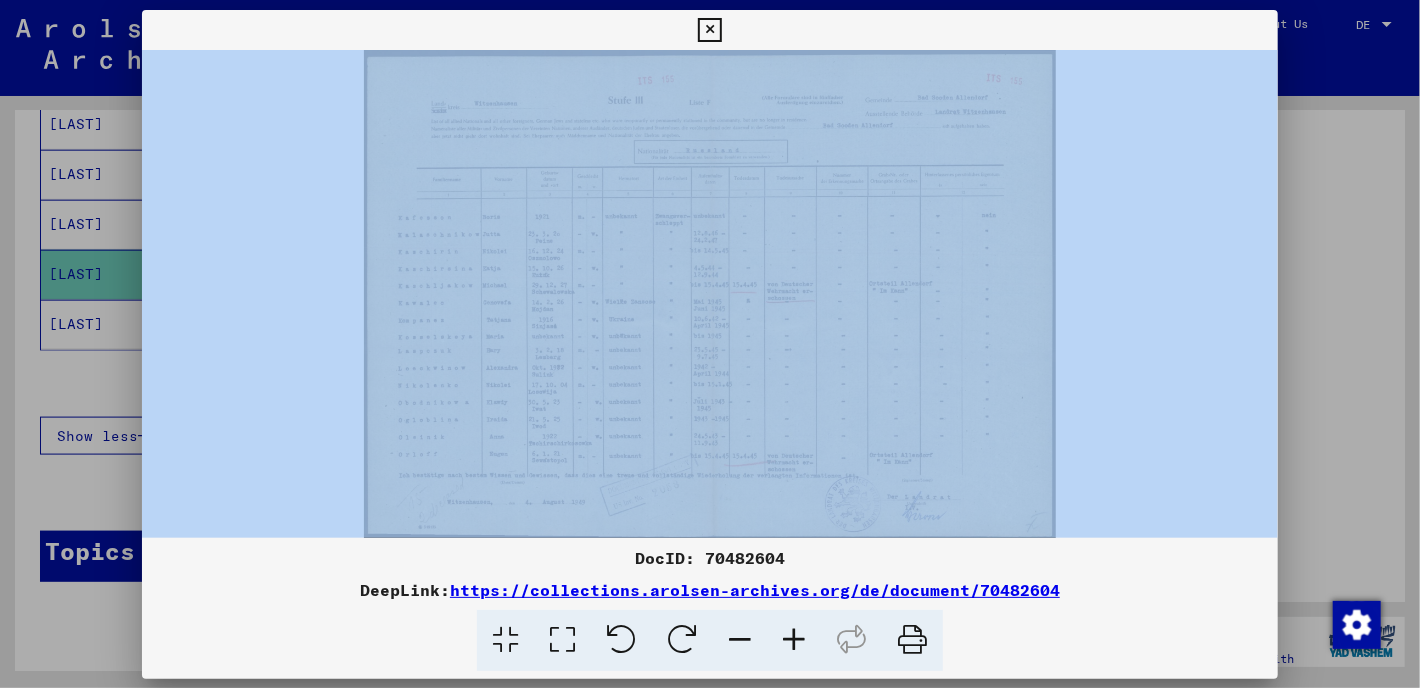 click on "DocID: 70482604 DeepLink: https://collections.arolsen-archives.org/de/document/70482604" at bounding box center [710, 344] 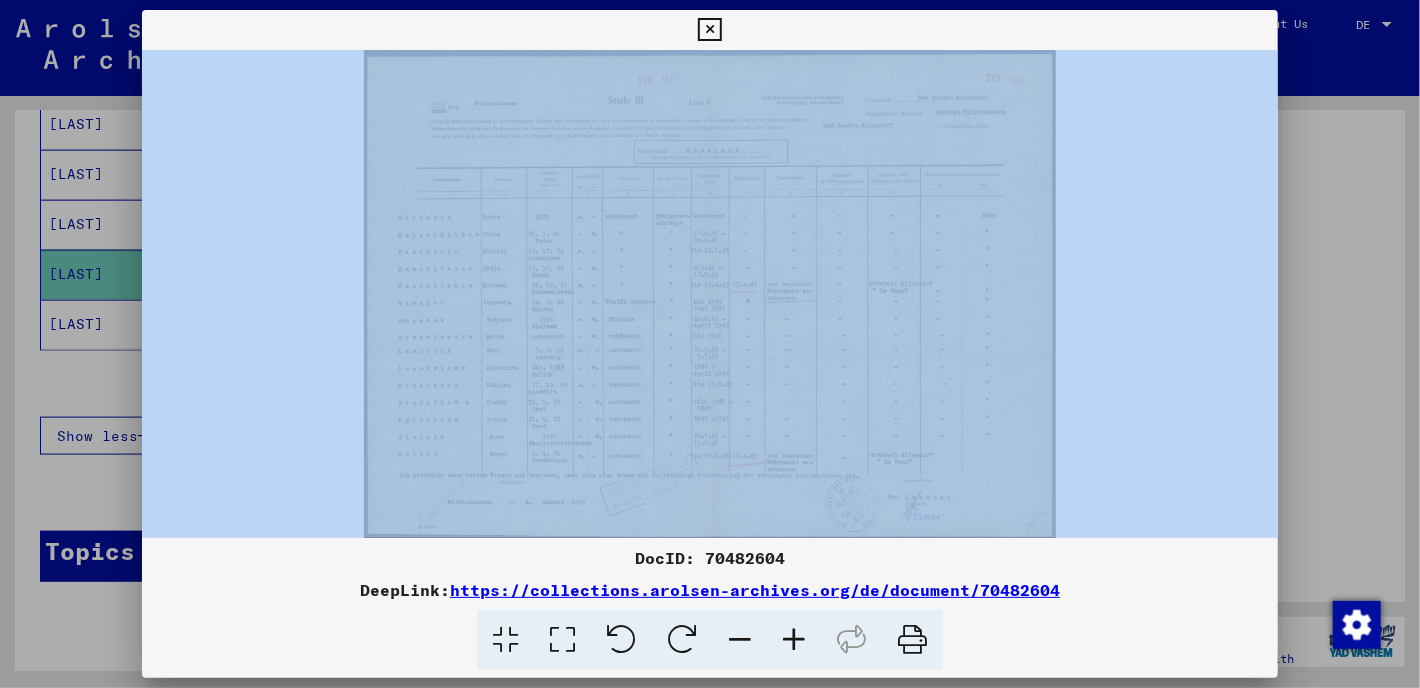 click at bounding box center (709, 30) 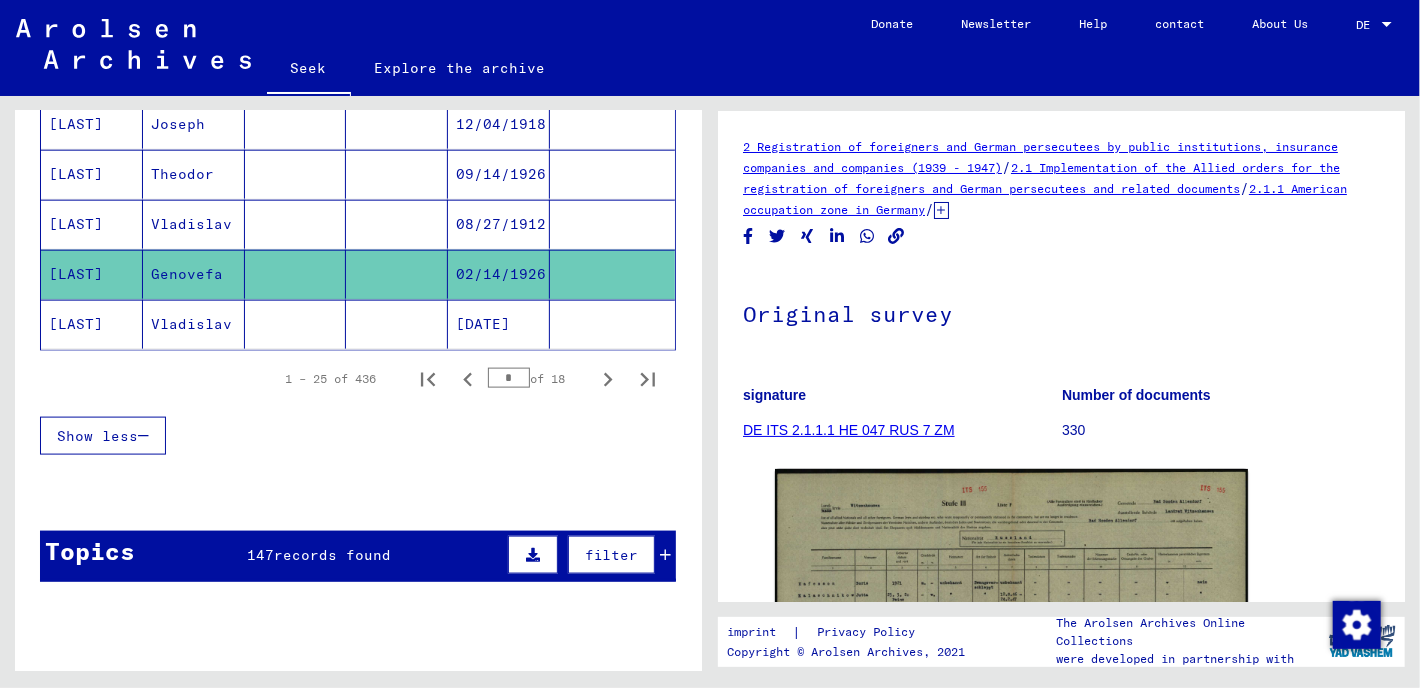scroll, scrollTop: 200, scrollLeft: 0, axis: vertical 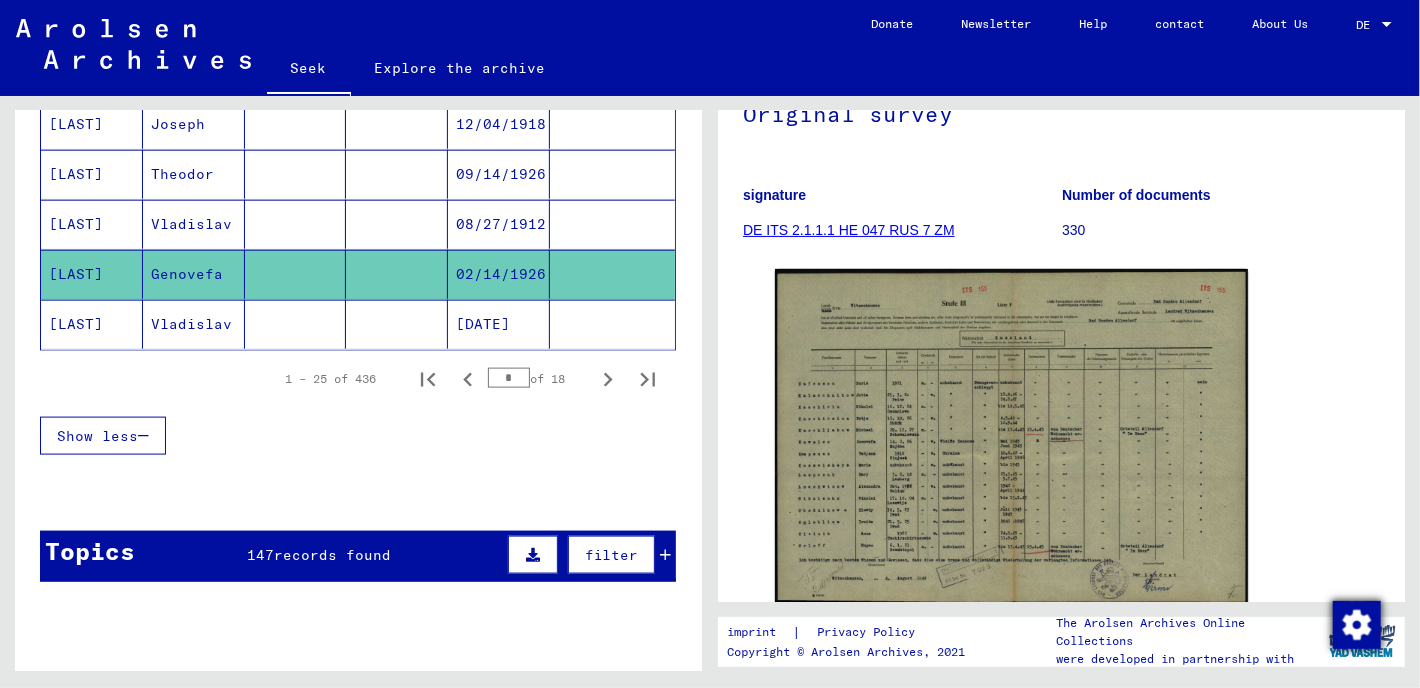 click at bounding box center (1357, 625) 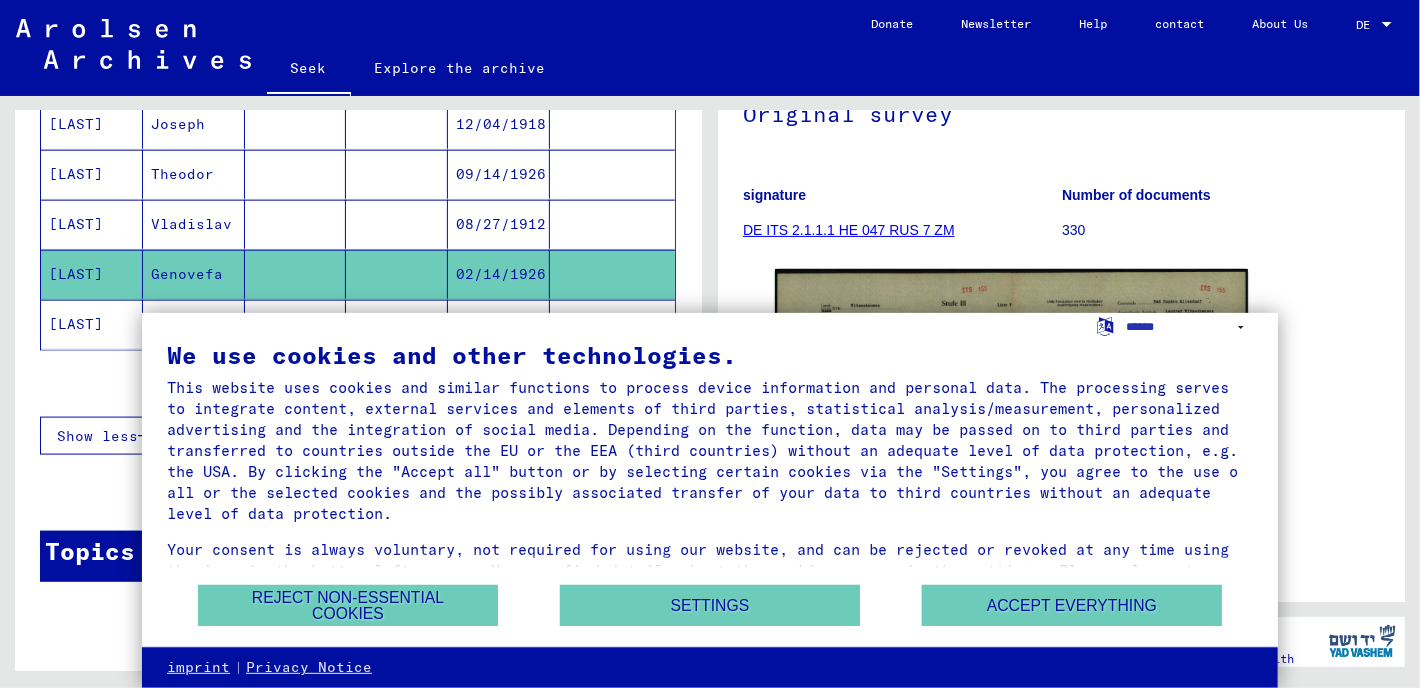 click on "DocID: 70482604" 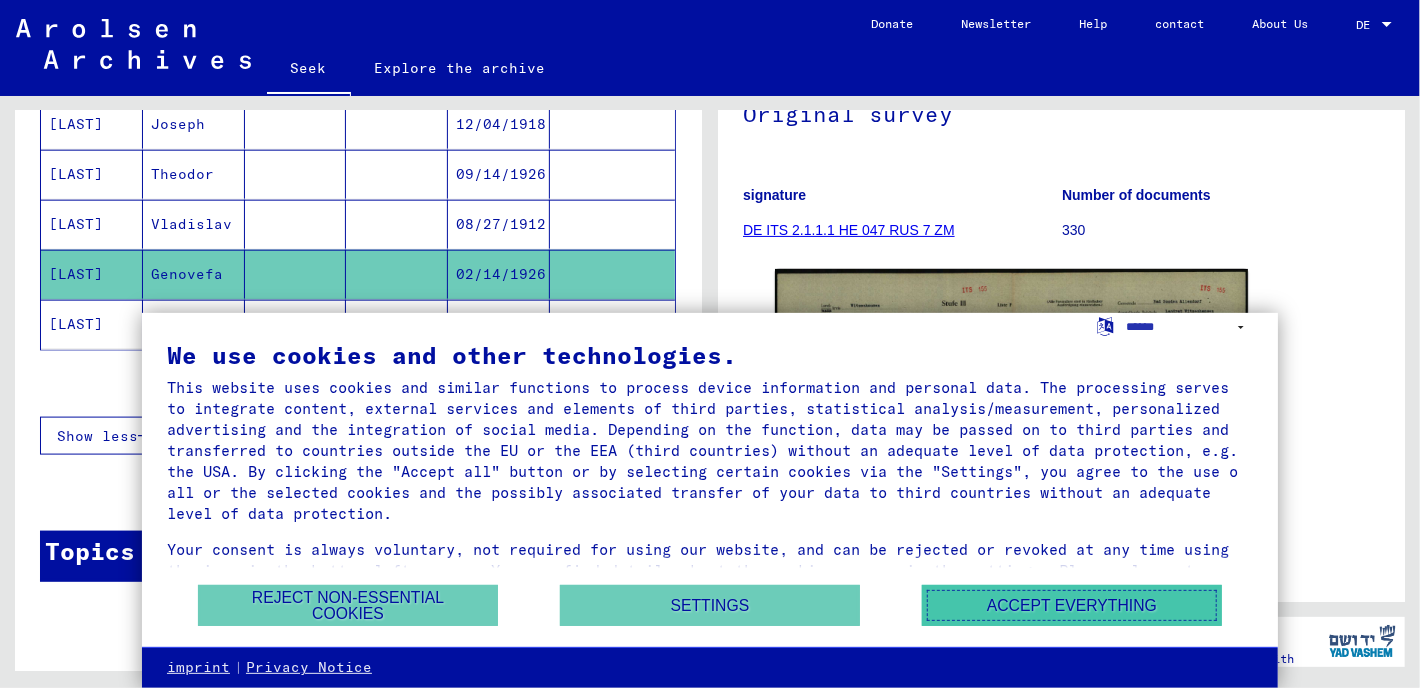 click on "Accept everything" at bounding box center (1072, 605) 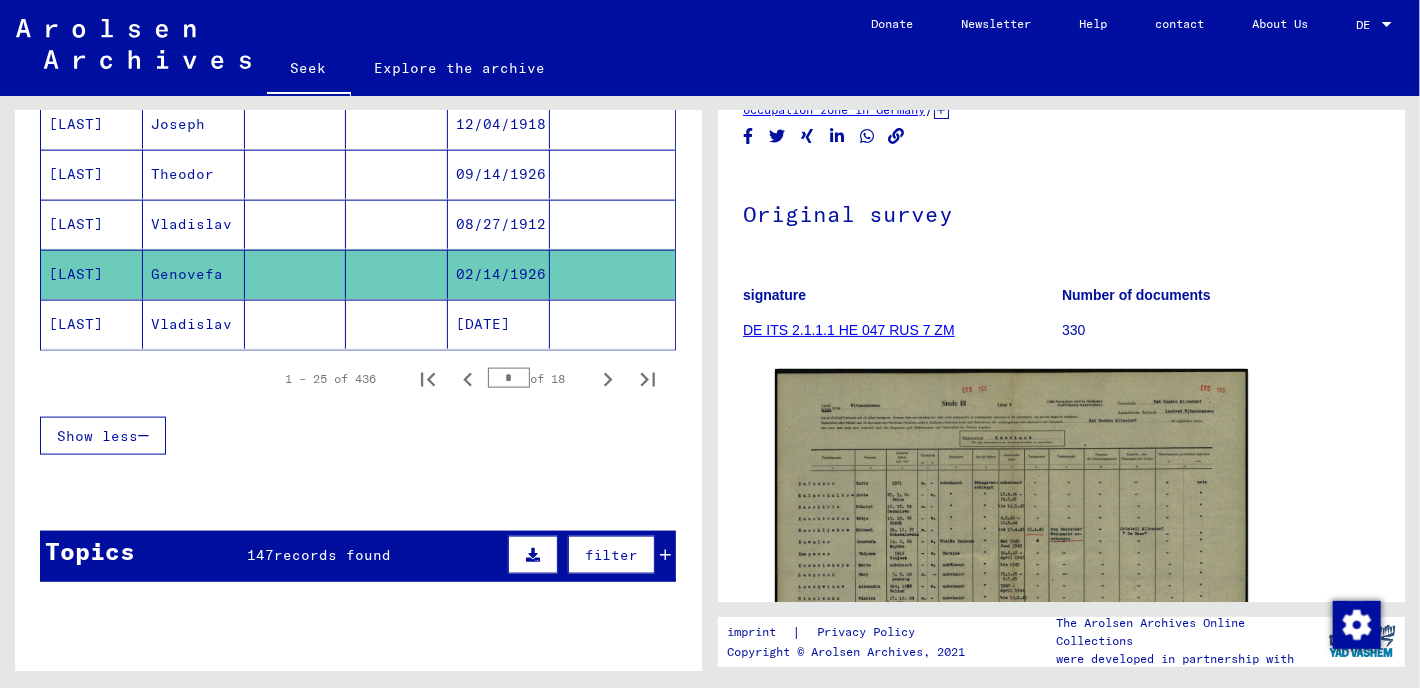 scroll, scrollTop: 0, scrollLeft: 0, axis: both 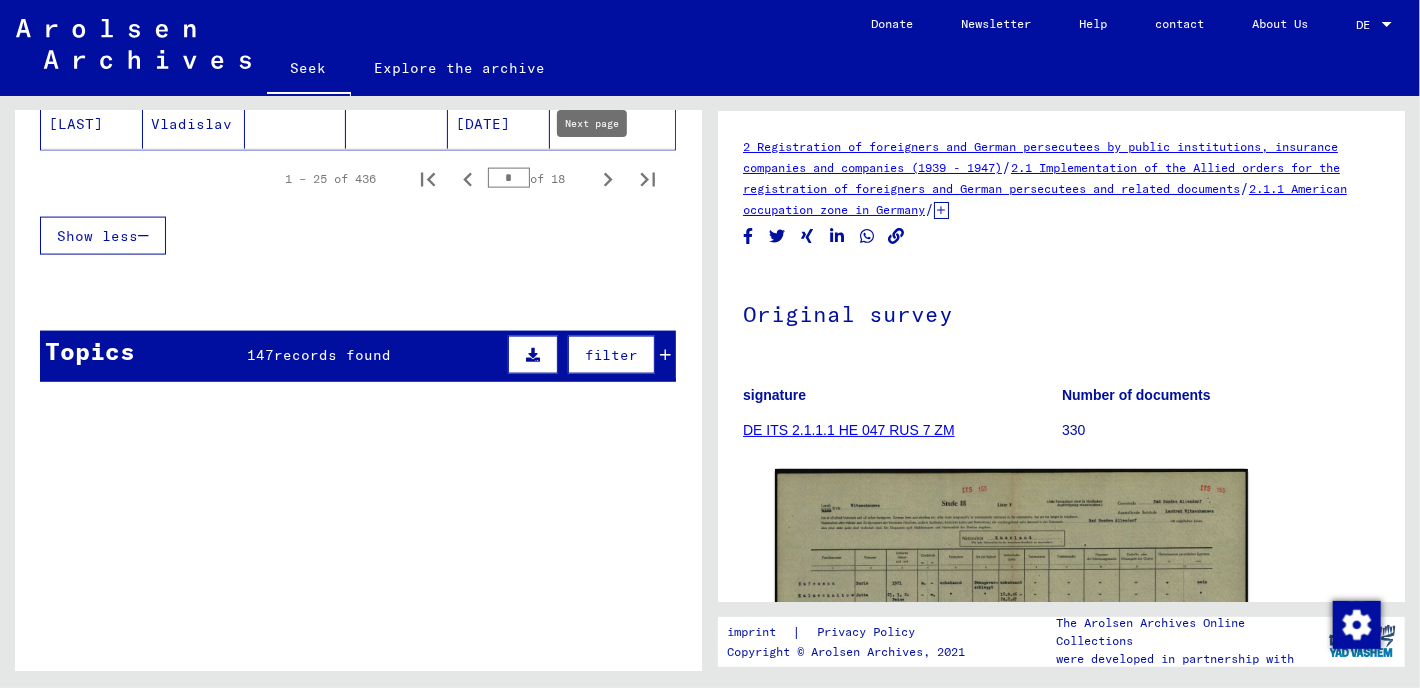 click 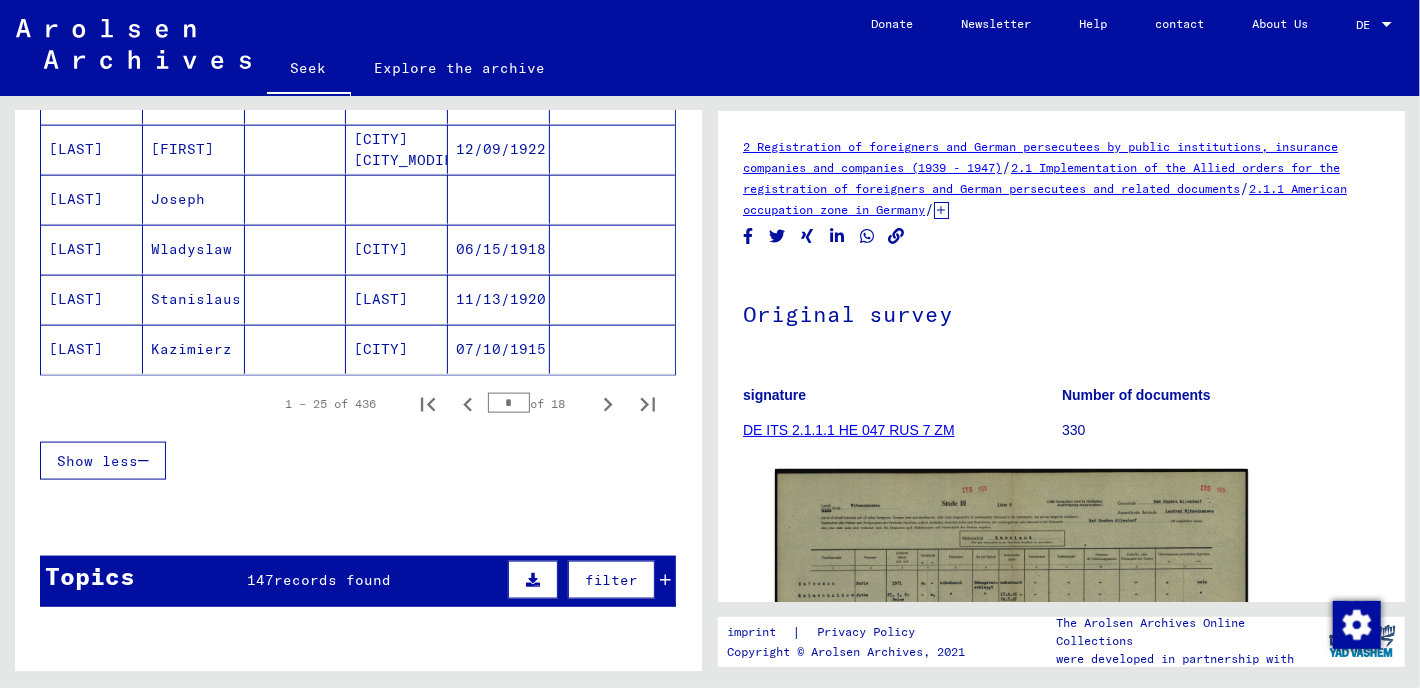 scroll, scrollTop: 1405, scrollLeft: 0, axis: vertical 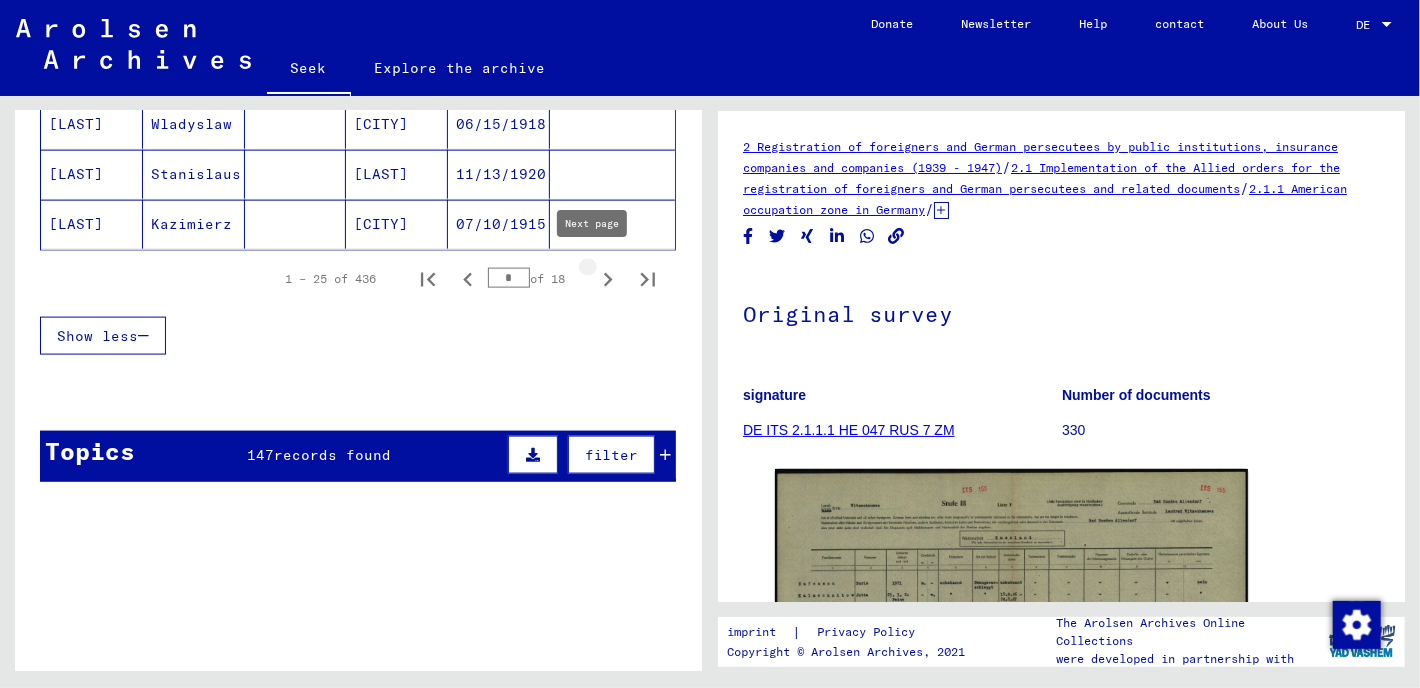 click 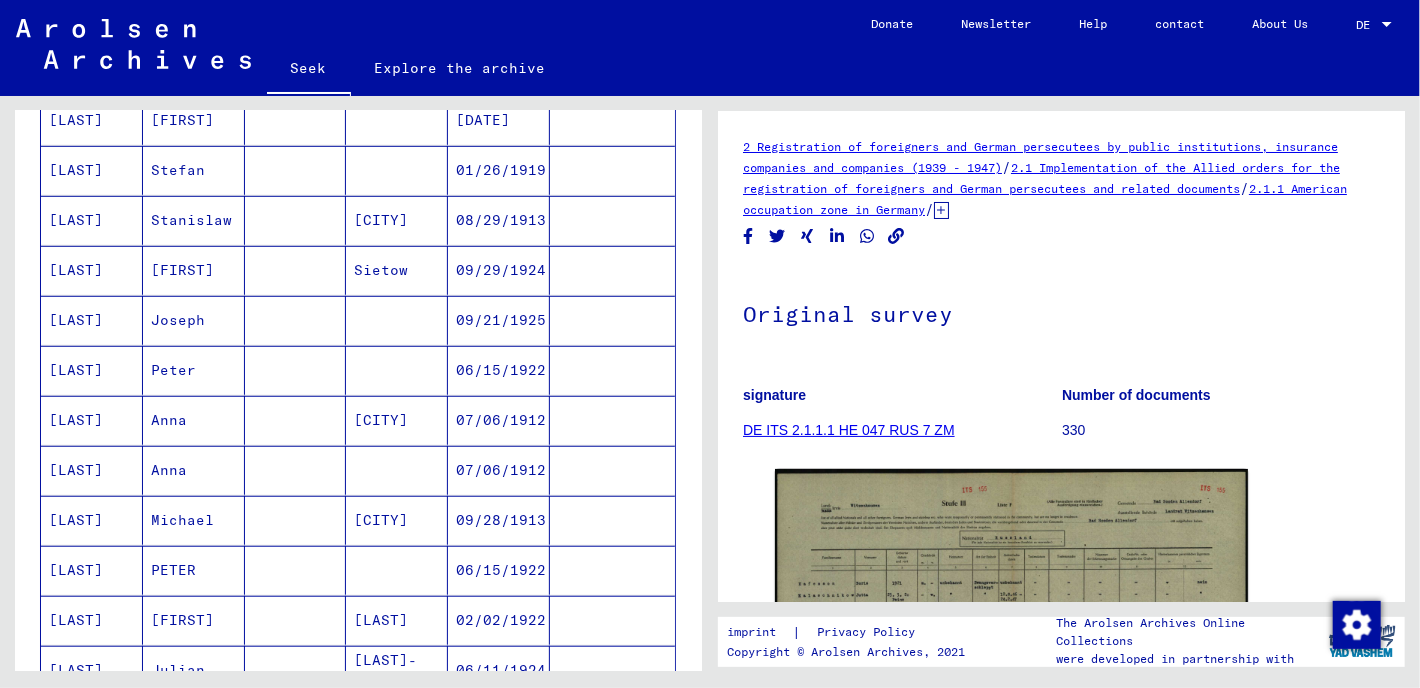 scroll, scrollTop: 605, scrollLeft: 0, axis: vertical 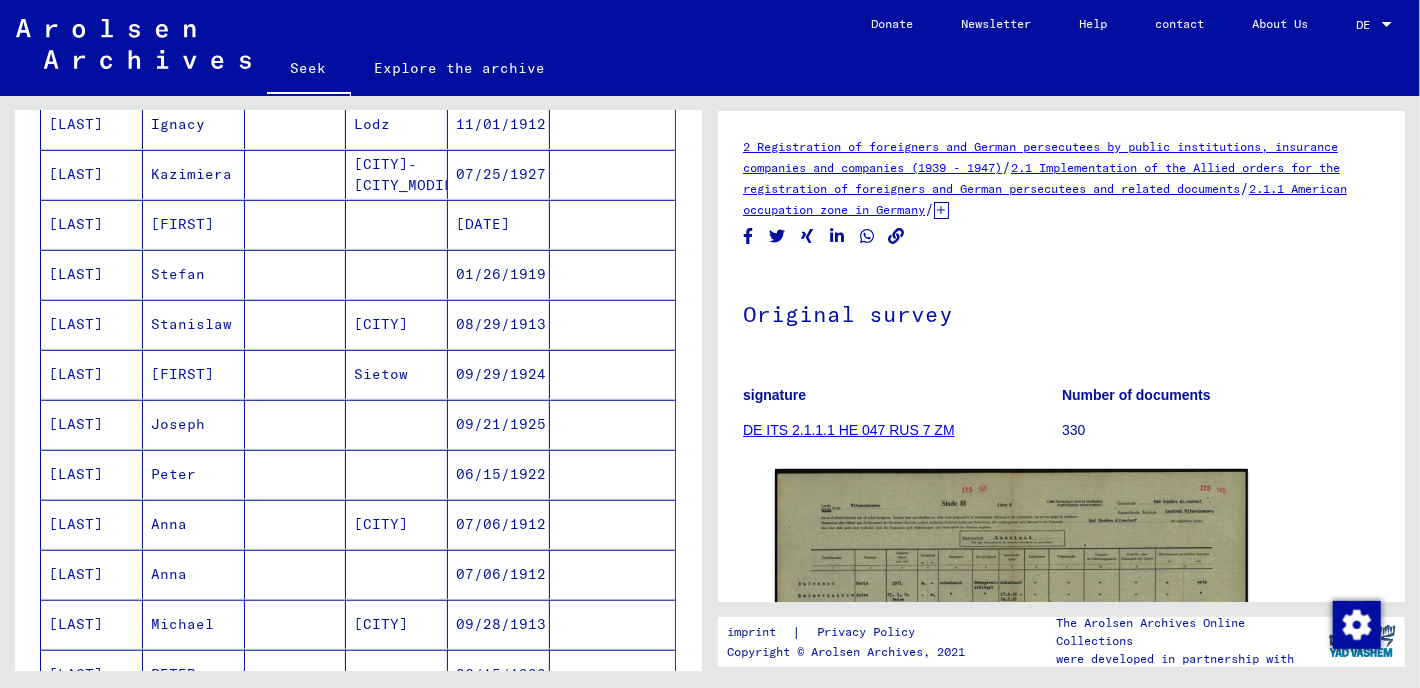 click on "[LAST]" at bounding box center (76, 274) 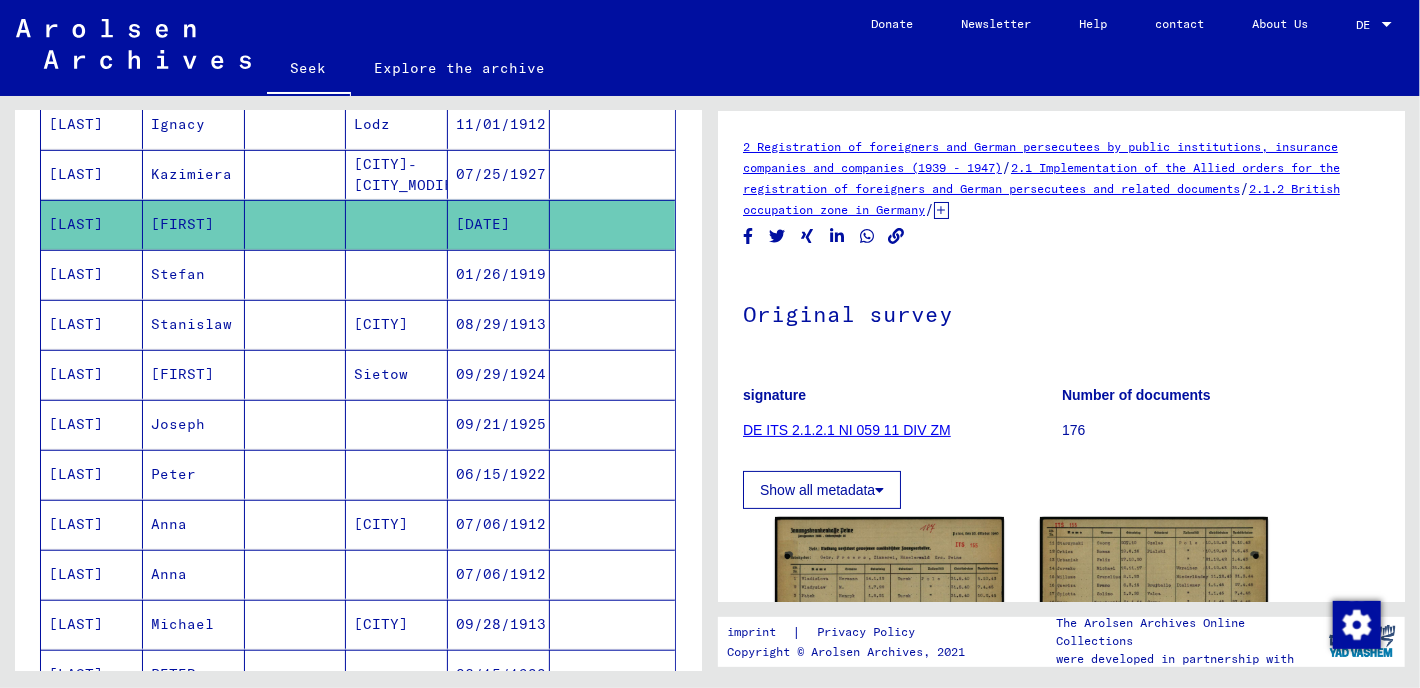 scroll, scrollTop: 0, scrollLeft: 0, axis: both 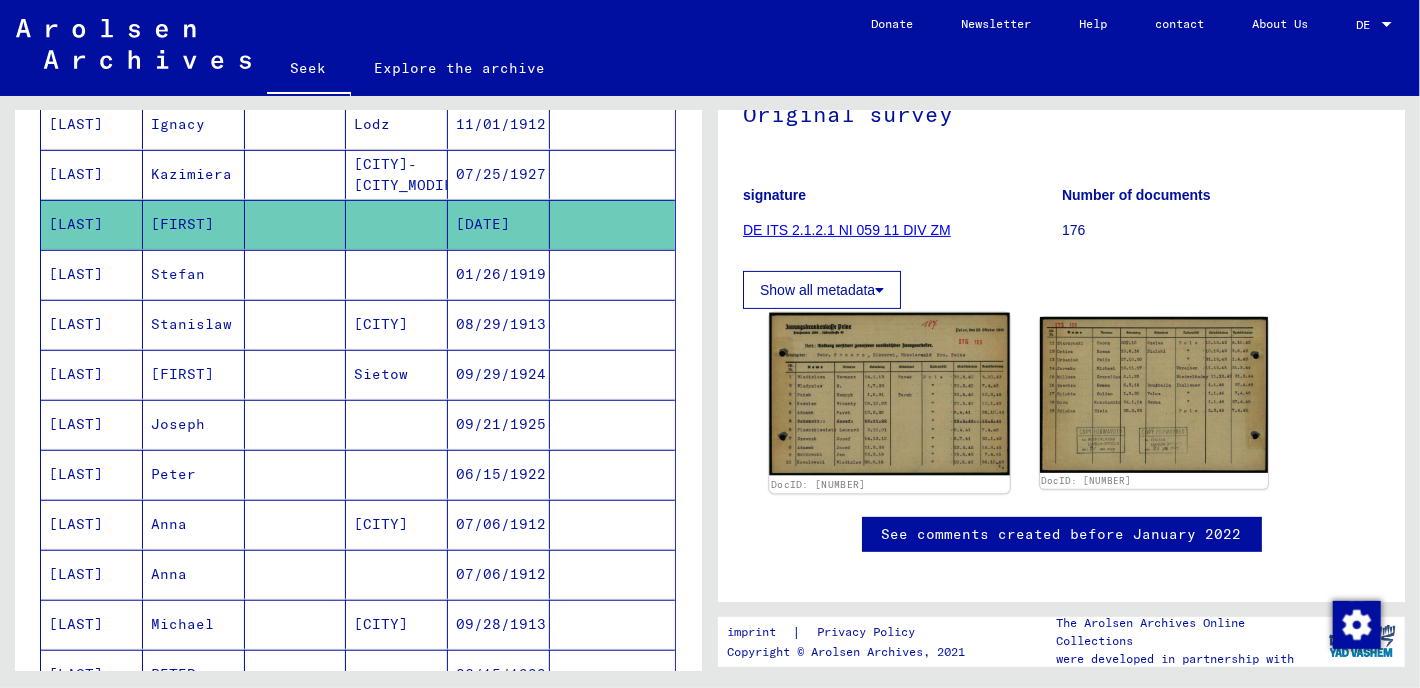 click 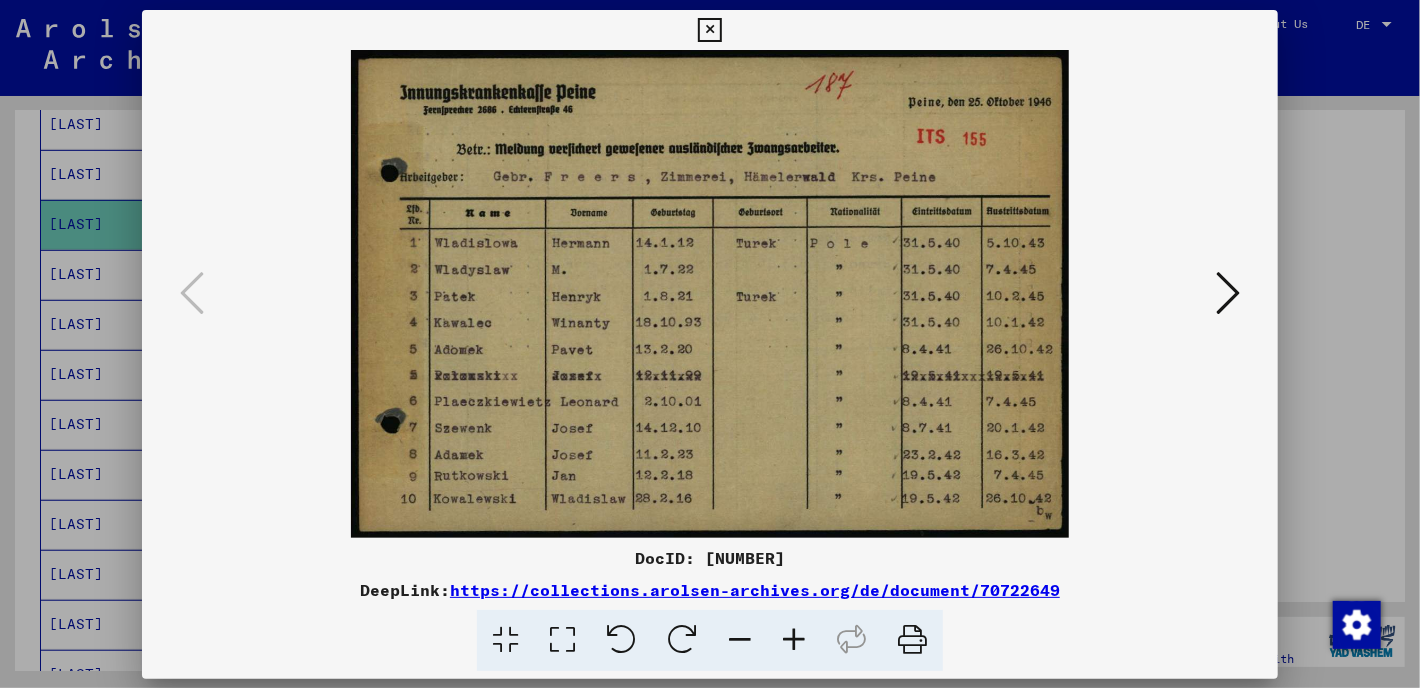 click at bounding box center [710, 294] 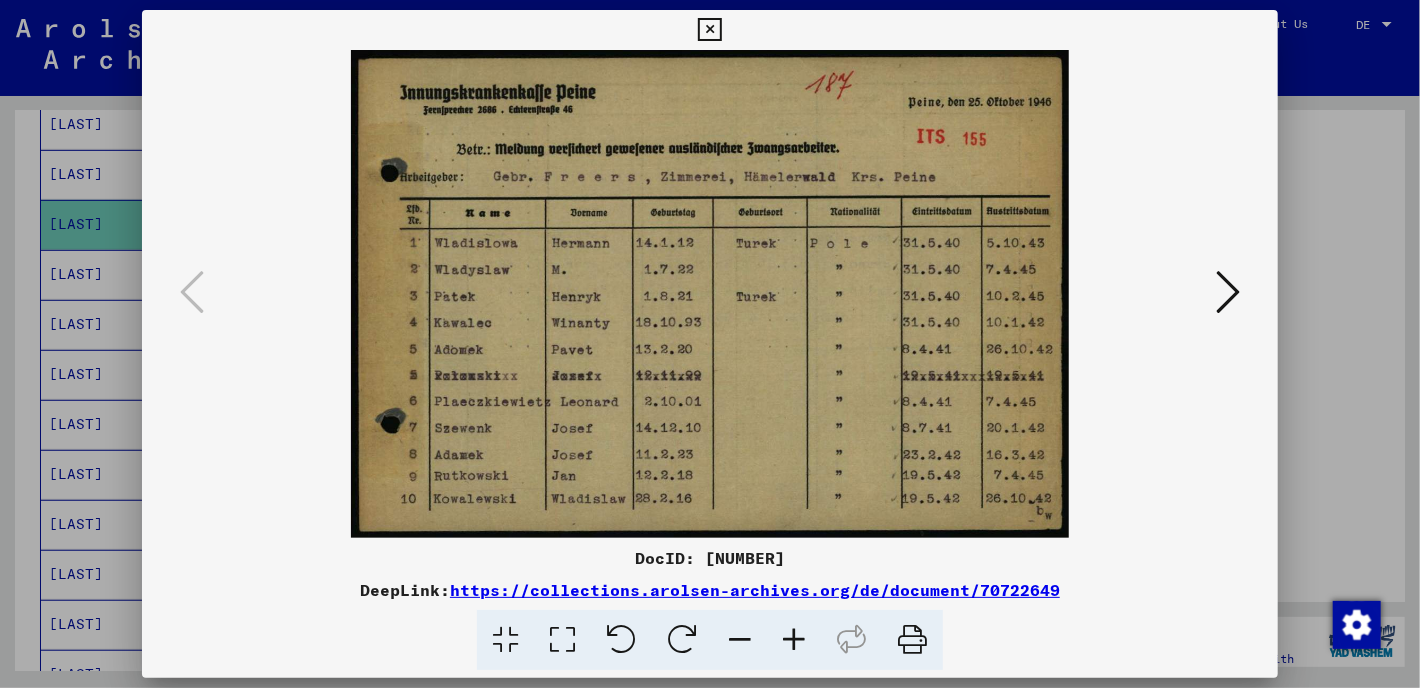 click at bounding box center [709, 30] 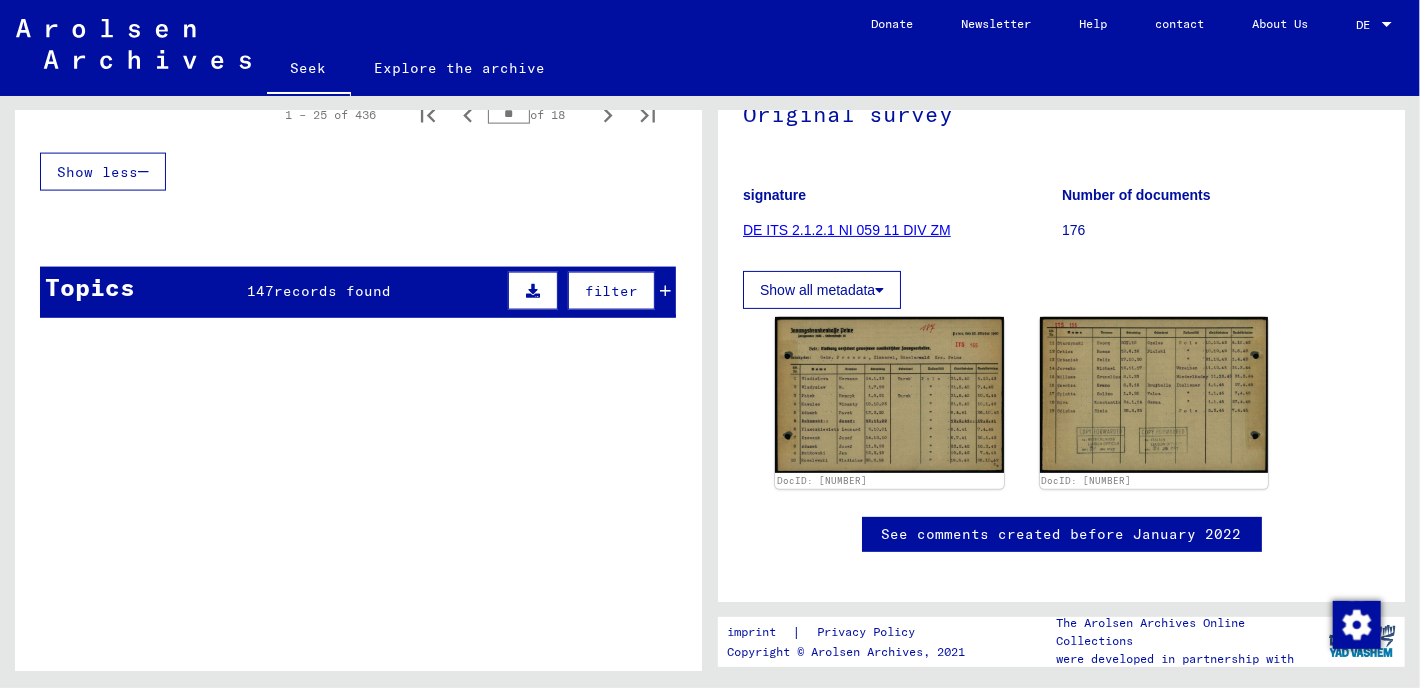 scroll, scrollTop: 1305, scrollLeft: 0, axis: vertical 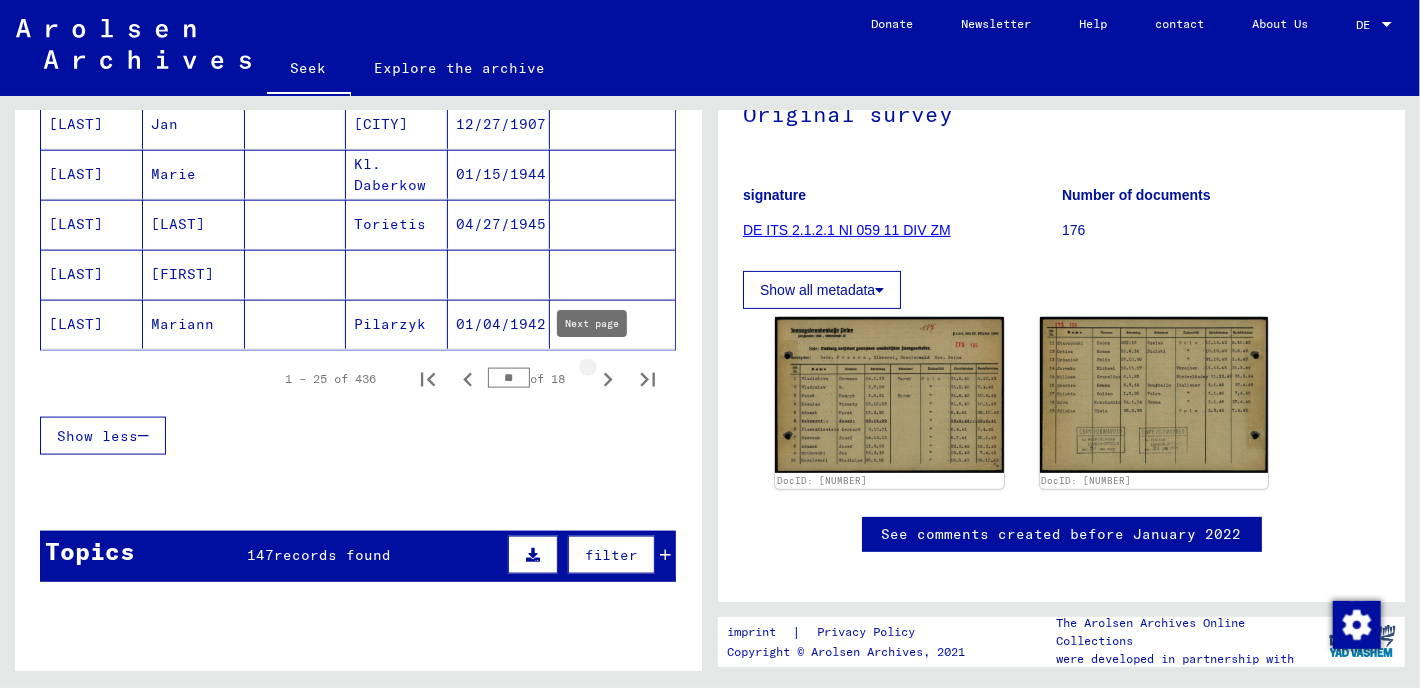 click 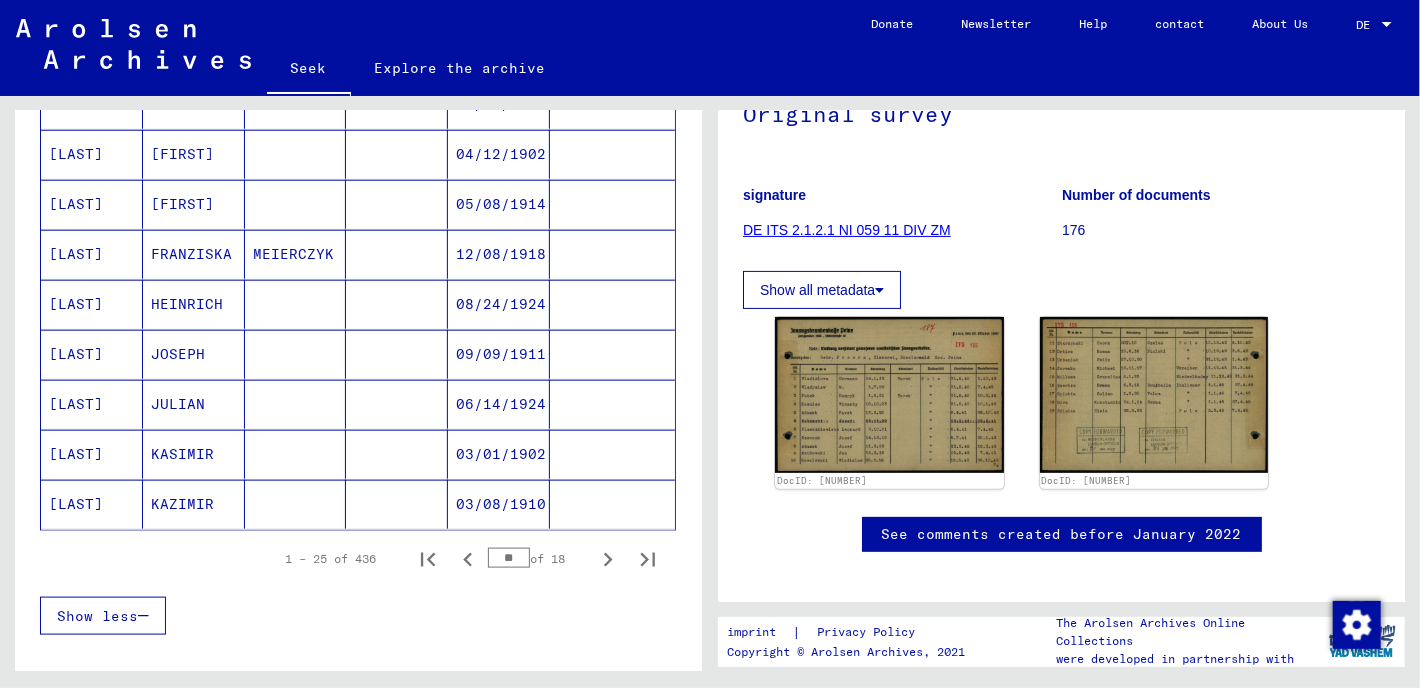 scroll, scrollTop: 1105, scrollLeft: 0, axis: vertical 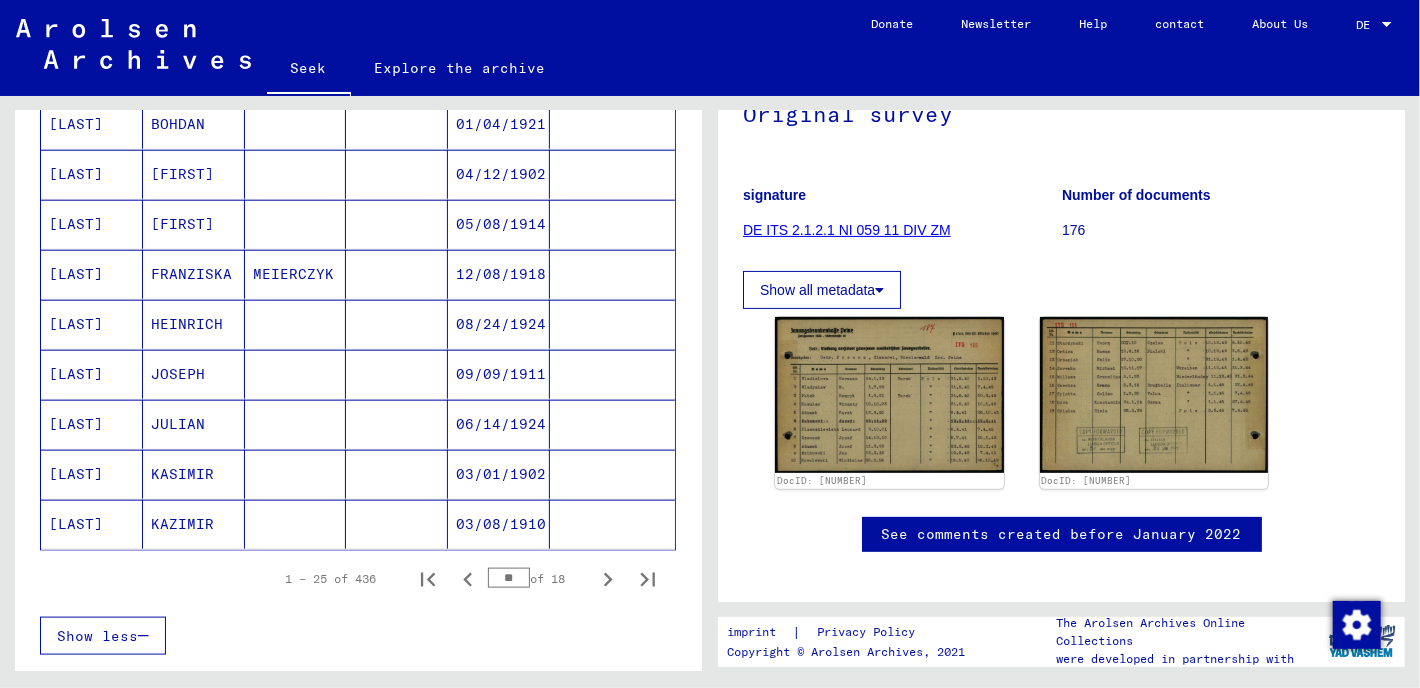 click on "[LAST]" at bounding box center [76, 374] 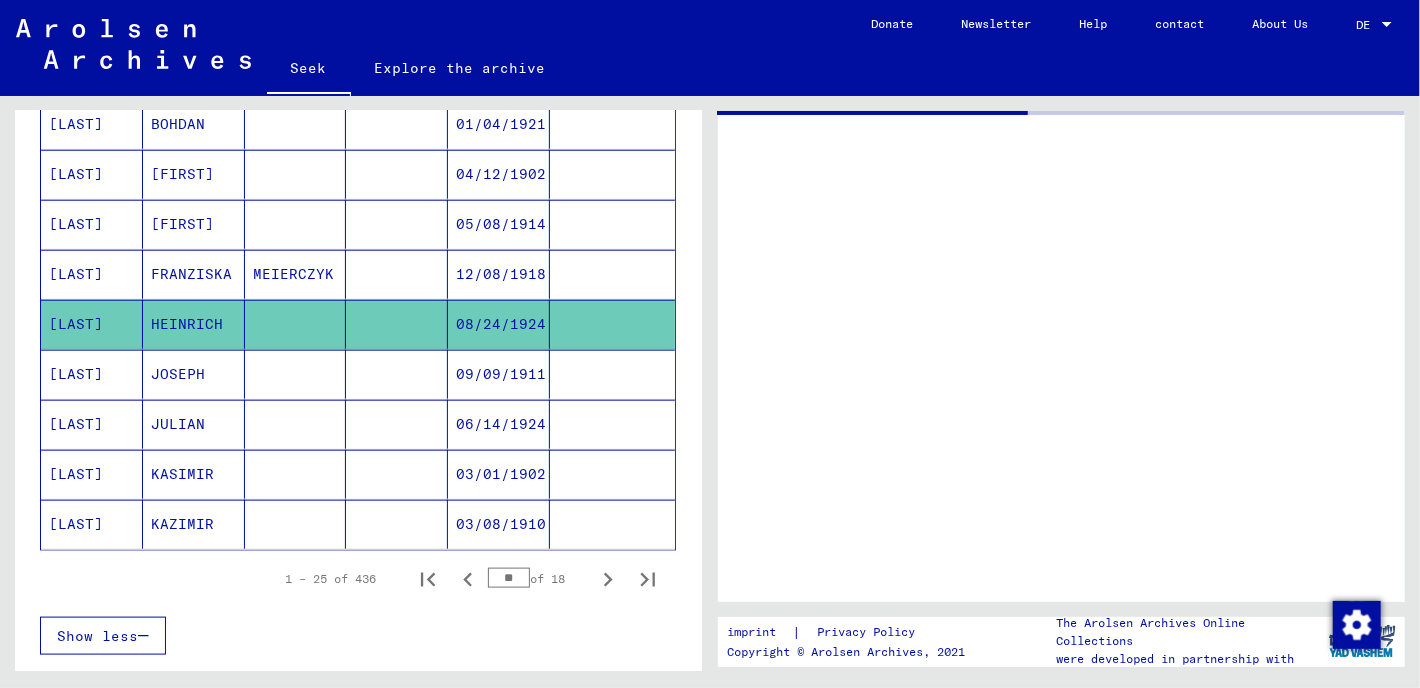 scroll, scrollTop: 0, scrollLeft: 0, axis: both 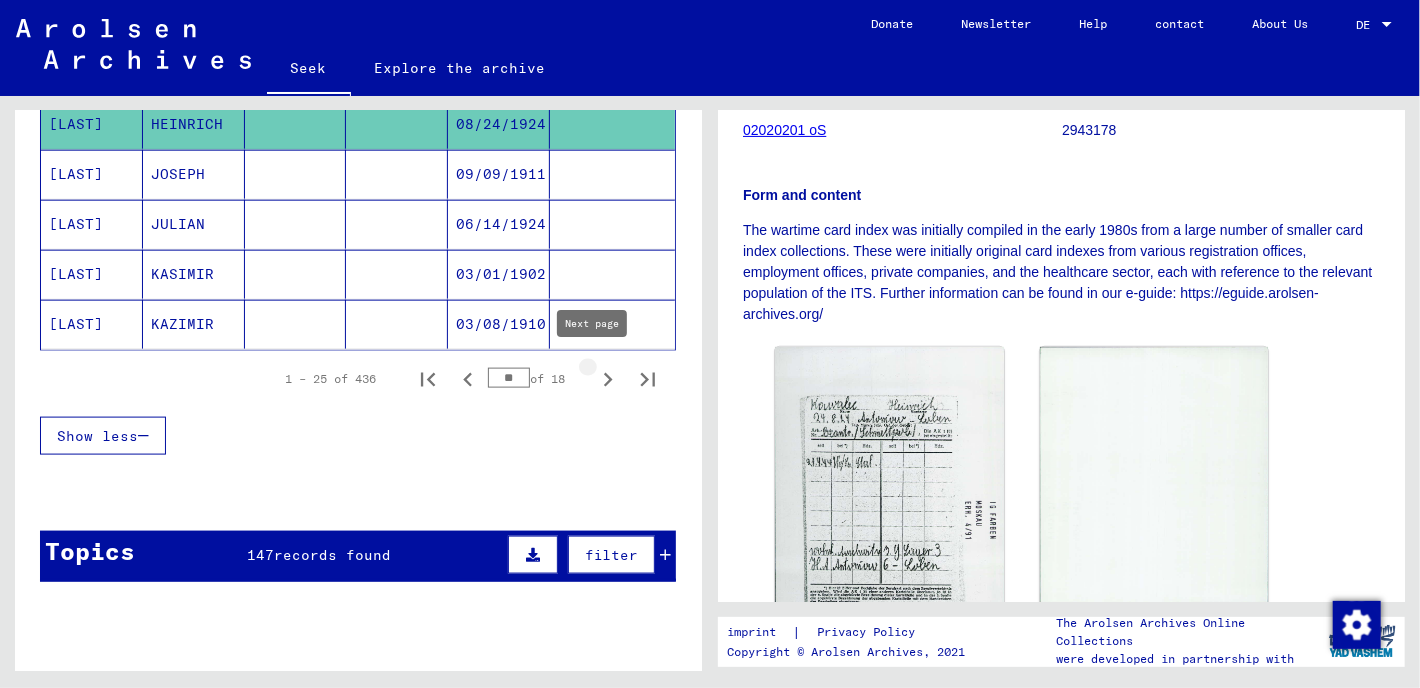 click 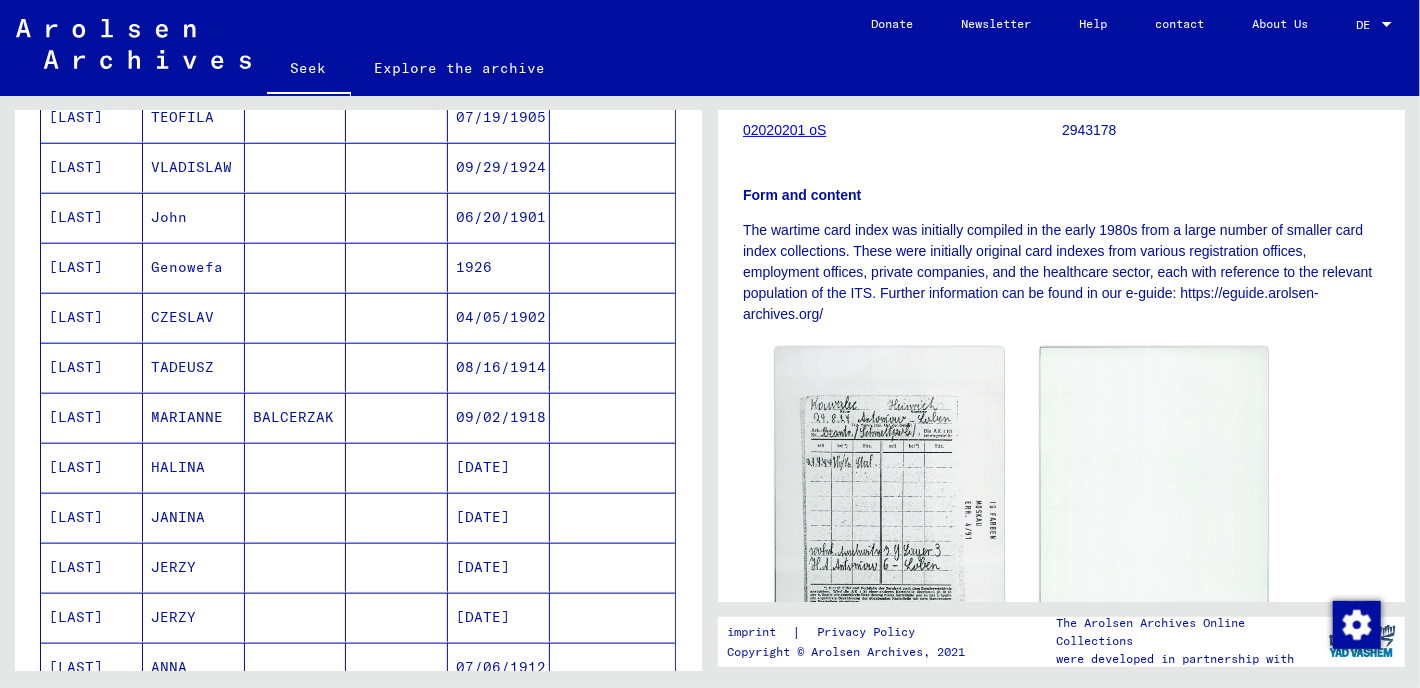 scroll, scrollTop: 905, scrollLeft: 0, axis: vertical 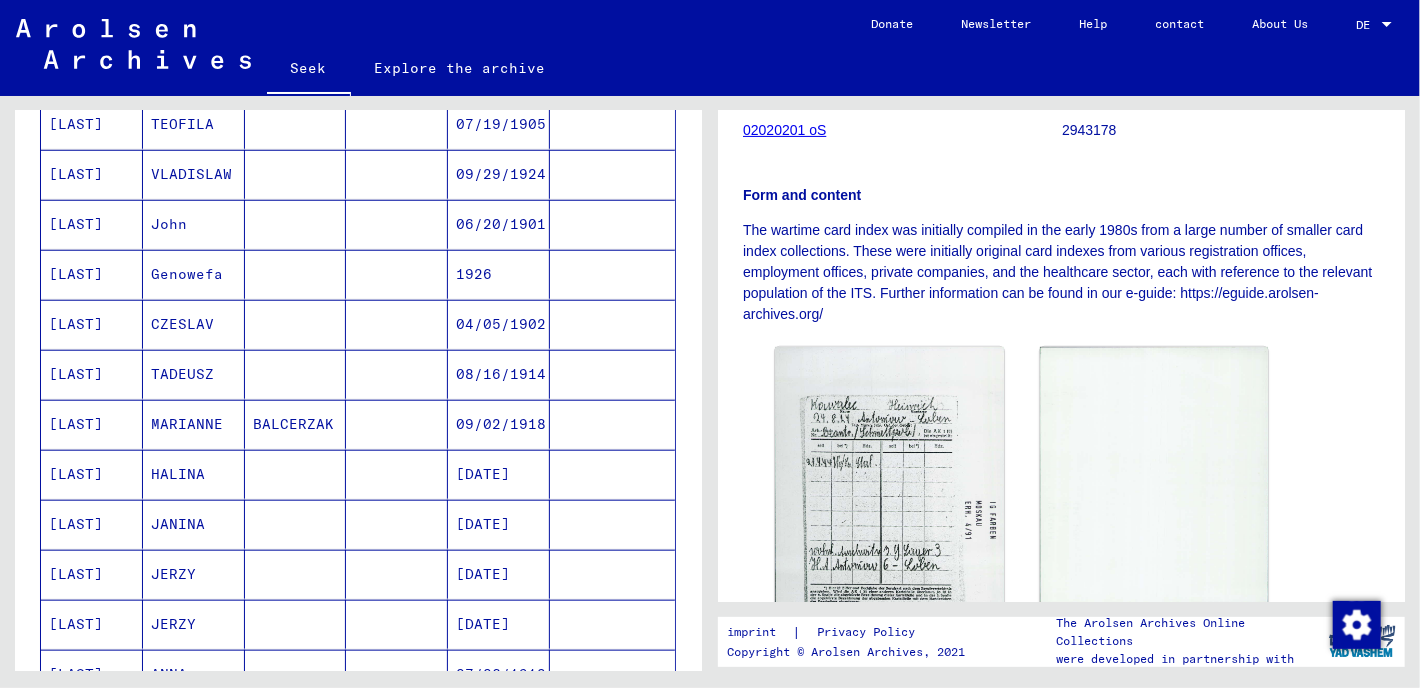 click on "[LAST]" at bounding box center [76, 324] 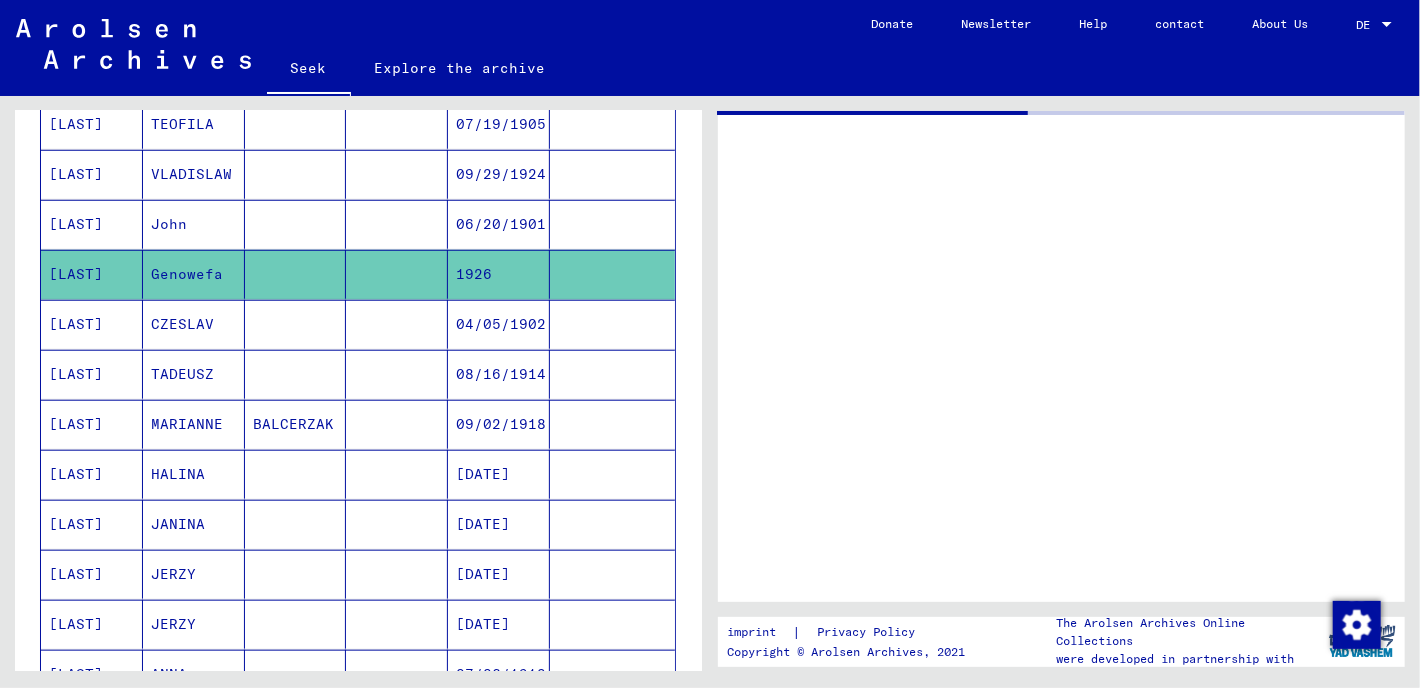 scroll, scrollTop: 0, scrollLeft: 0, axis: both 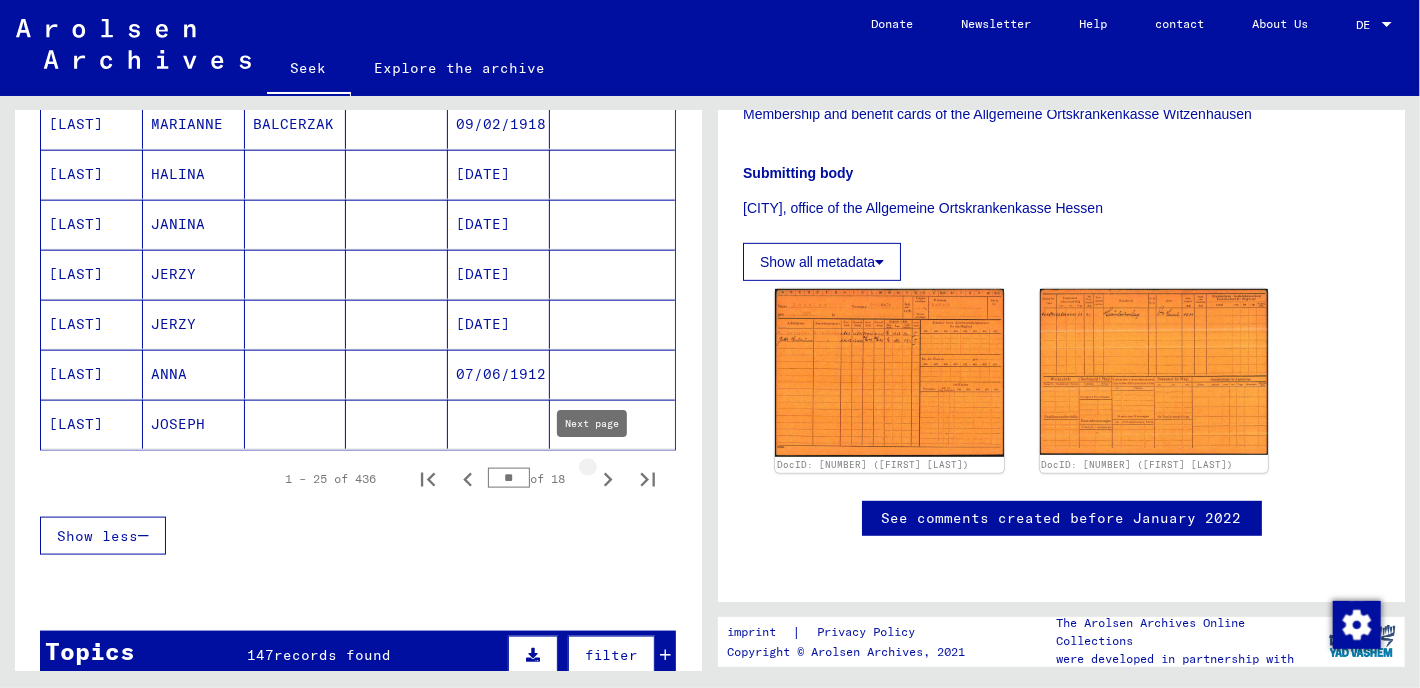 click 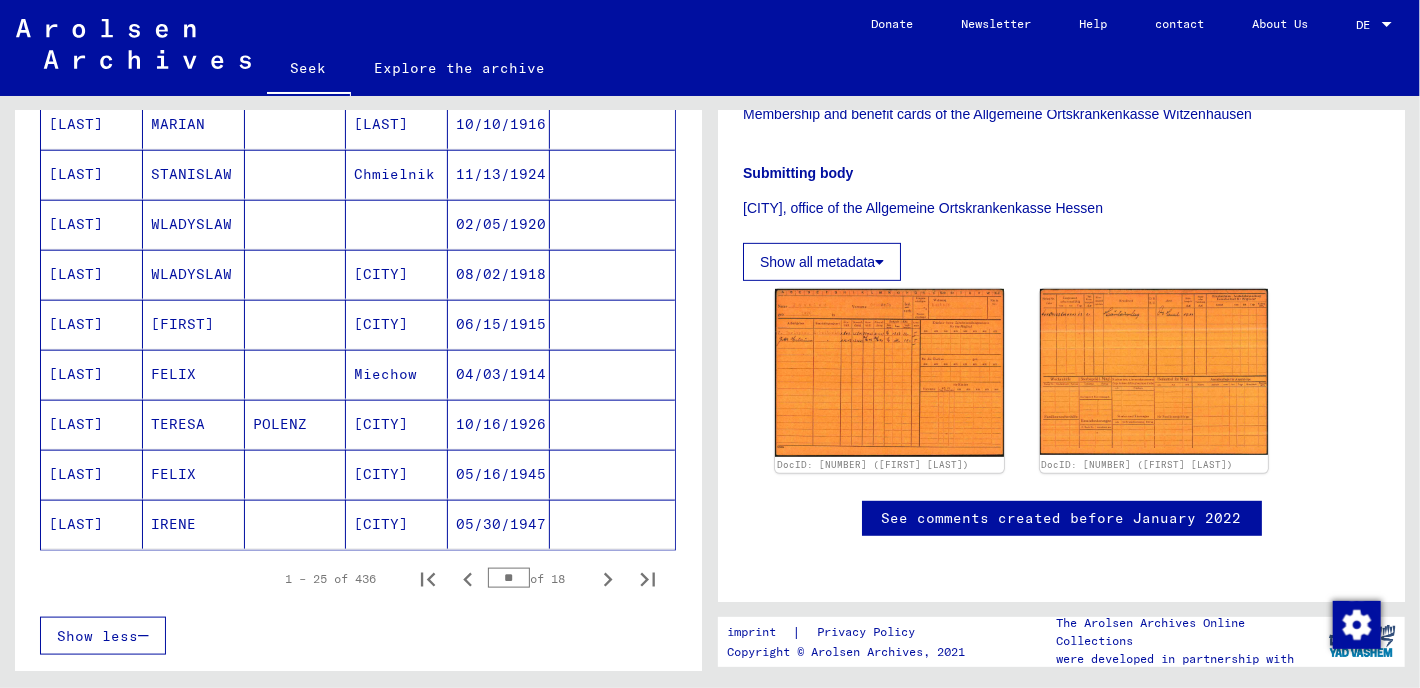 scroll, scrollTop: 1405, scrollLeft: 0, axis: vertical 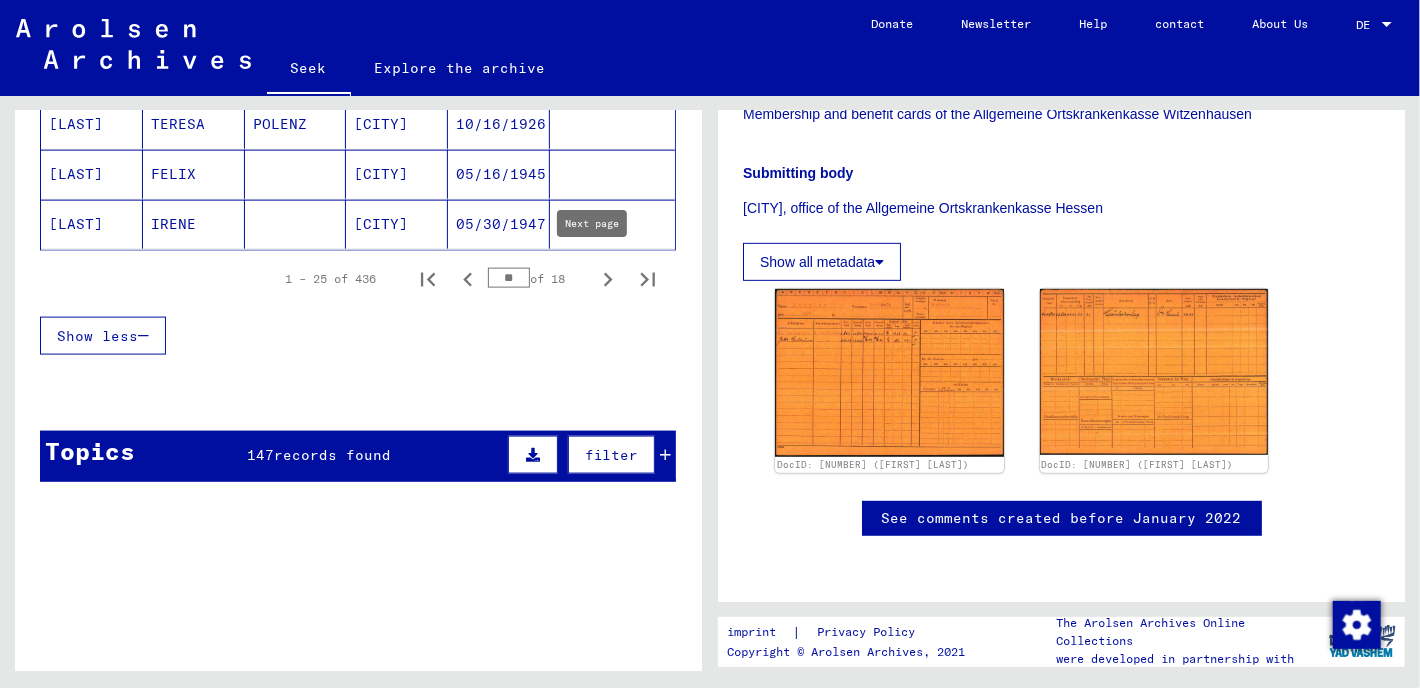 click 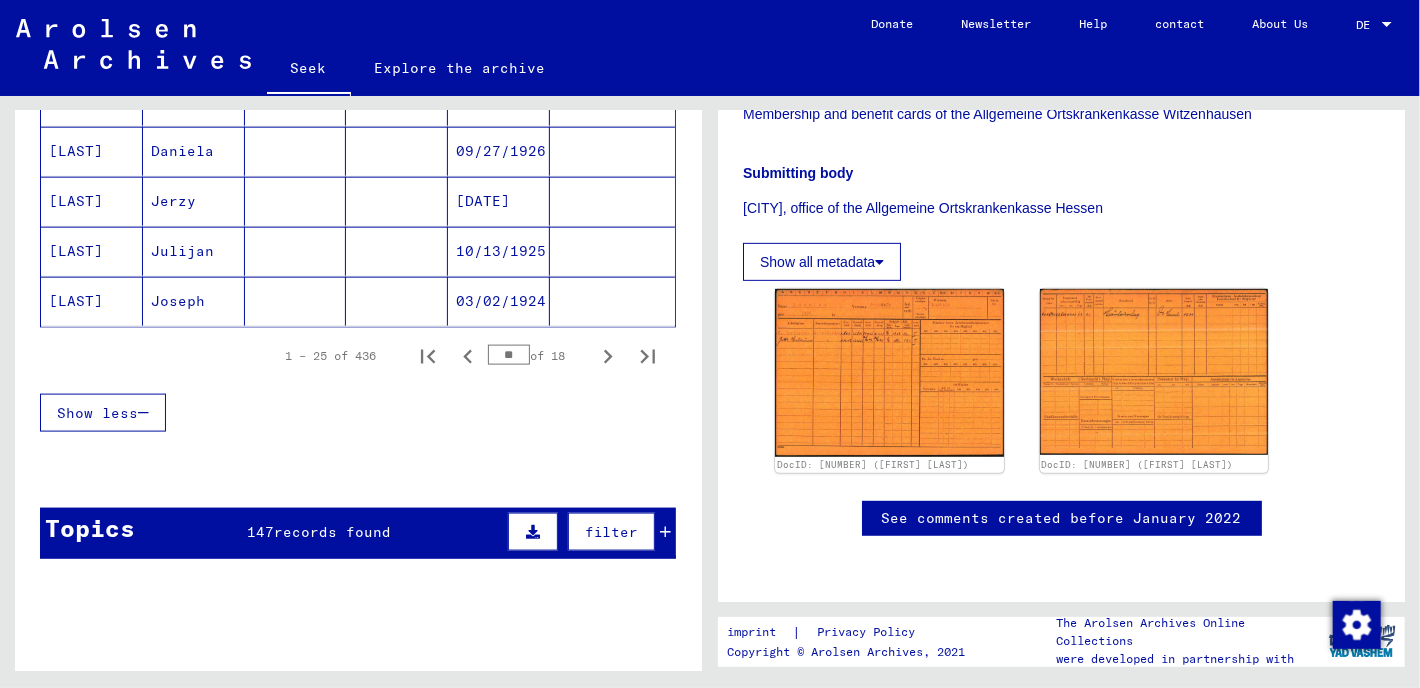 scroll, scrollTop: 1505, scrollLeft: 0, axis: vertical 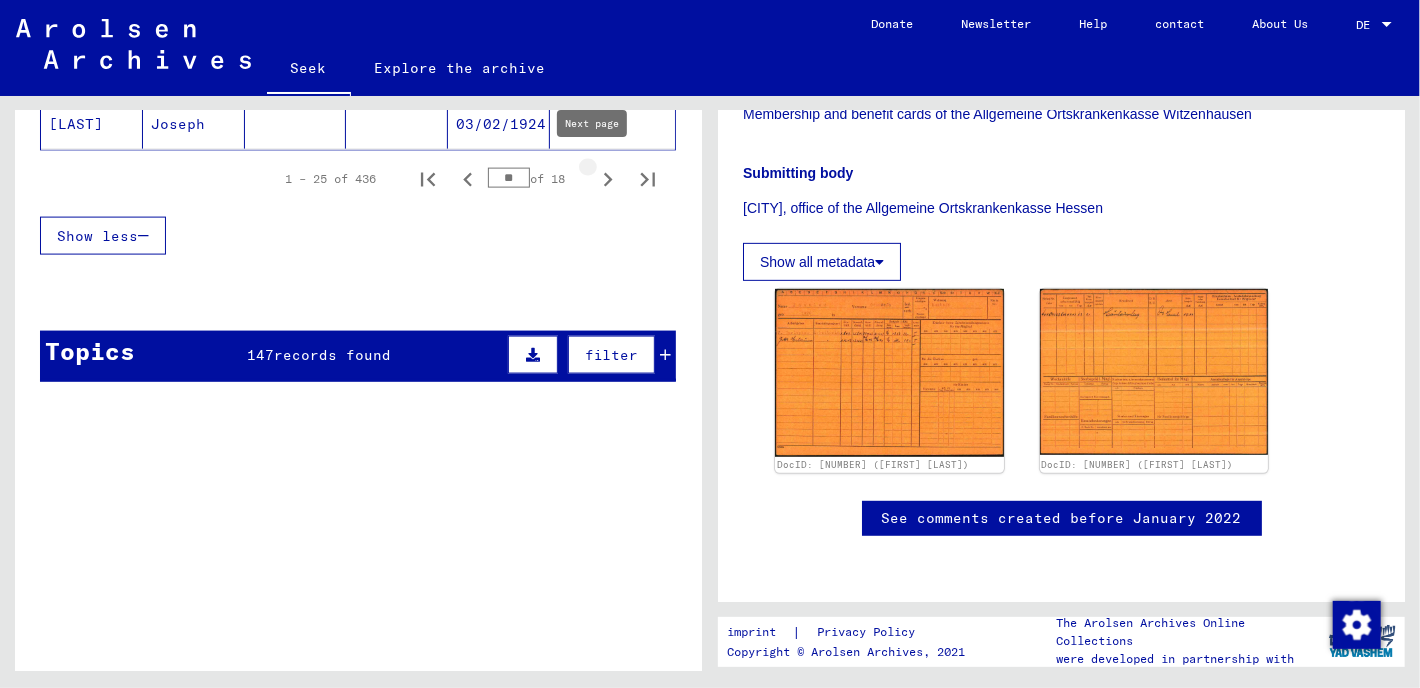 click 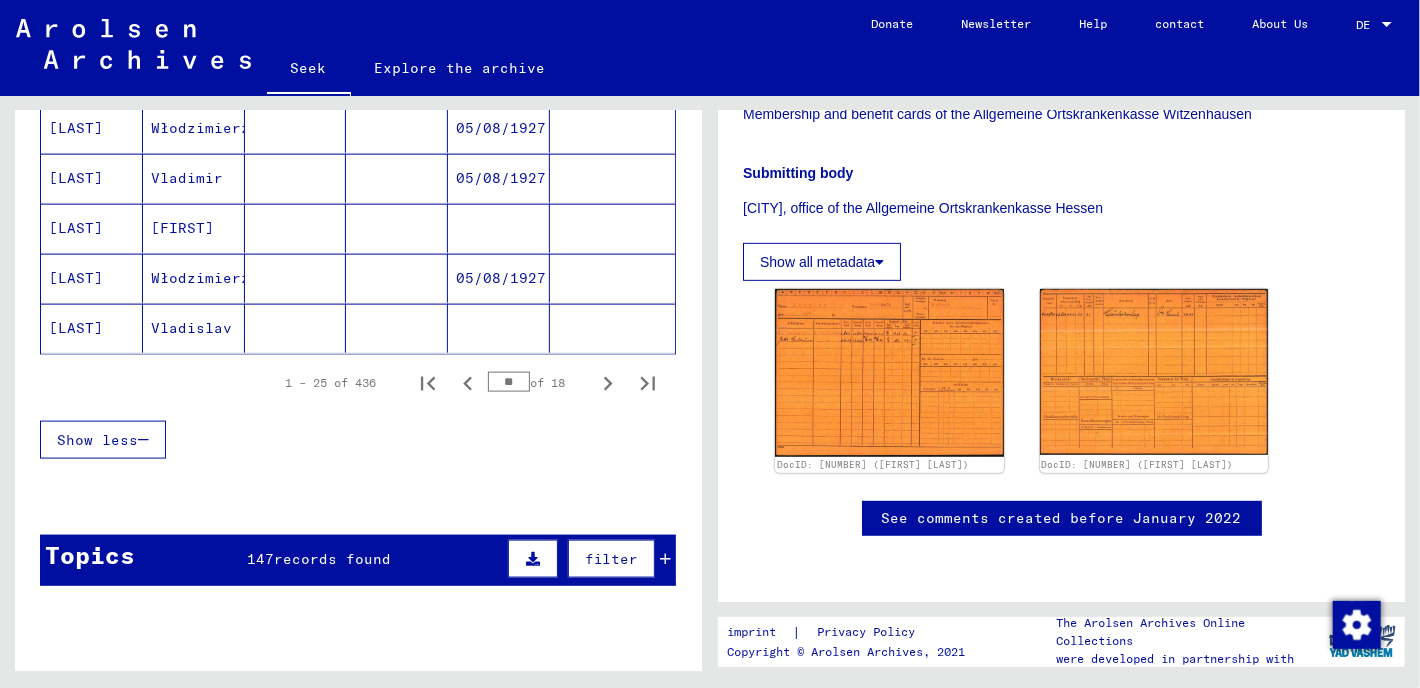 scroll, scrollTop: 1305, scrollLeft: 0, axis: vertical 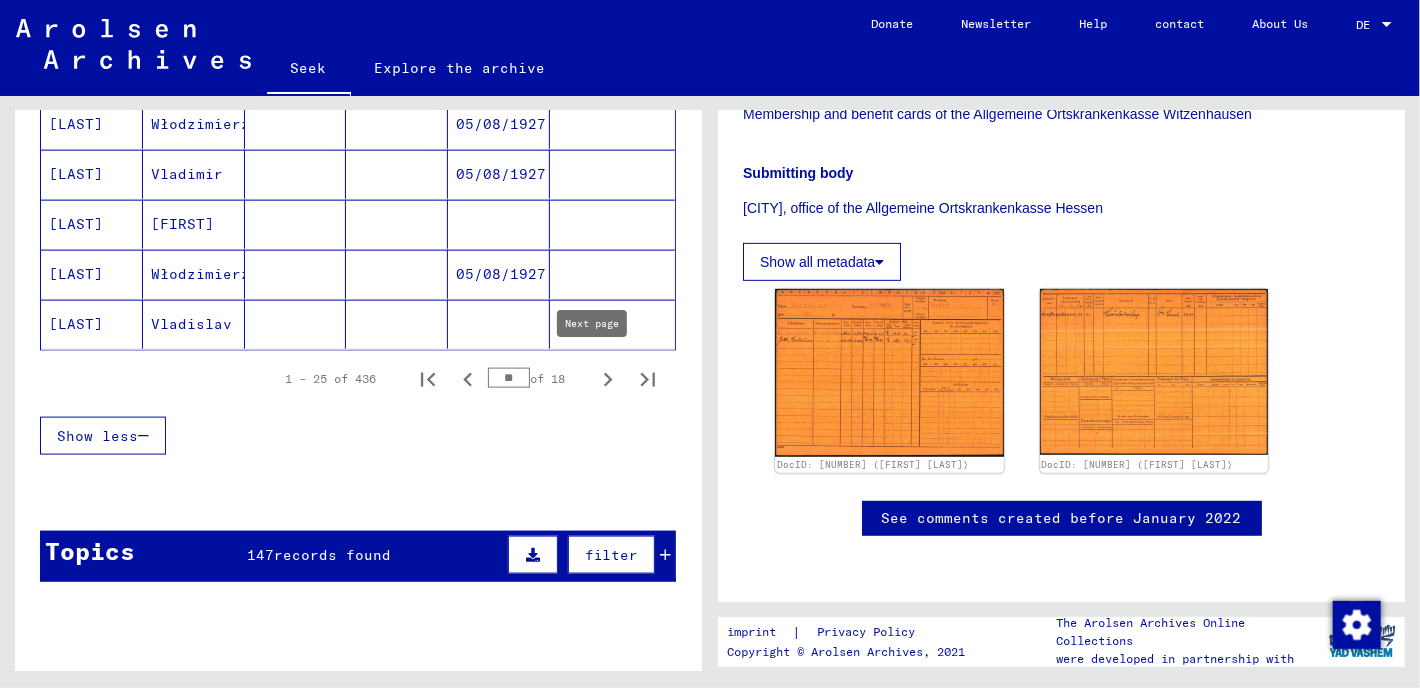 click 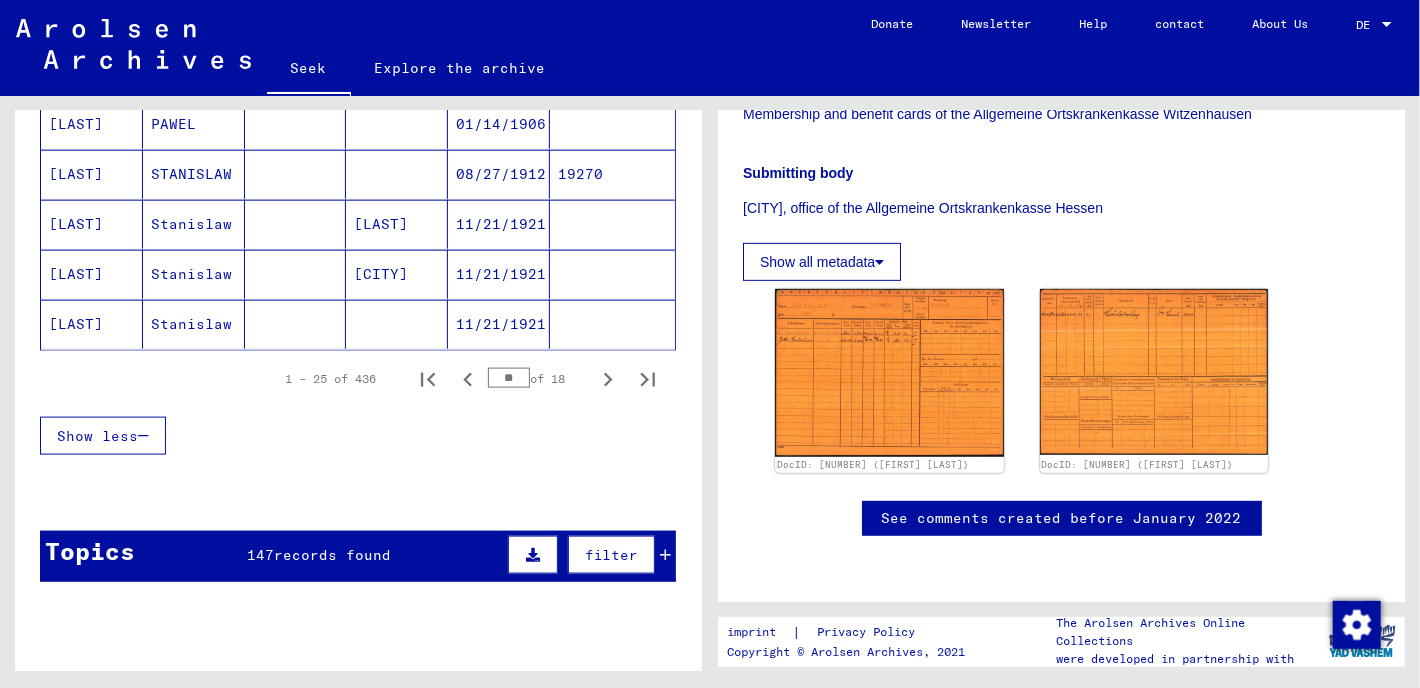 scroll, scrollTop: 1505, scrollLeft: 0, axis: vertical 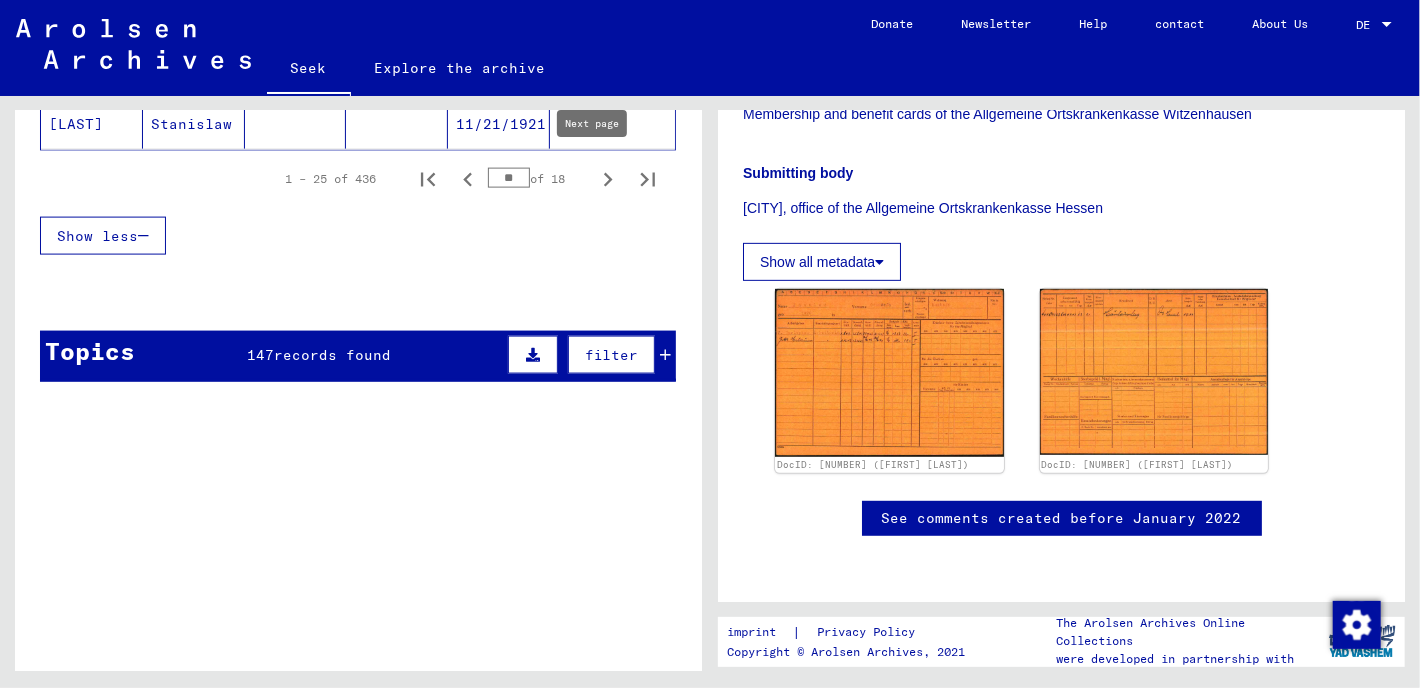 click 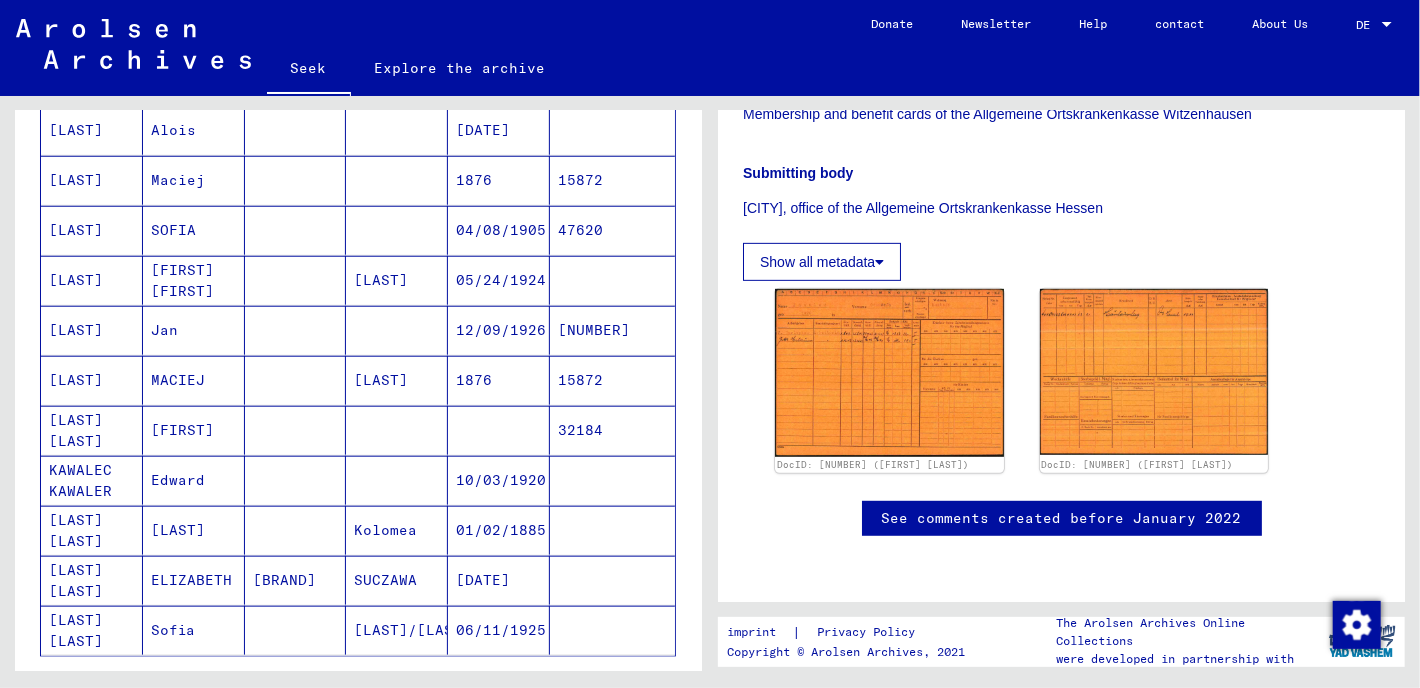 scroll, scrollTop: 905, scrollLeft: 0, axis: vertical 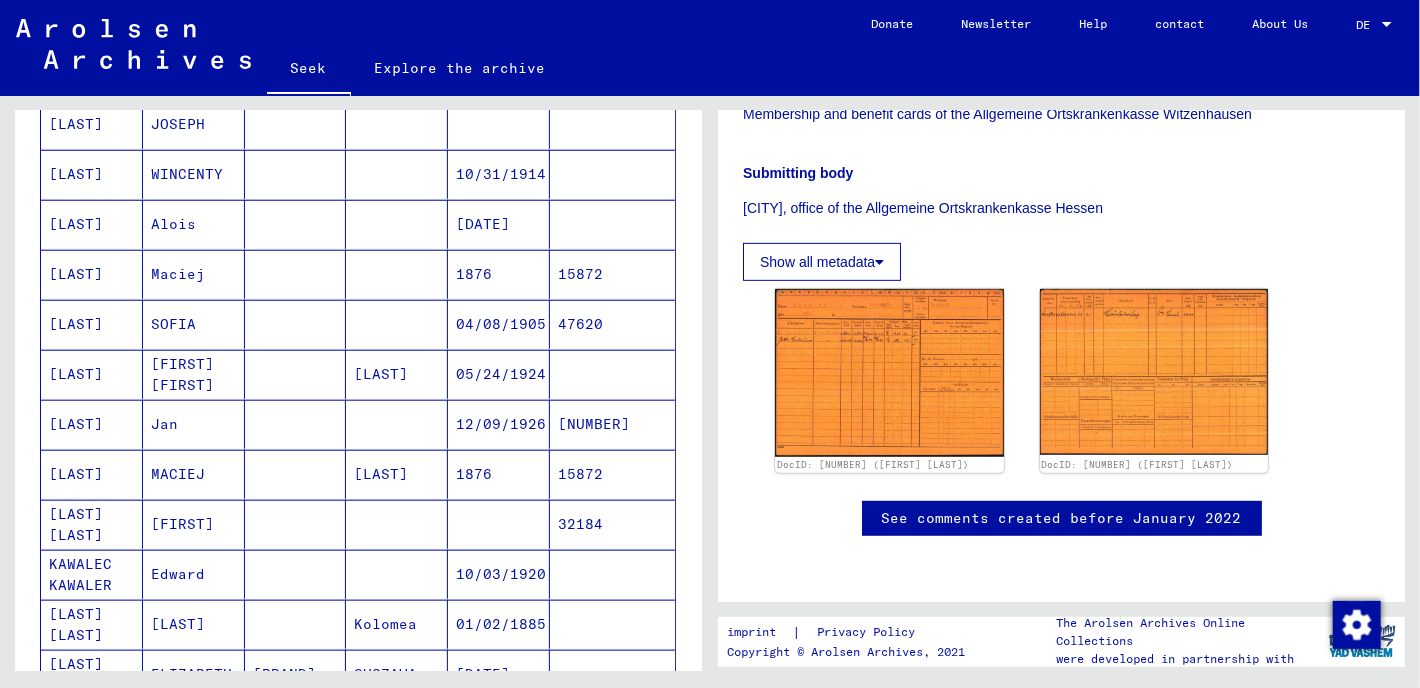 click on "[LAST]" at bounding box center (76, 424) 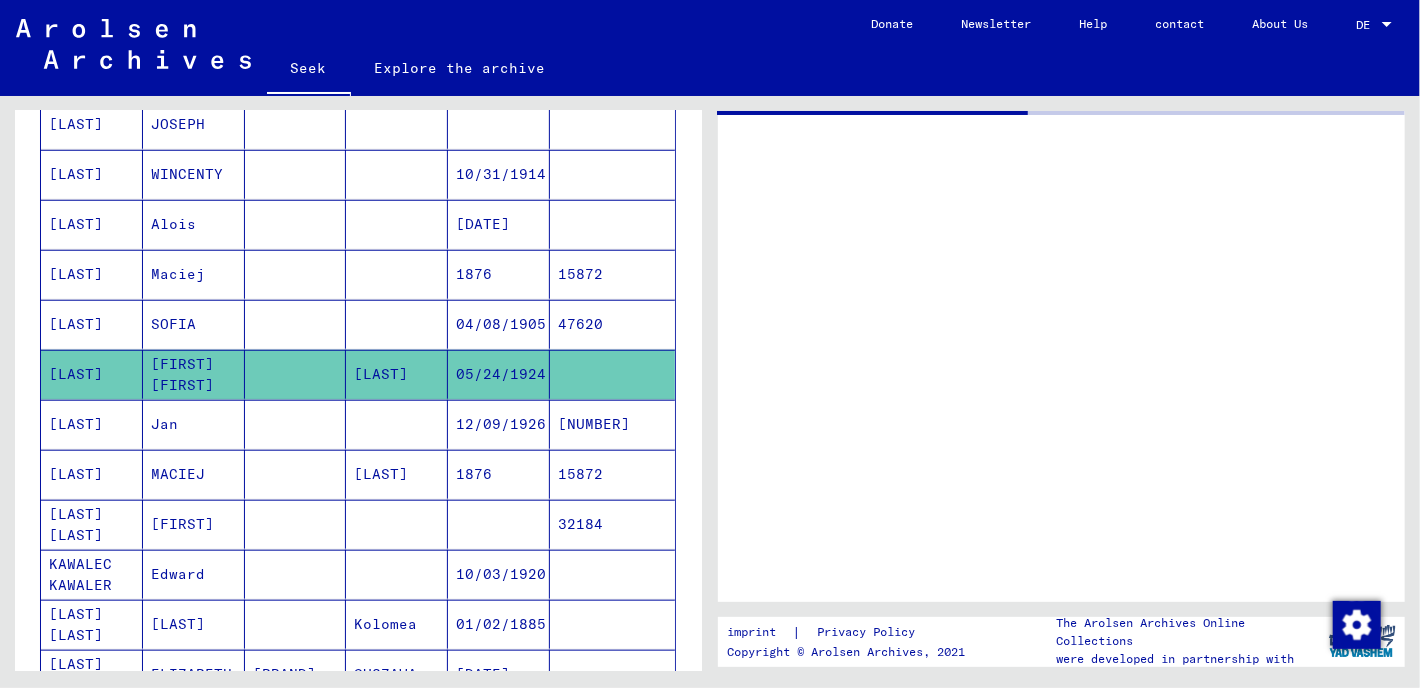 scroll, scrollTop: 0, scrollLeft: 0, axis: both 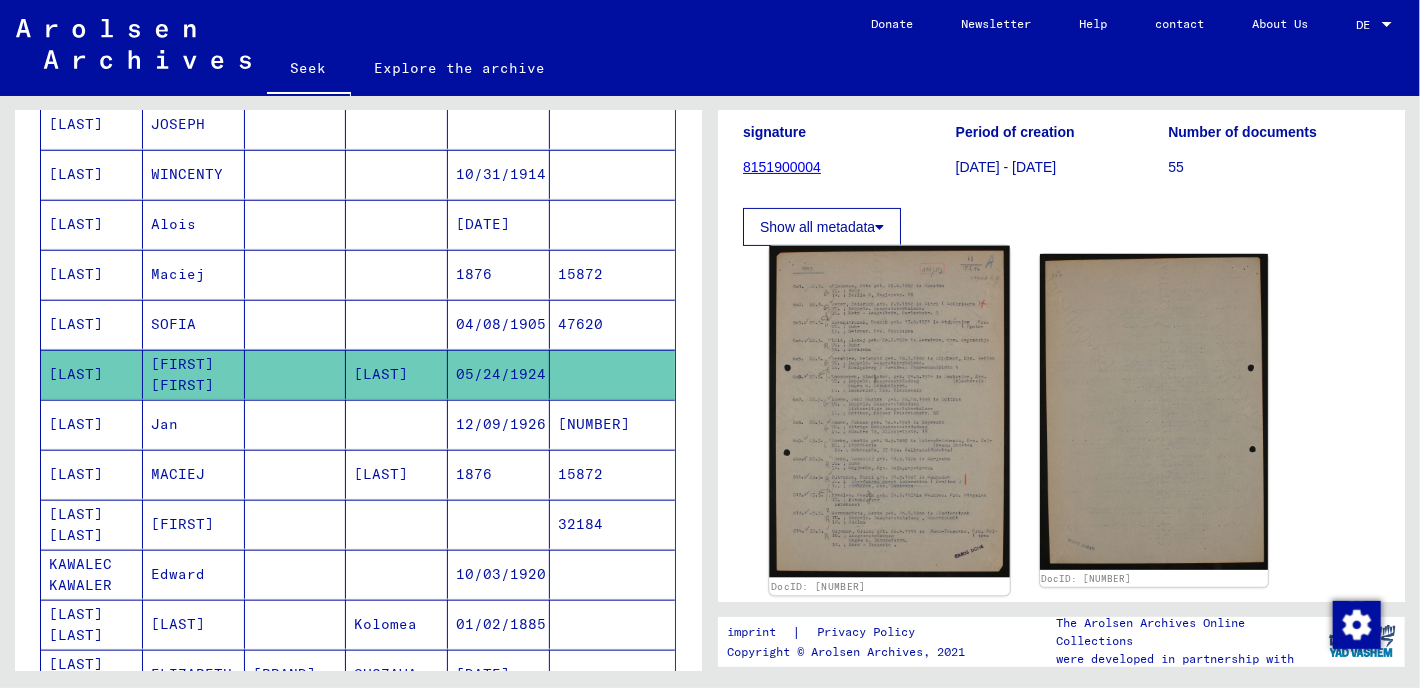 click 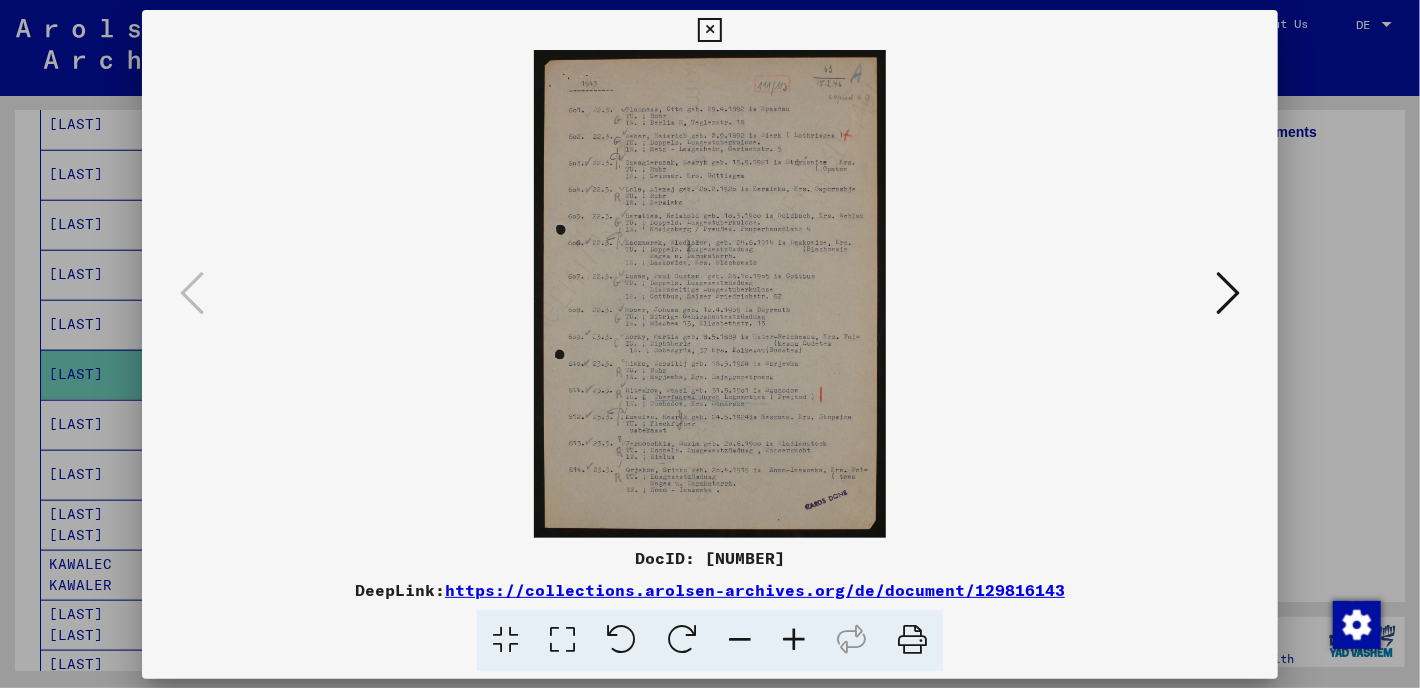 click at bounding box center [710, 294] 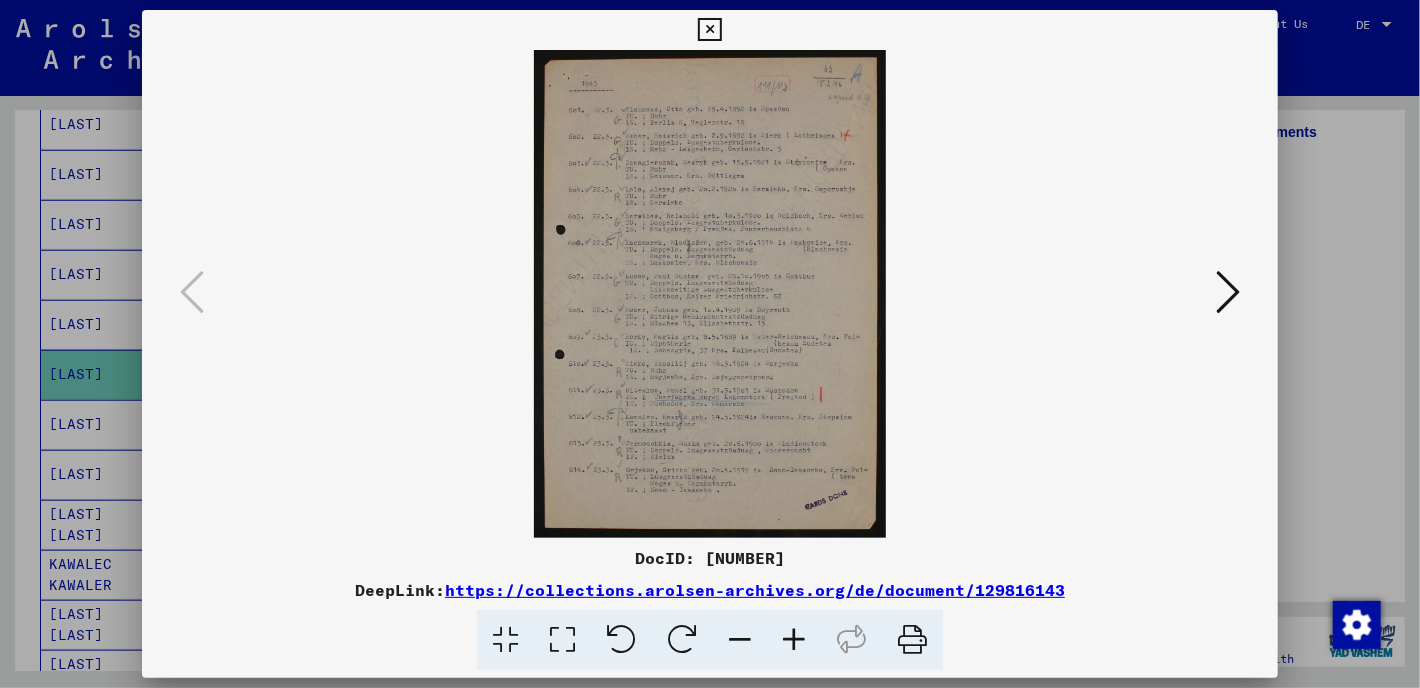 click at bounding box center (709, 30) 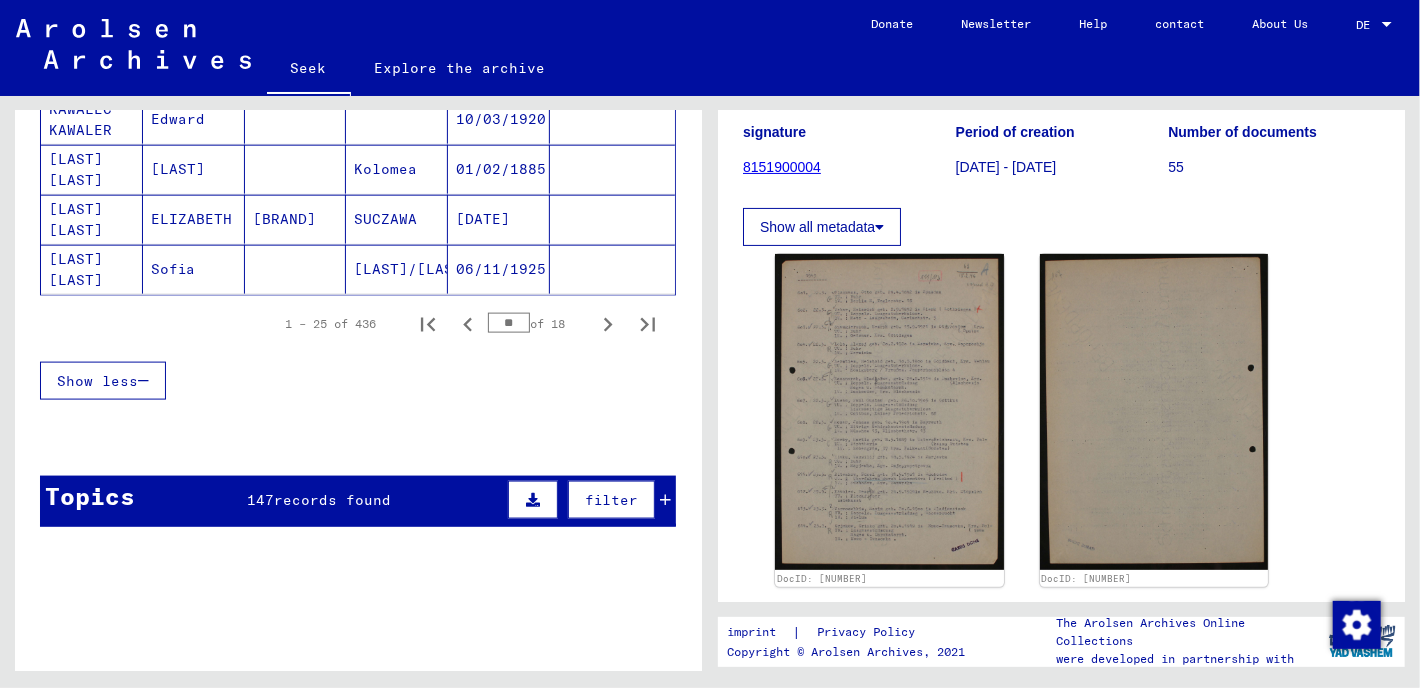 scroll, scrollTop: 1305, scrollLeft: 0, axis: vertical 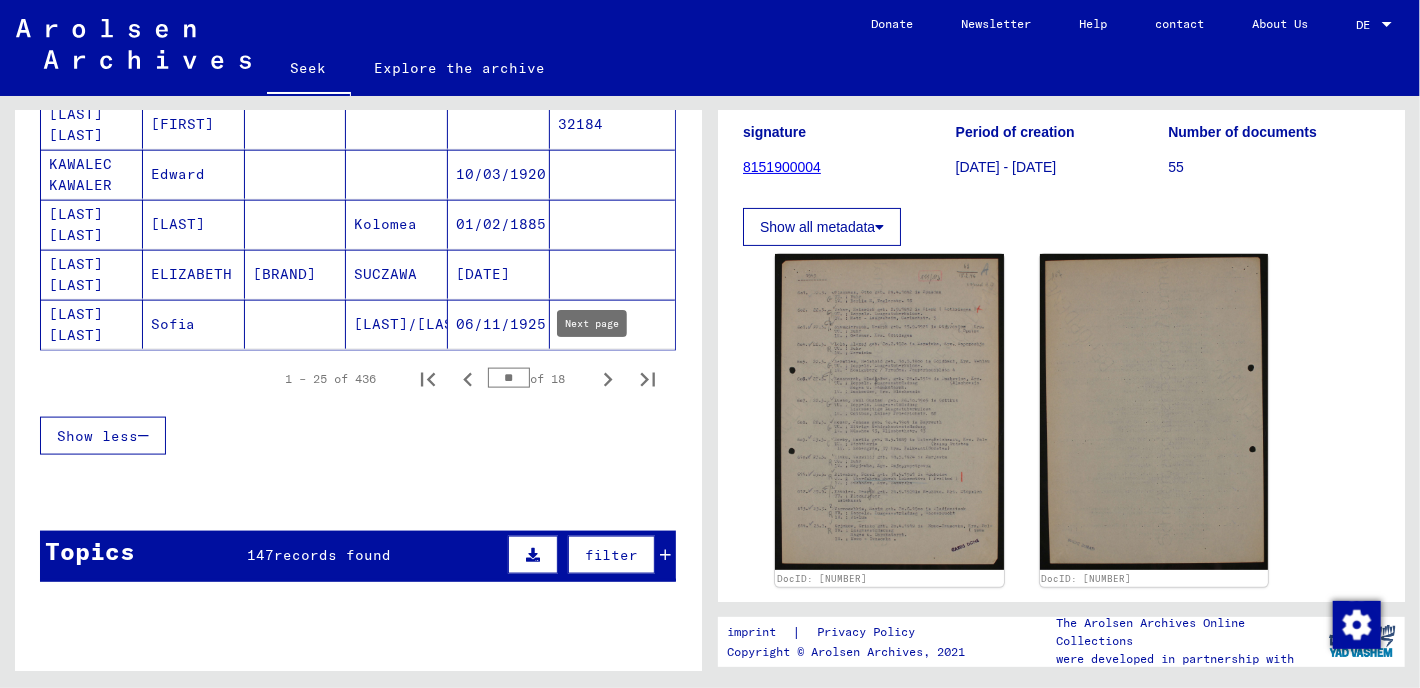click 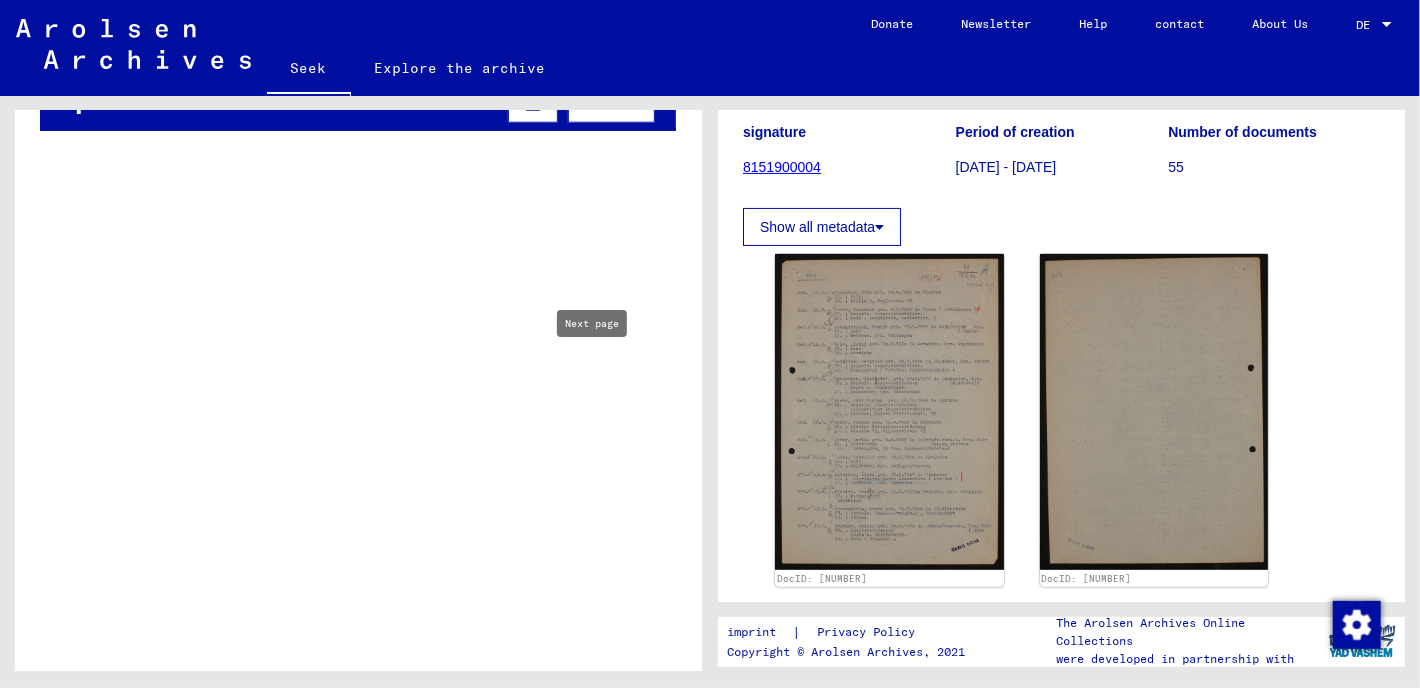 type on "**" 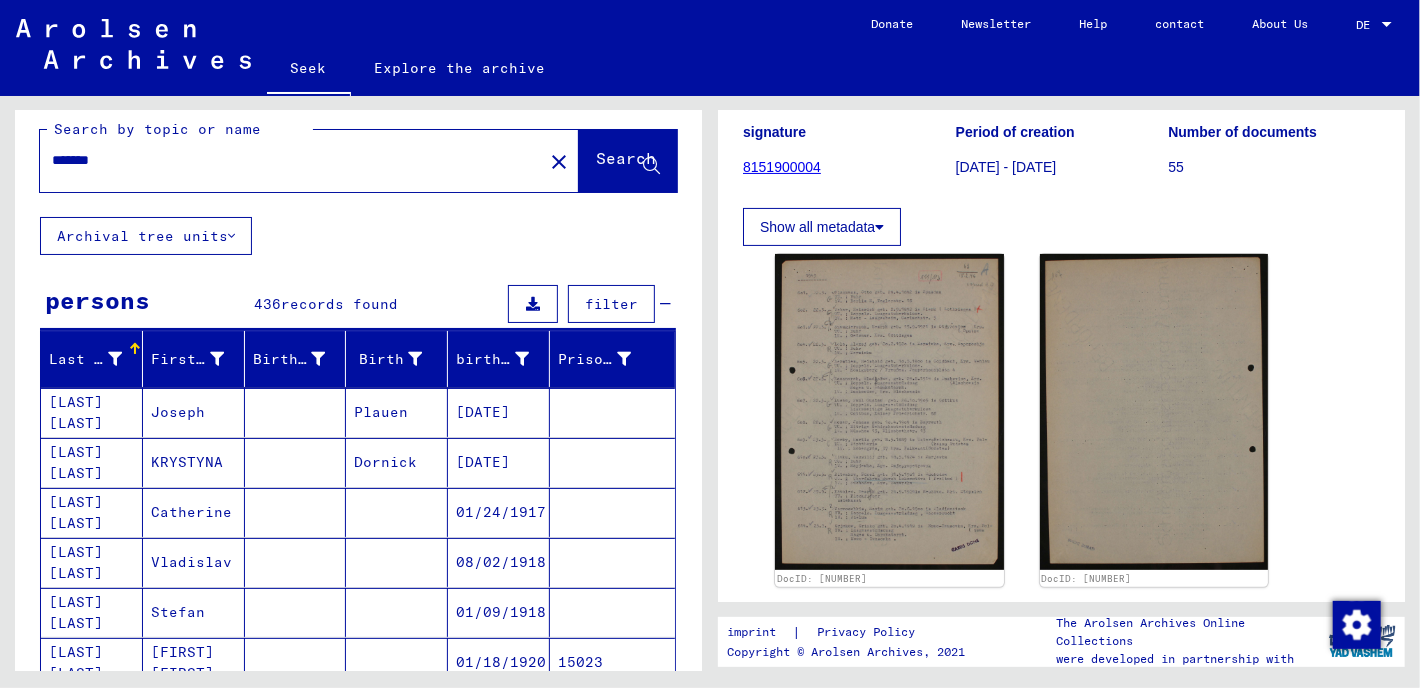 scroll, scrollTop: 0, scrollLeft: 0, axis: both 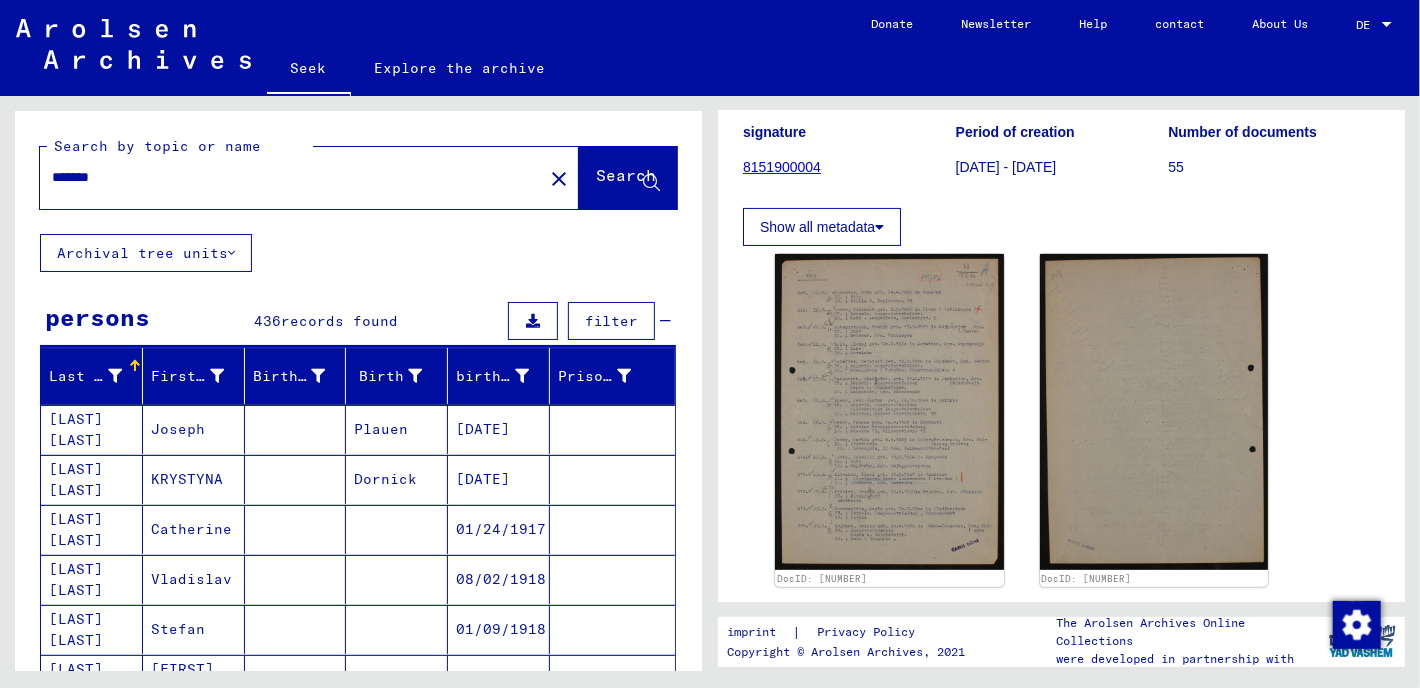 click on "*******" at bounding box center (291, 177) 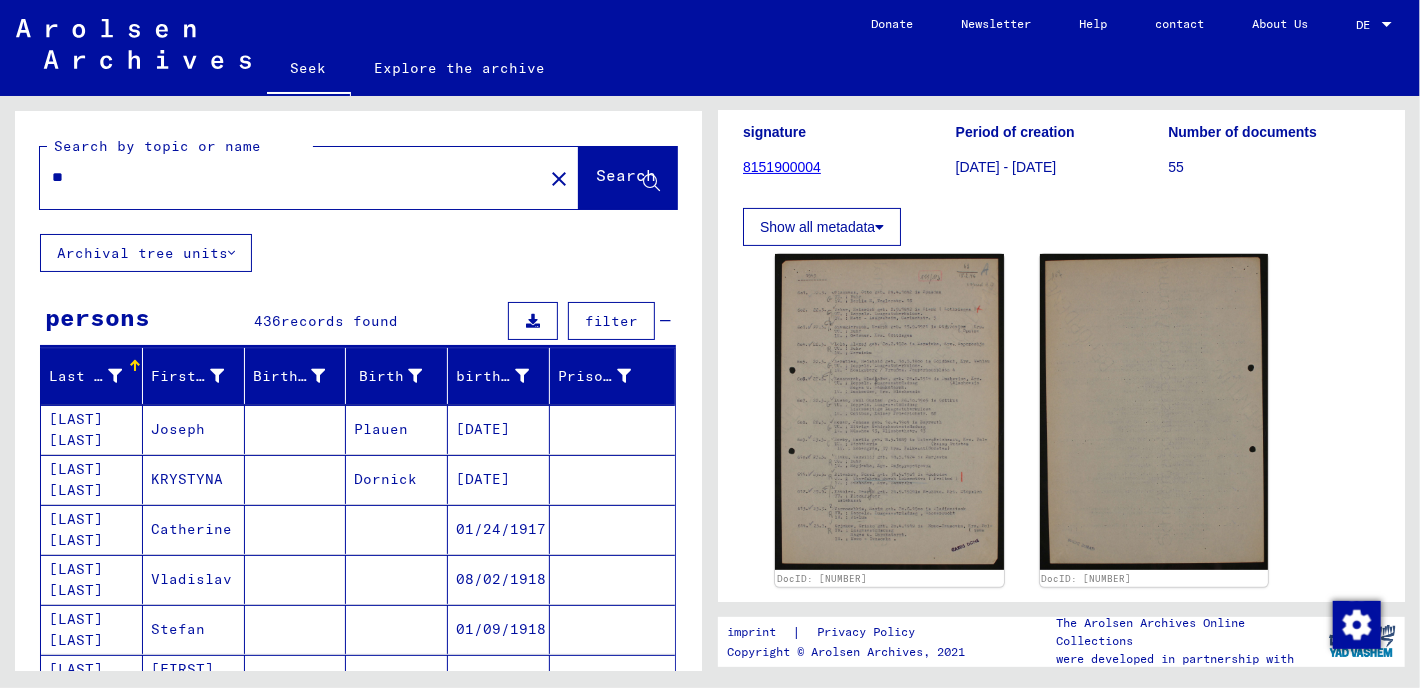 type on "*" 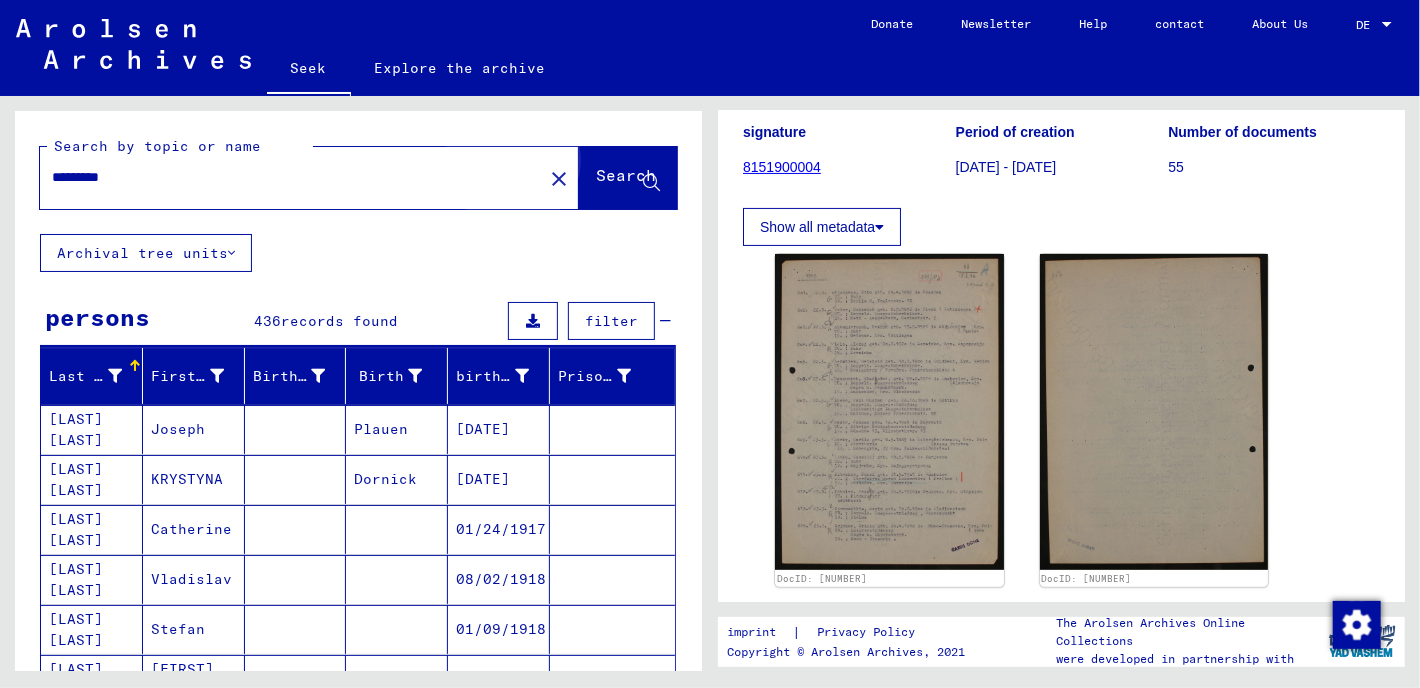 click on "Search" 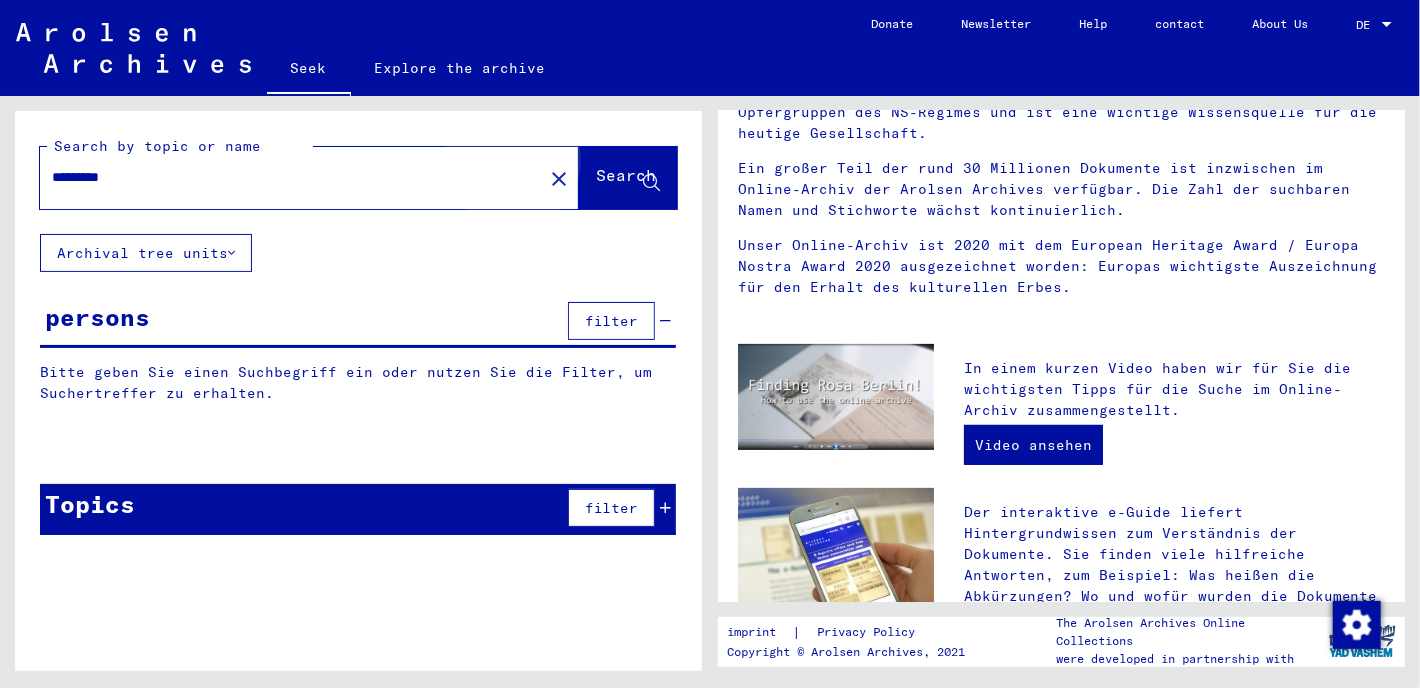scroll, scrollTop: 0, scrollLeft: 0, axis: both 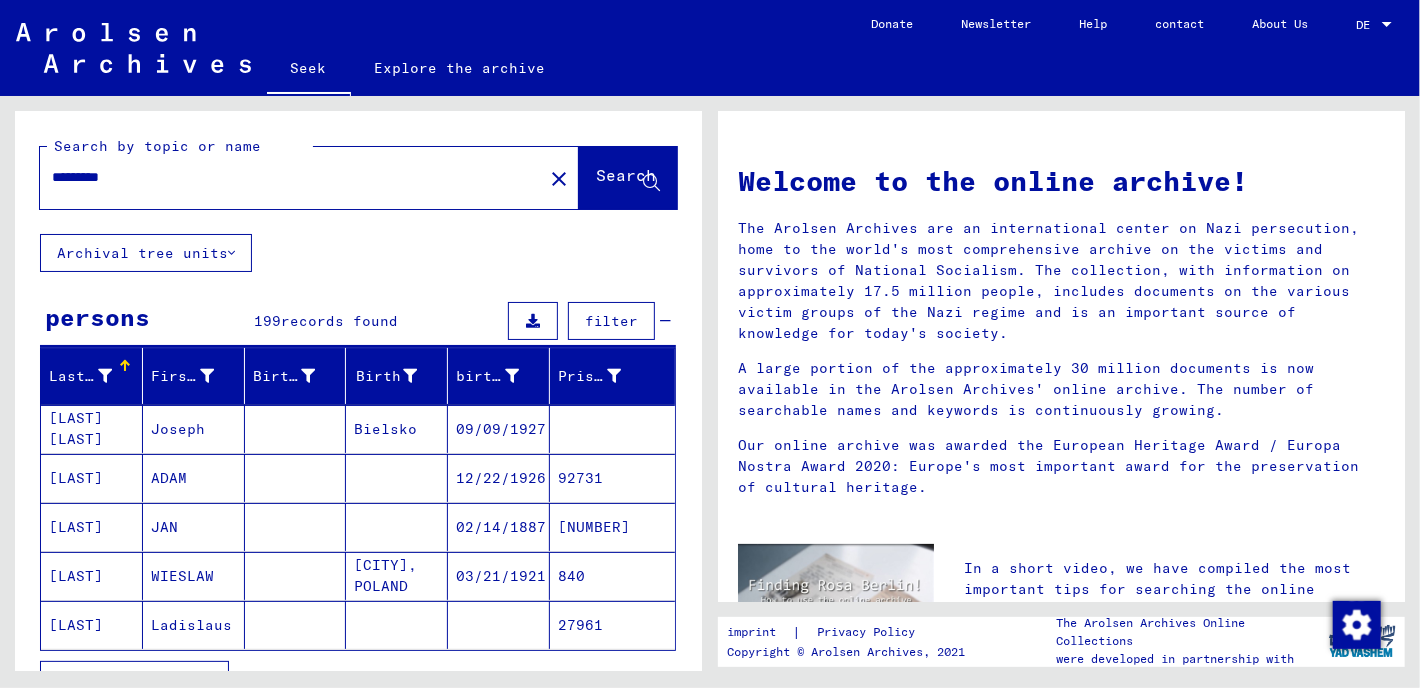 click on "*********" at bounding box center (285, 177) 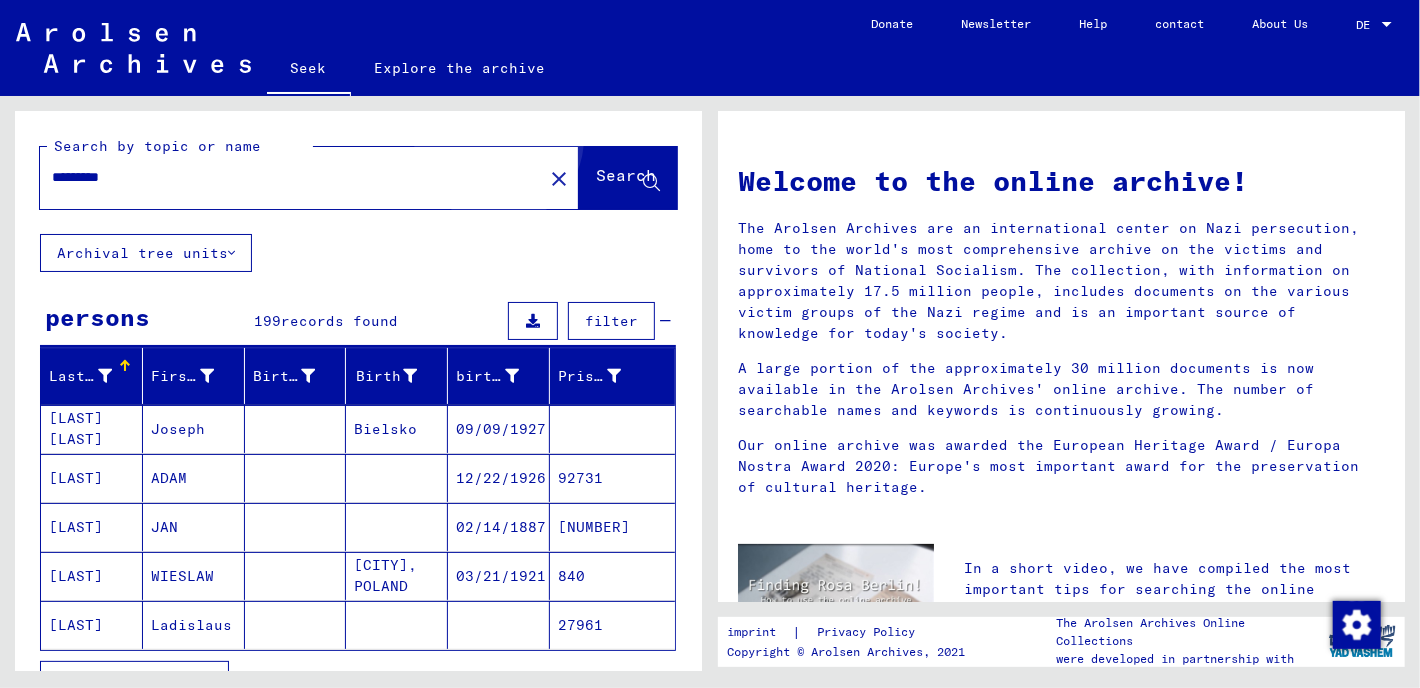 click on "Search" 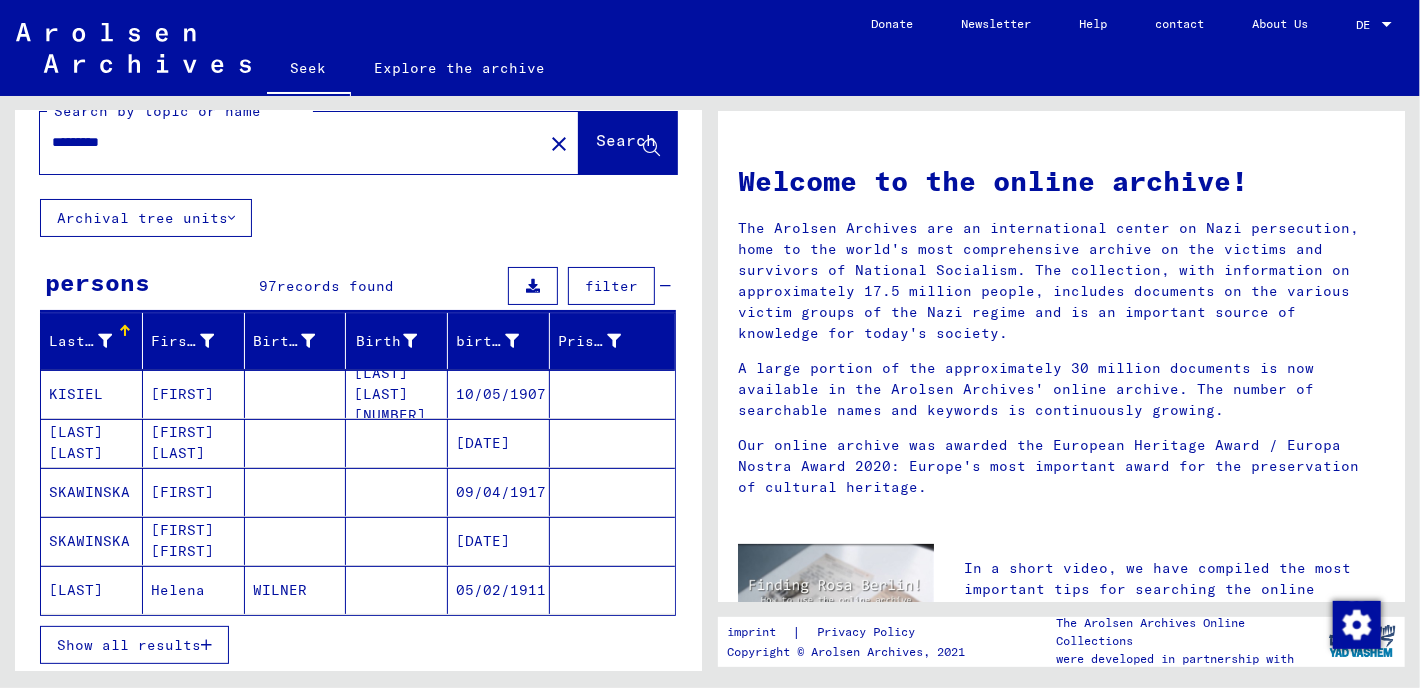 scroll, scrollTop: 0, scrollLeft: 0, axis: both 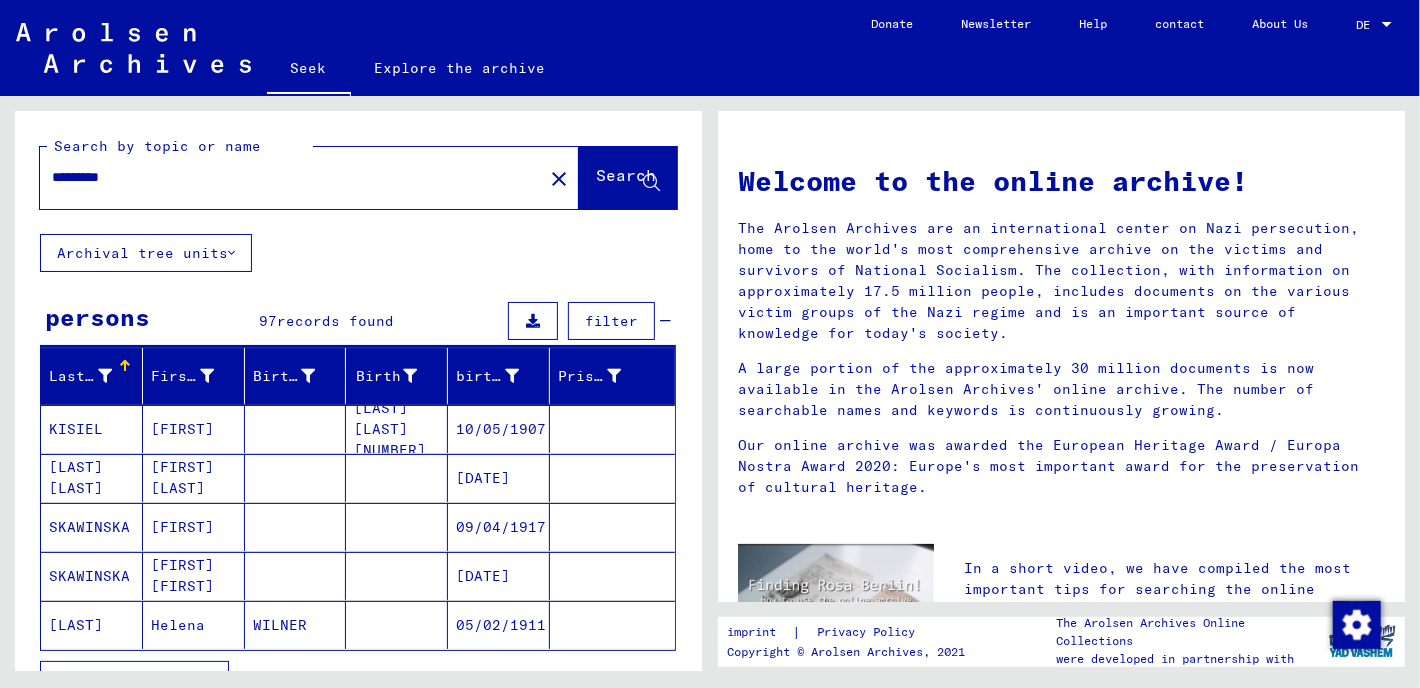 click on "*********" at bounding box center [285, 177] 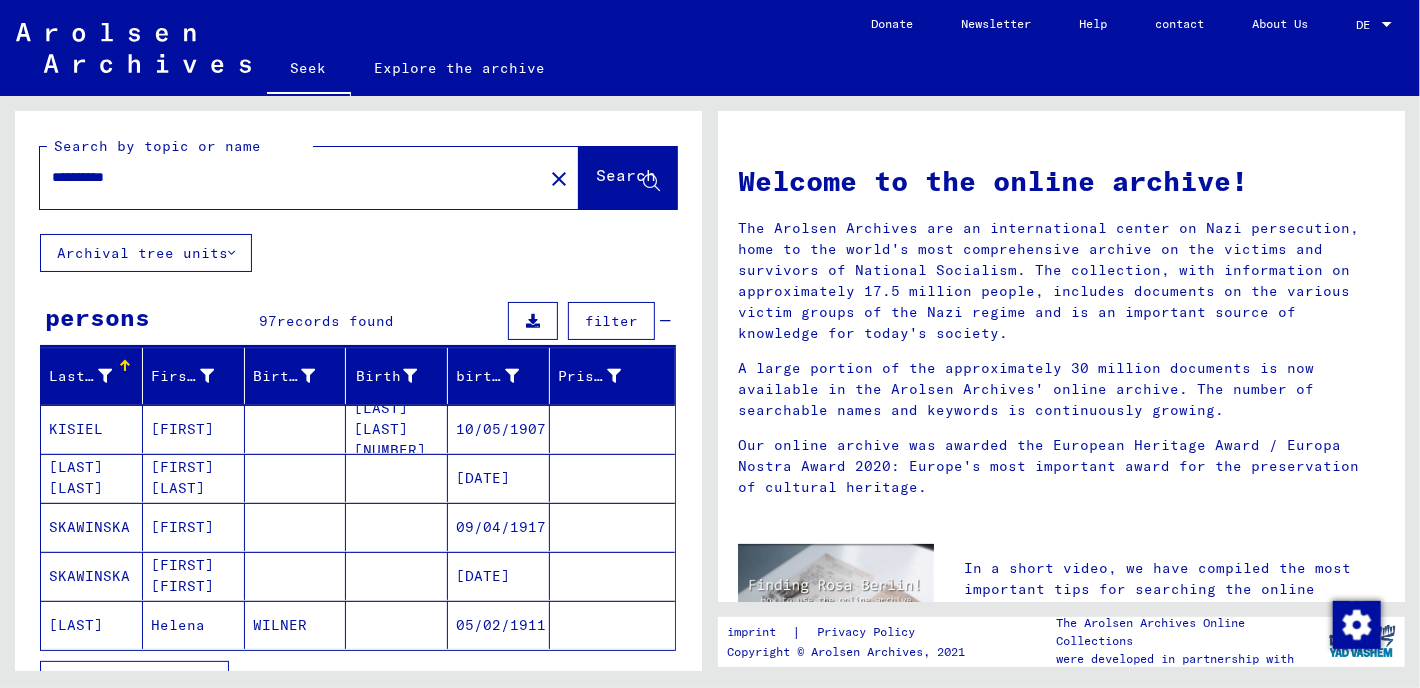 click on "Search" 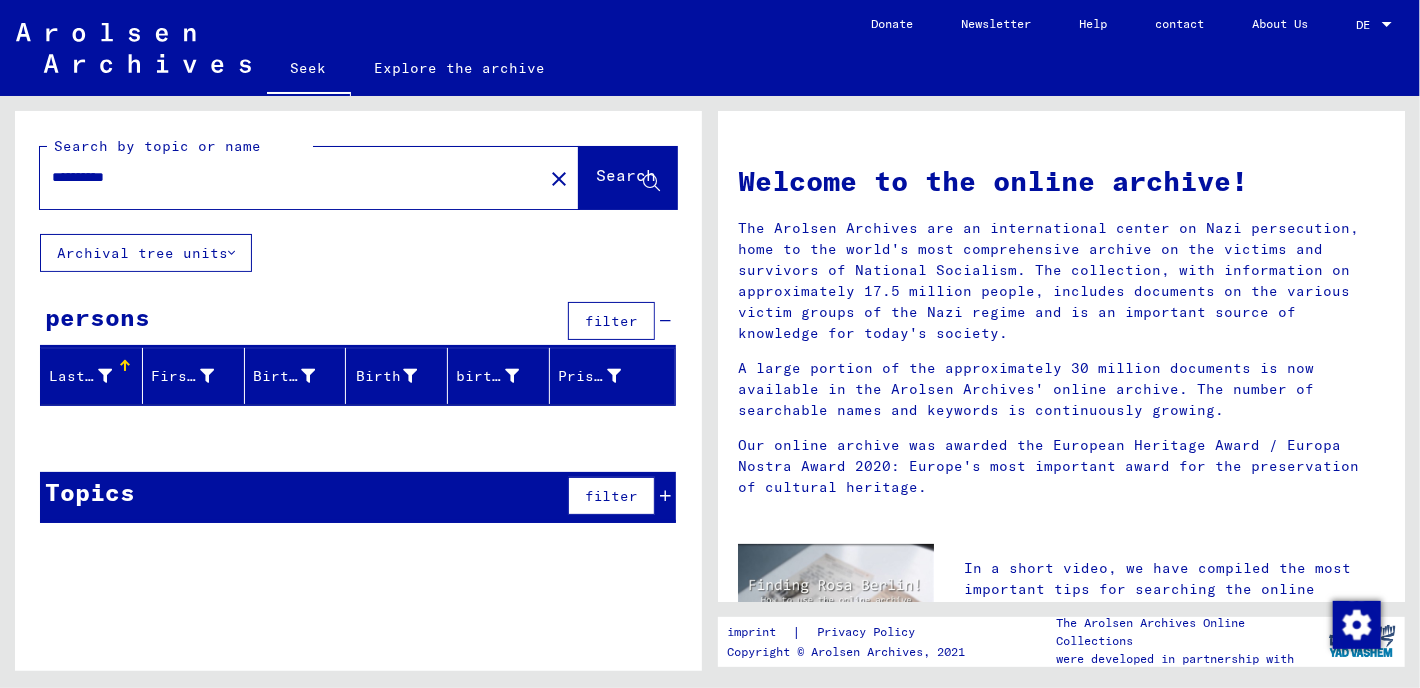 click on "Search" 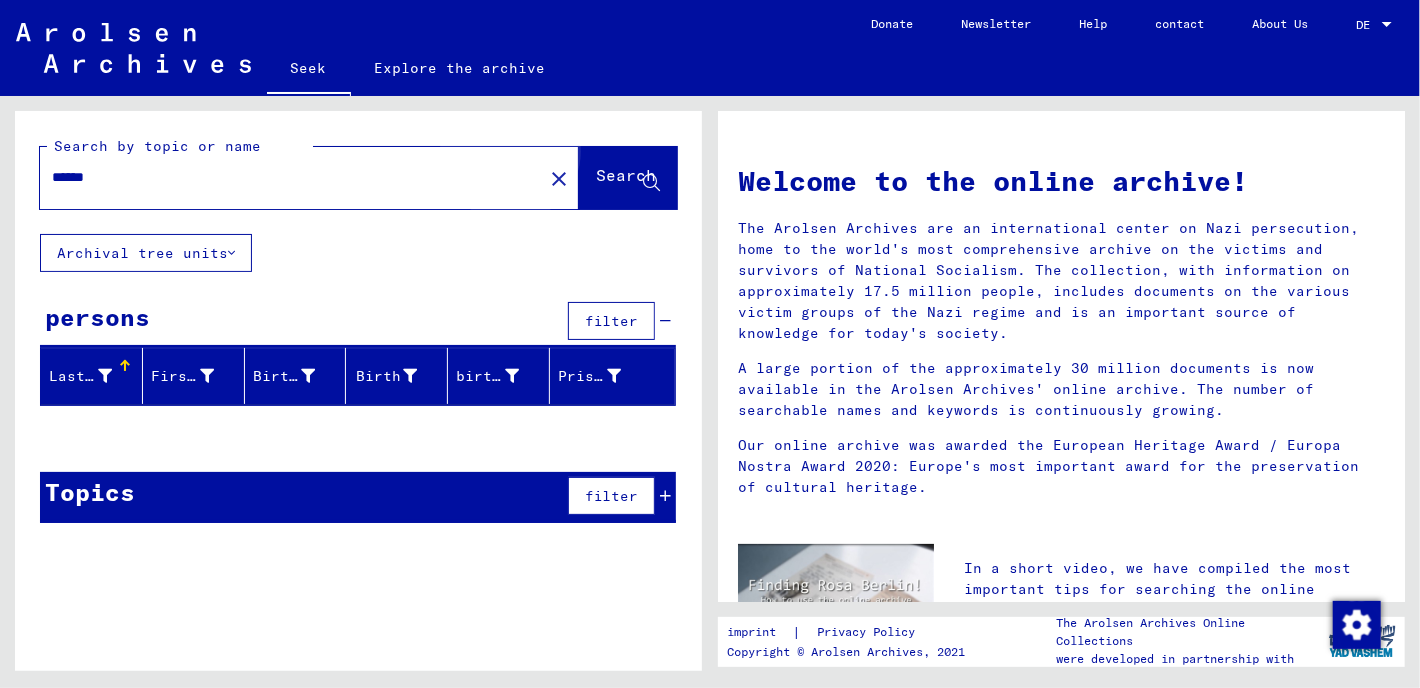 click on "Search" 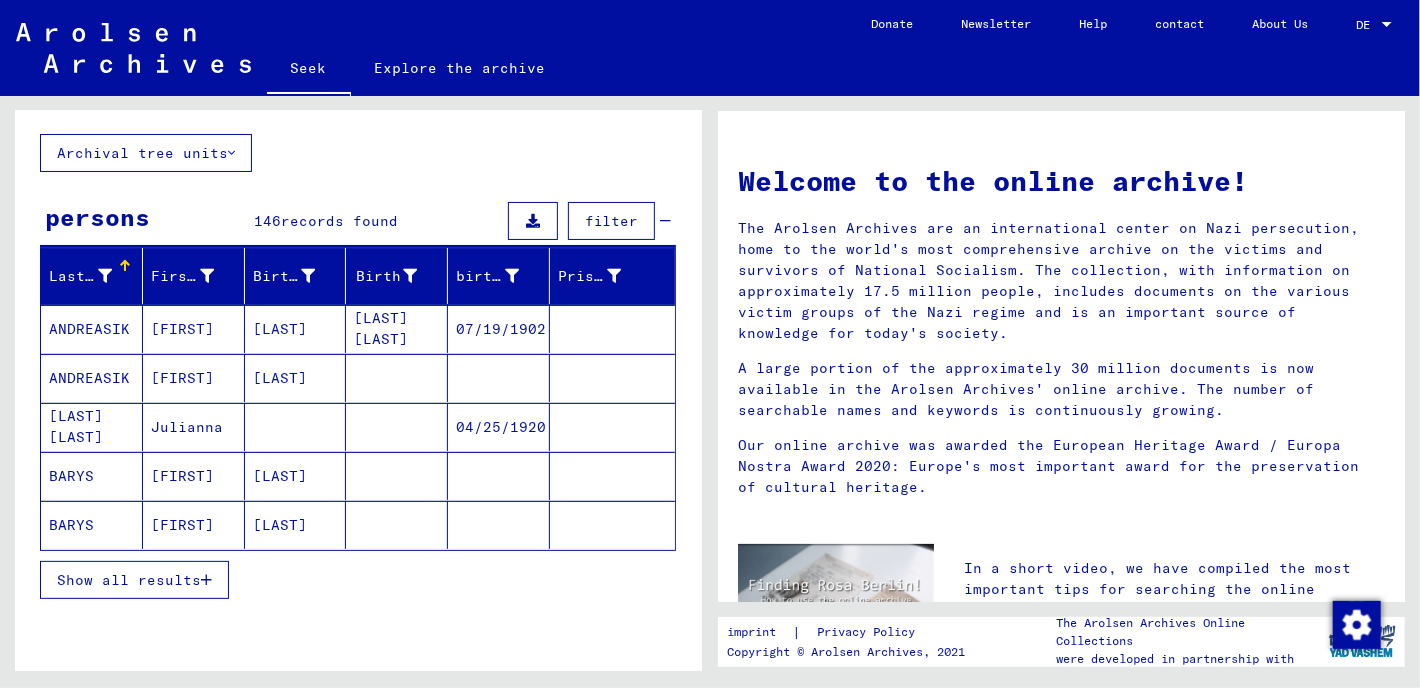 scroll, scrollTop: 0, scrollLeft: 0, axis: both 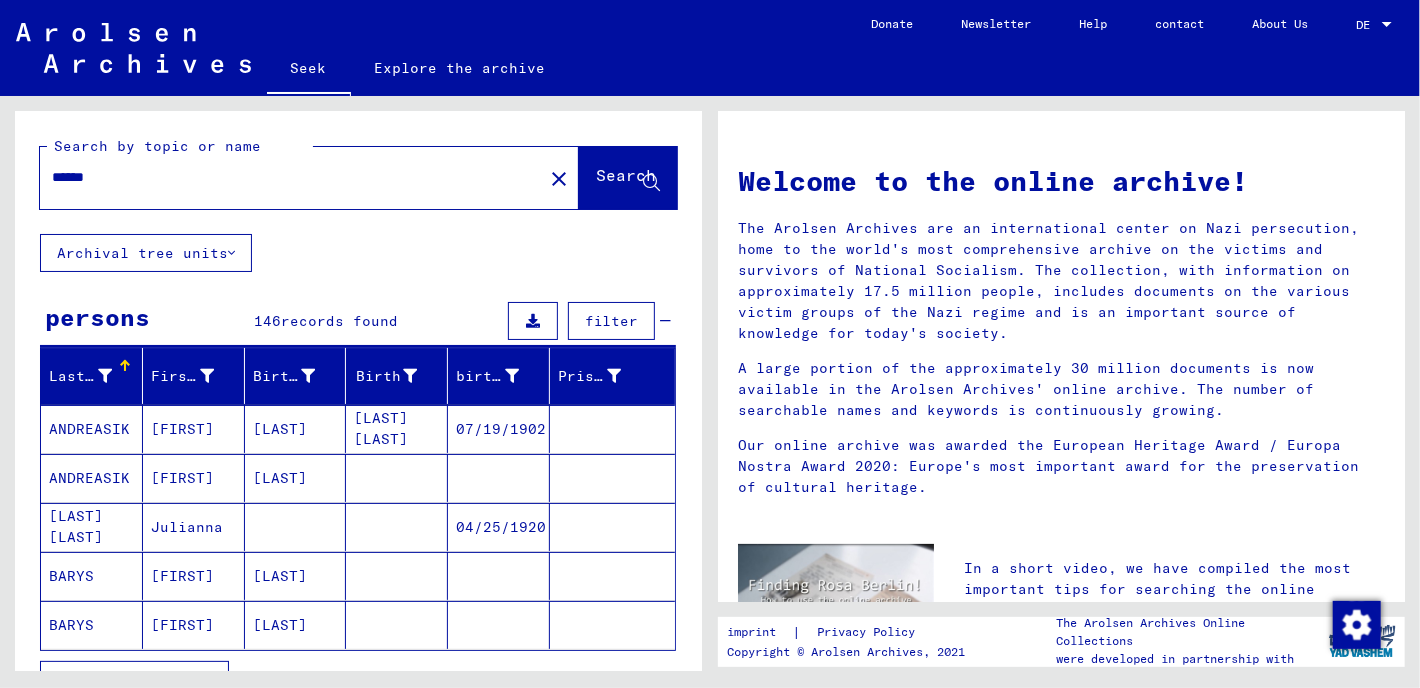 click on "******" 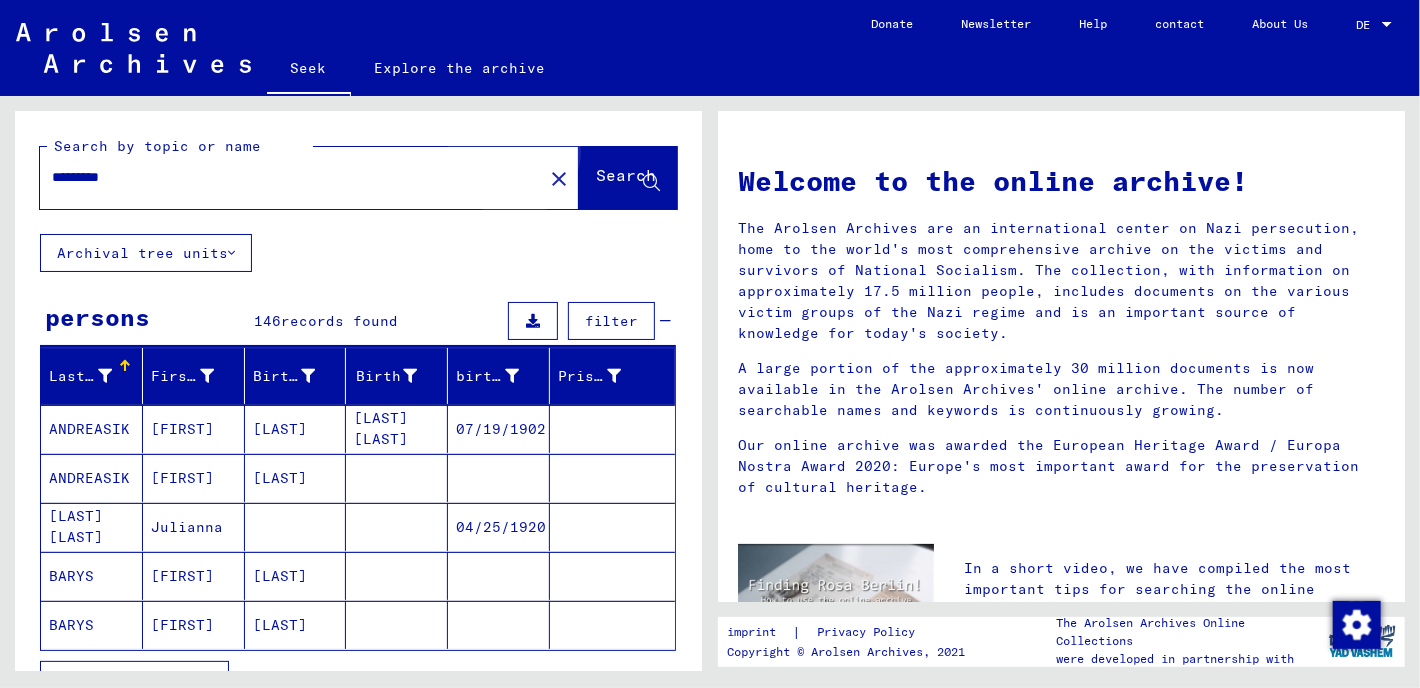 click on "Search" 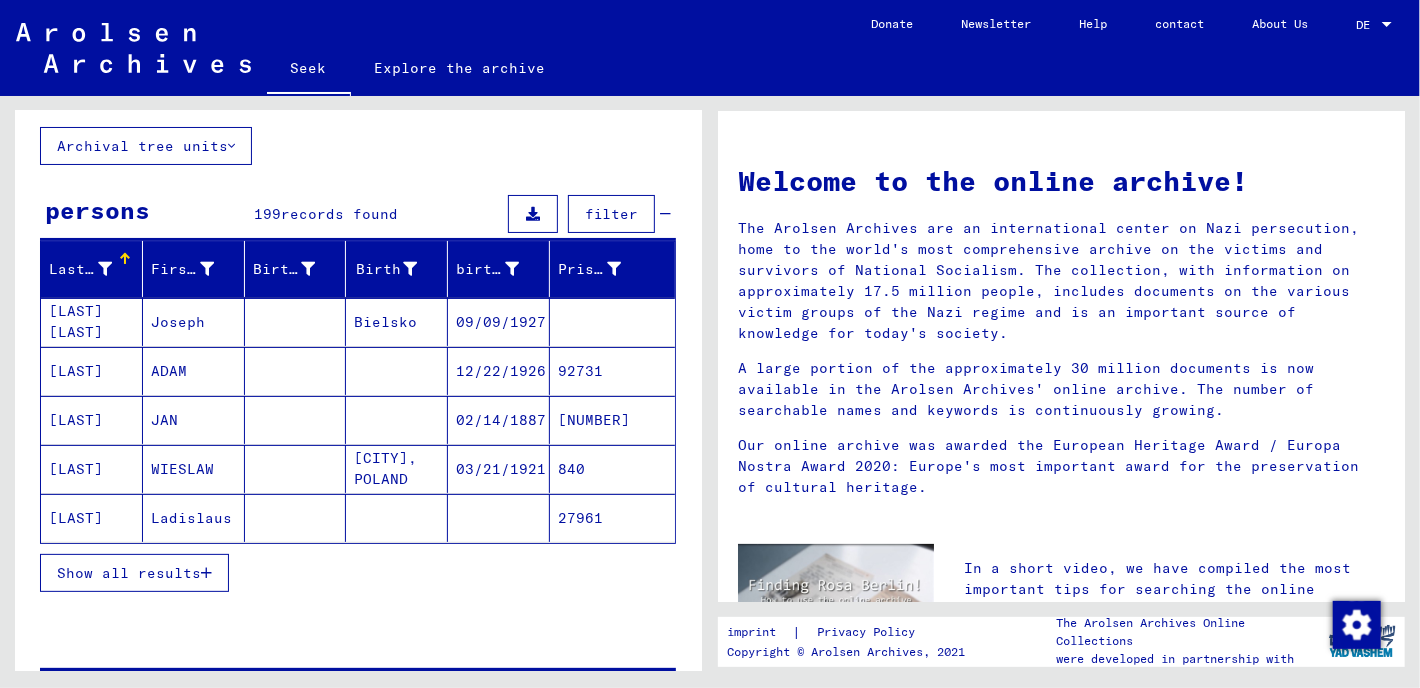 scroll, scrollTop: 0, scrollLeft: 0, axis: both 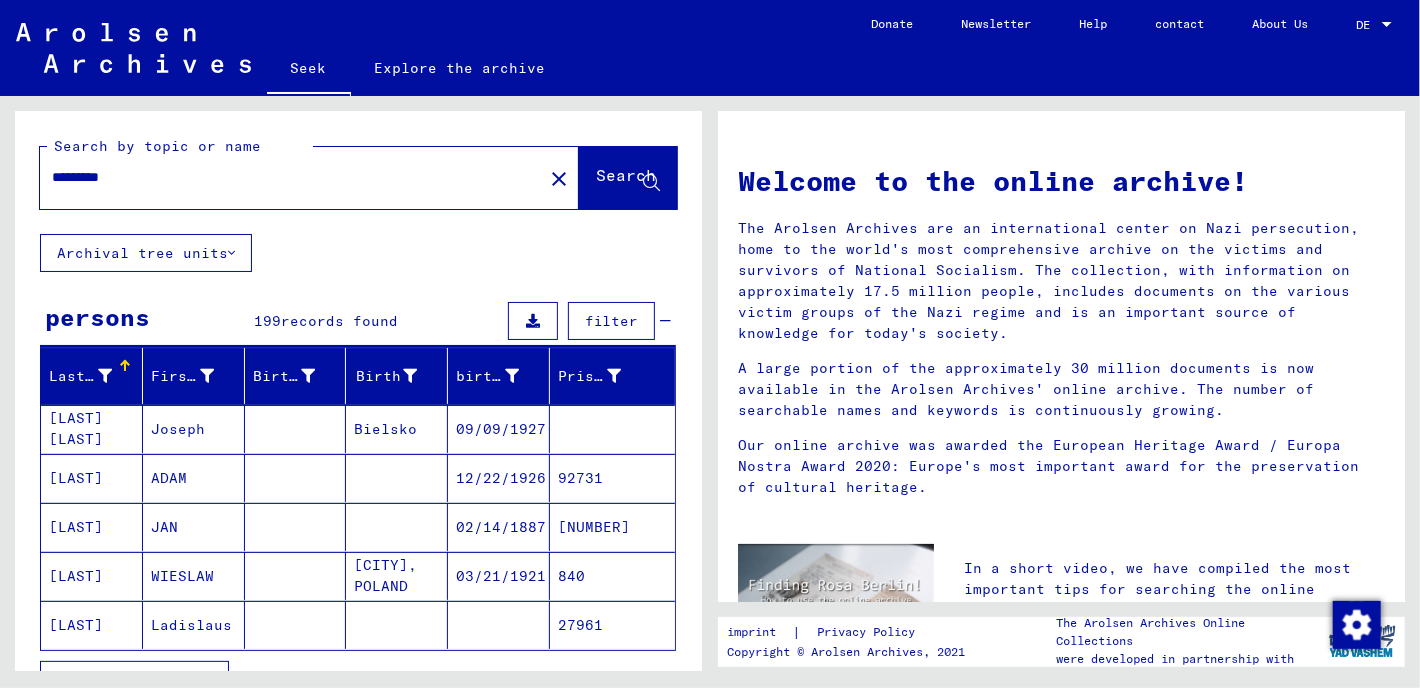 click on "*********" at bounding box center (285, 177) 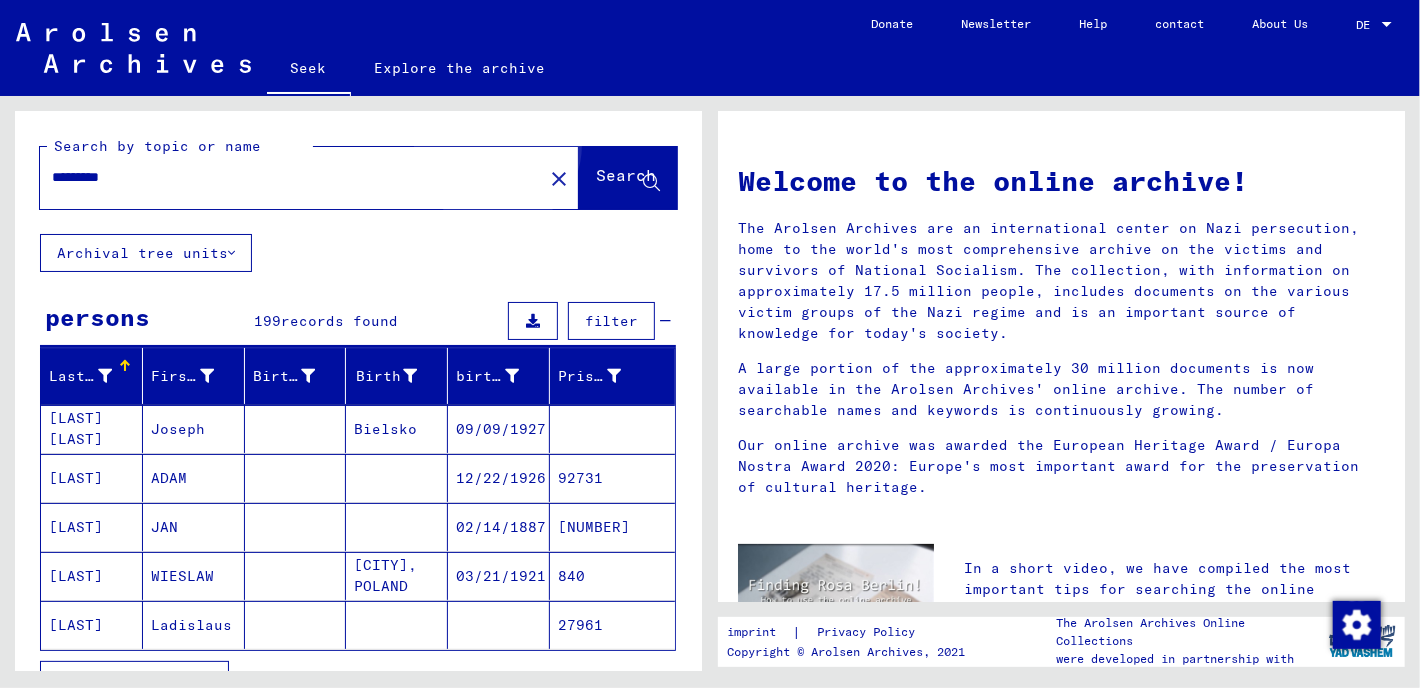 click on "Search" 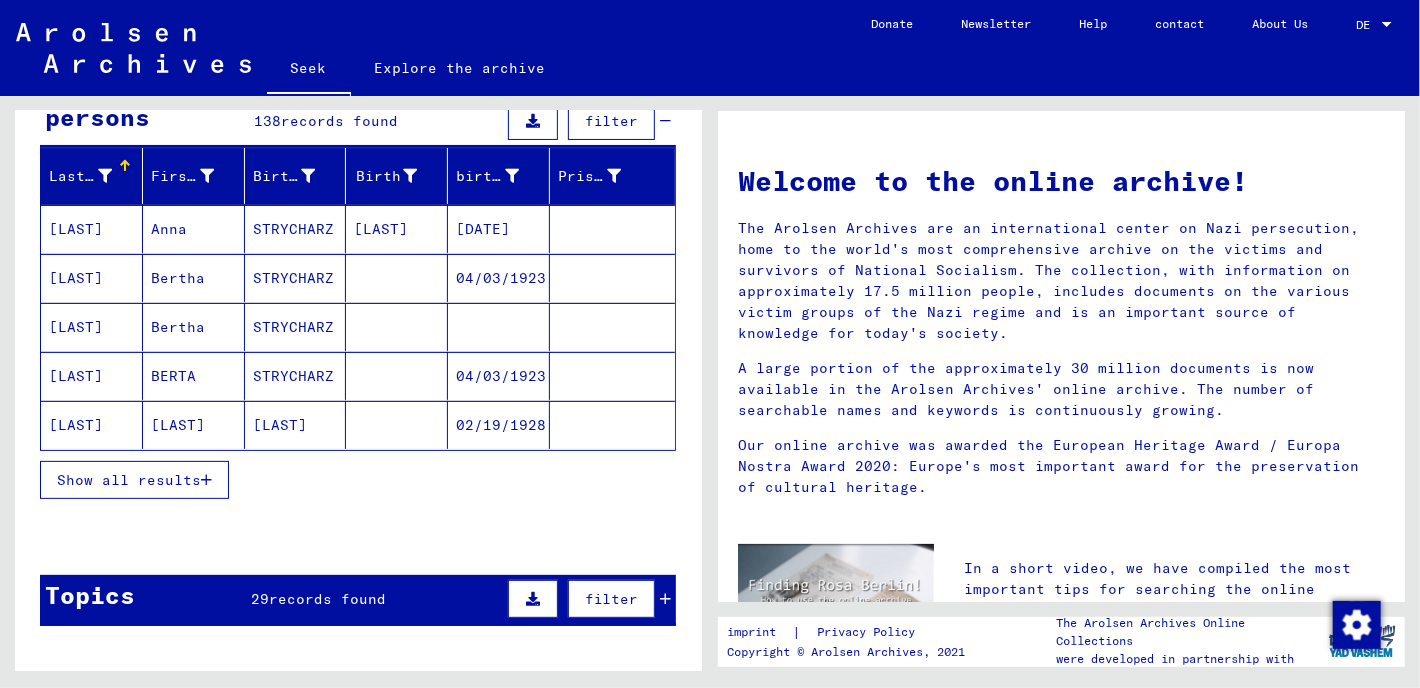 scroll, scrollTop: 0, scrollLeft: 0, axis: both 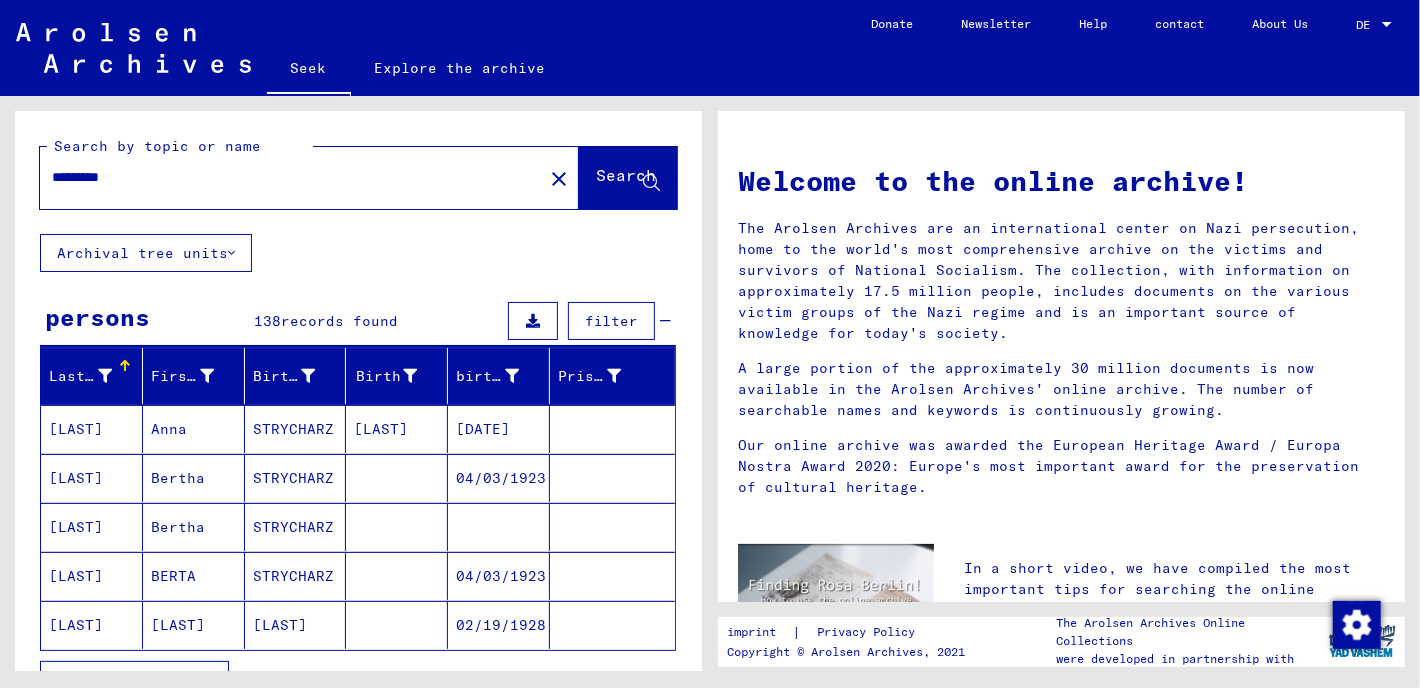 click on "*********" at bounding box center [285, 177] 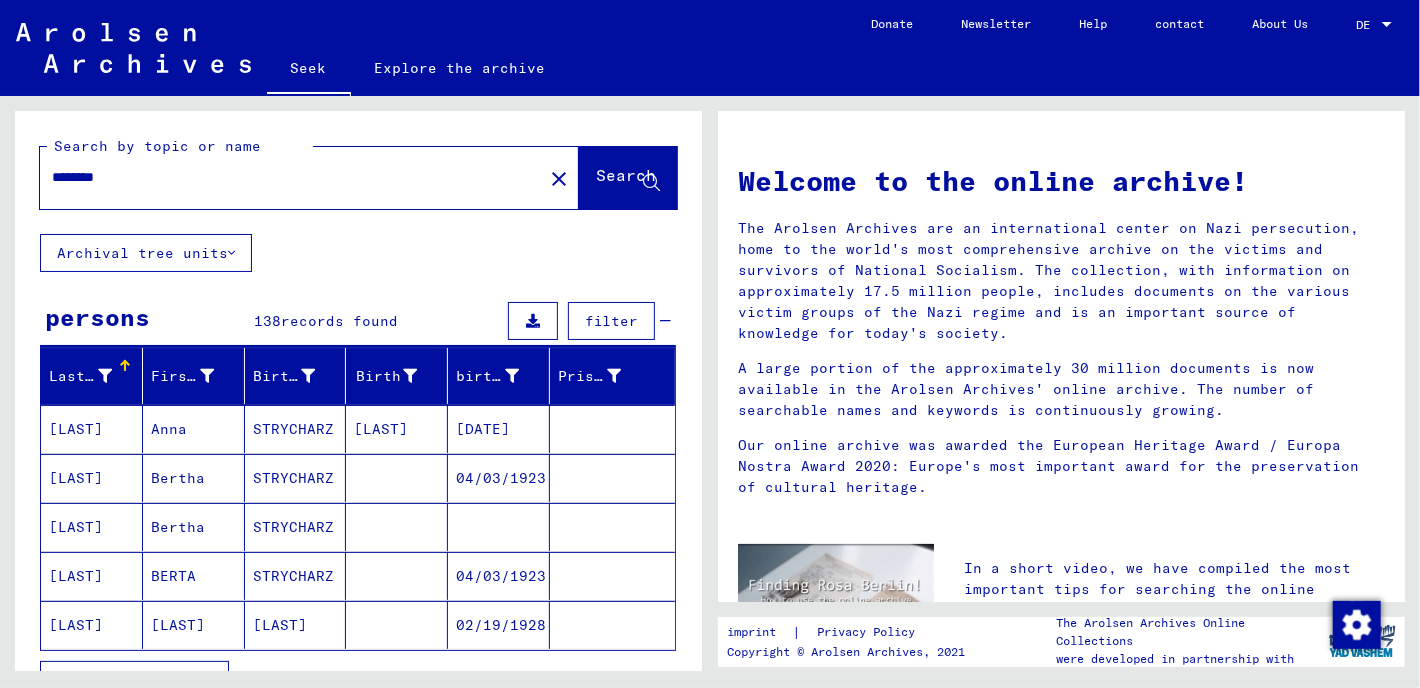 click on "Search" 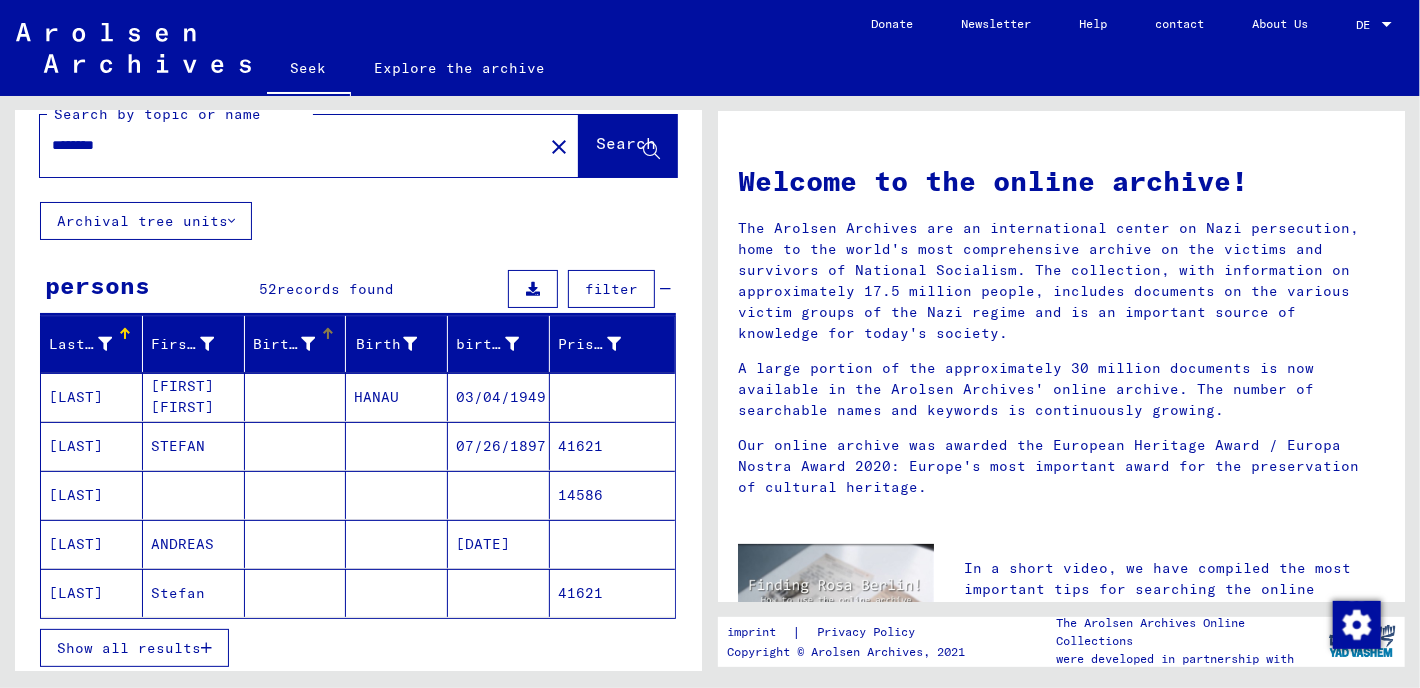scroll, scrollTop: 0, scrollLeft: 0, axis: both 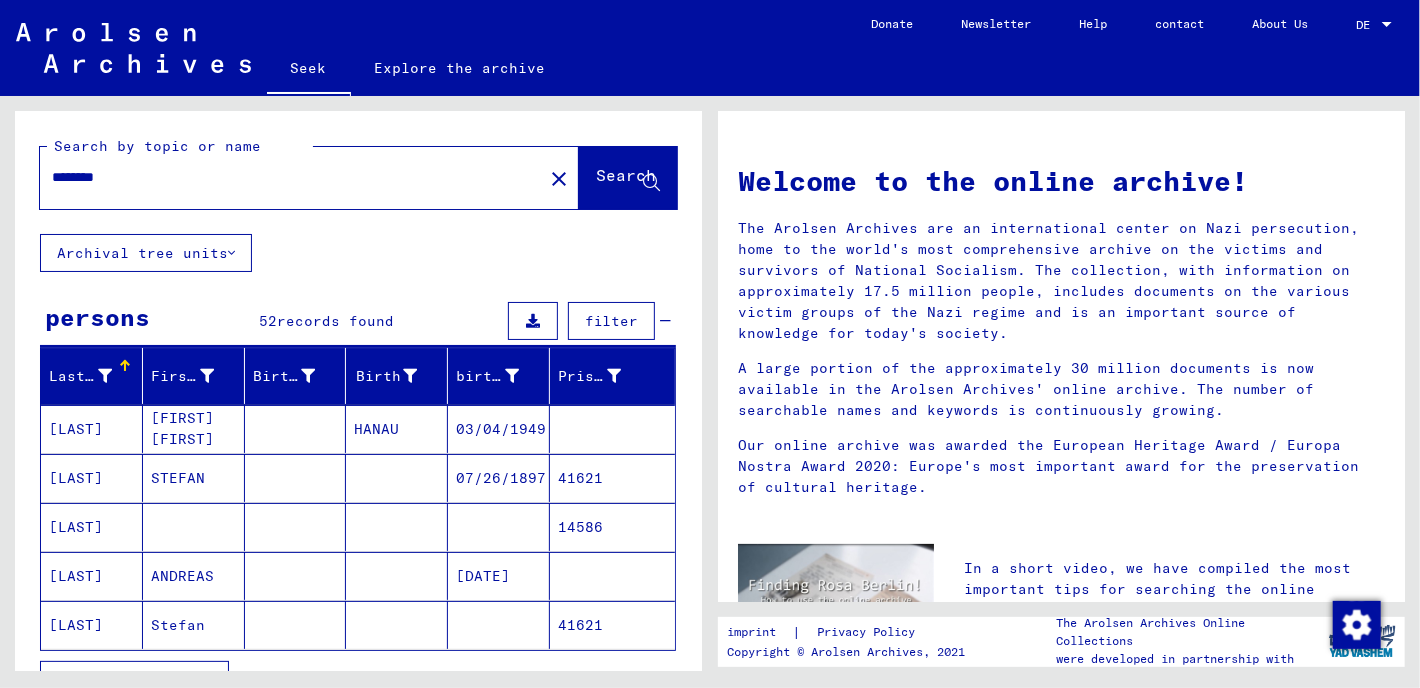 click on "********" at bounding box center [285, 177] 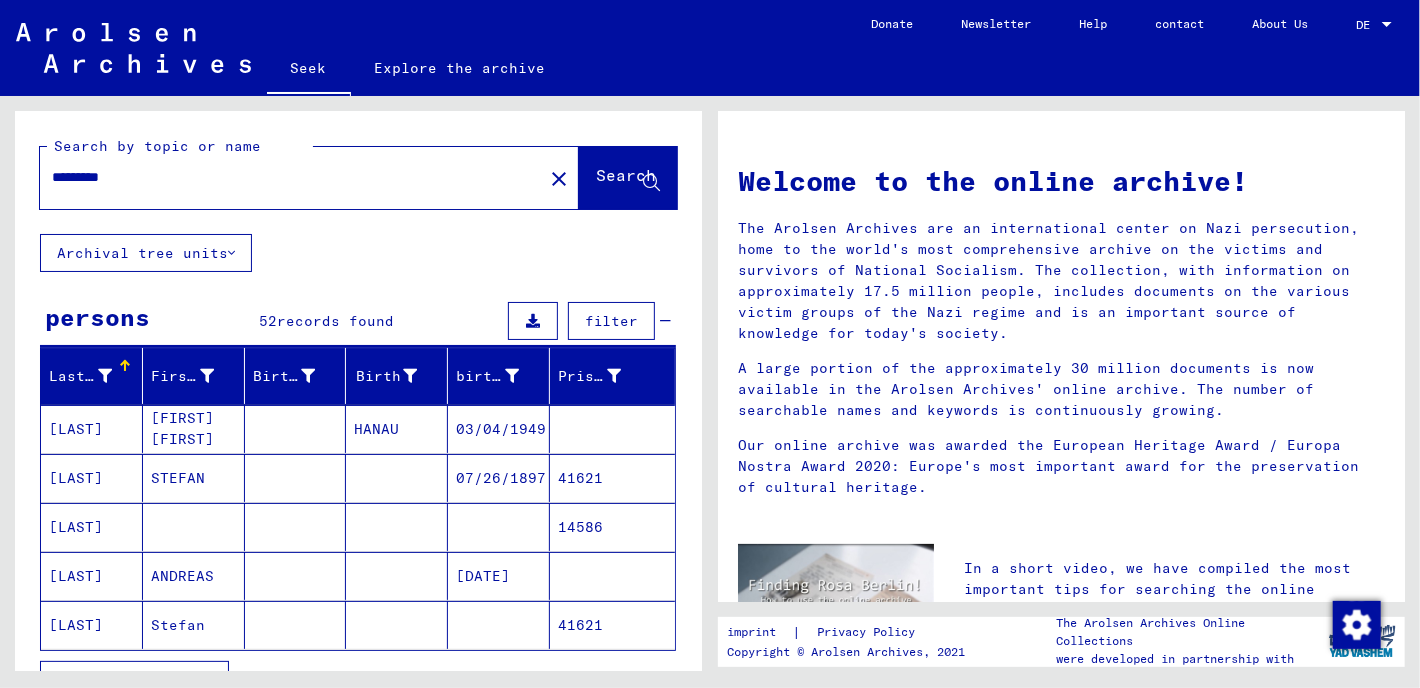 type on "*********" 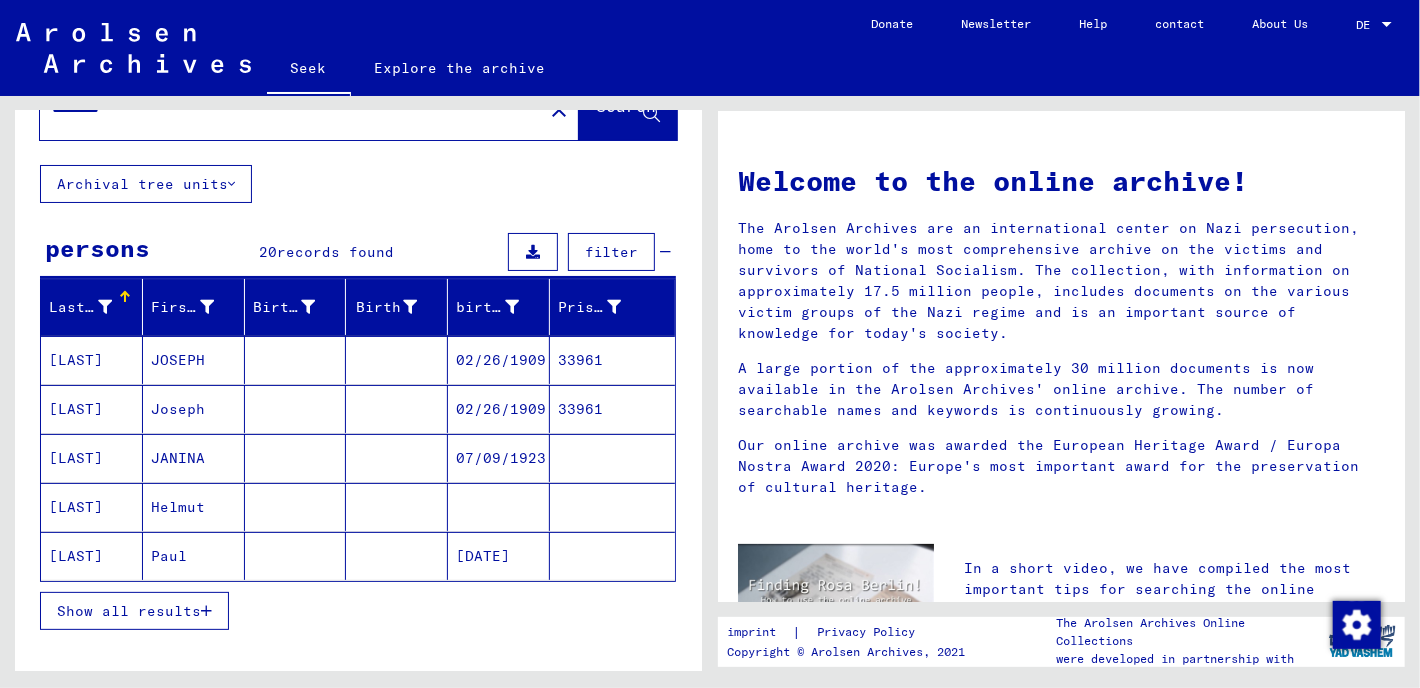 scroll, scrollTop: 100, scrollLeft: 0, axis: vertical 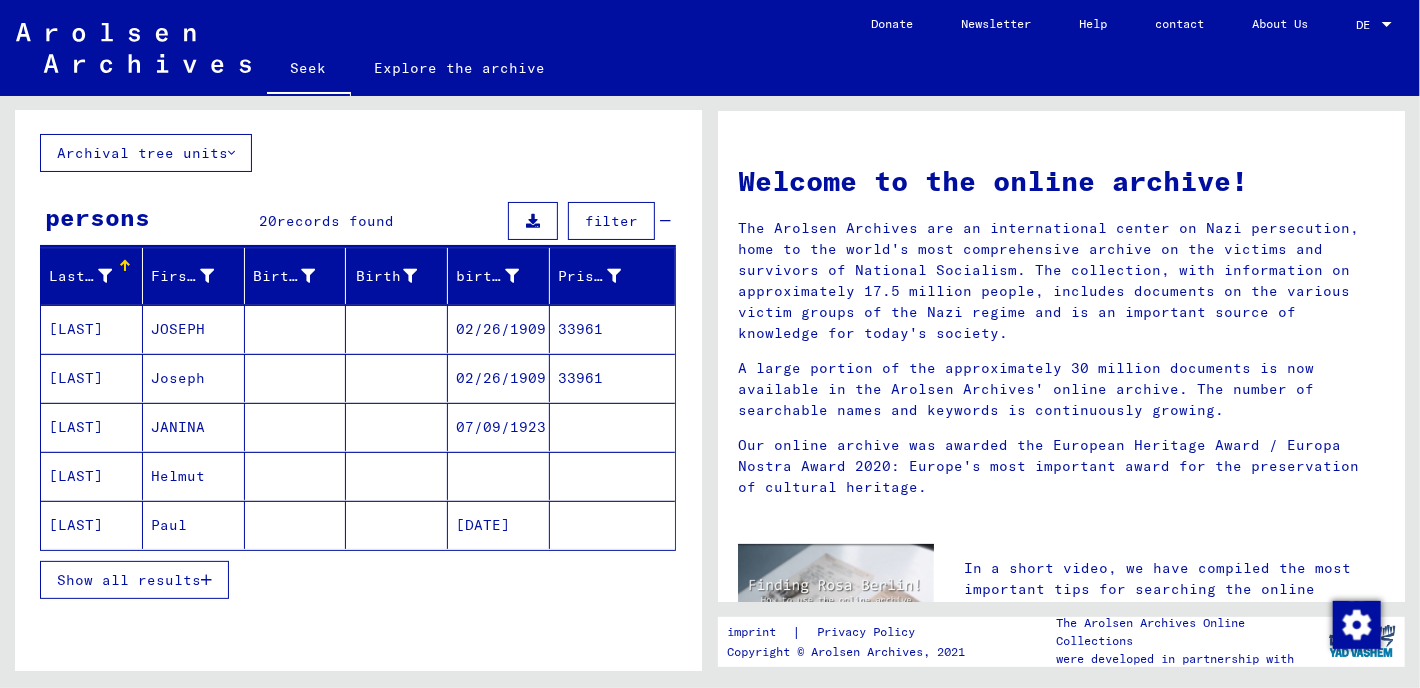 click on "JOSEPH" at bounding box center (178, 378) 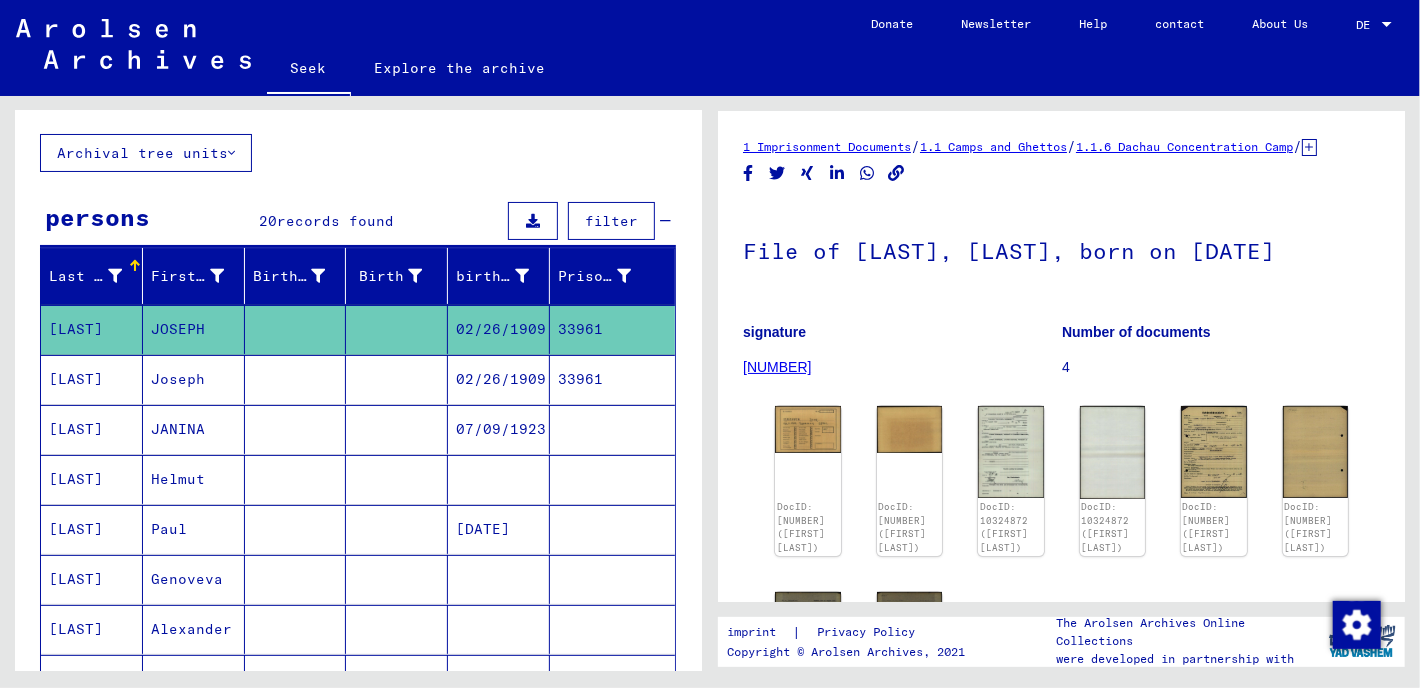 scroll, scrollTop: 0, scrollLeft: 0, axis: both 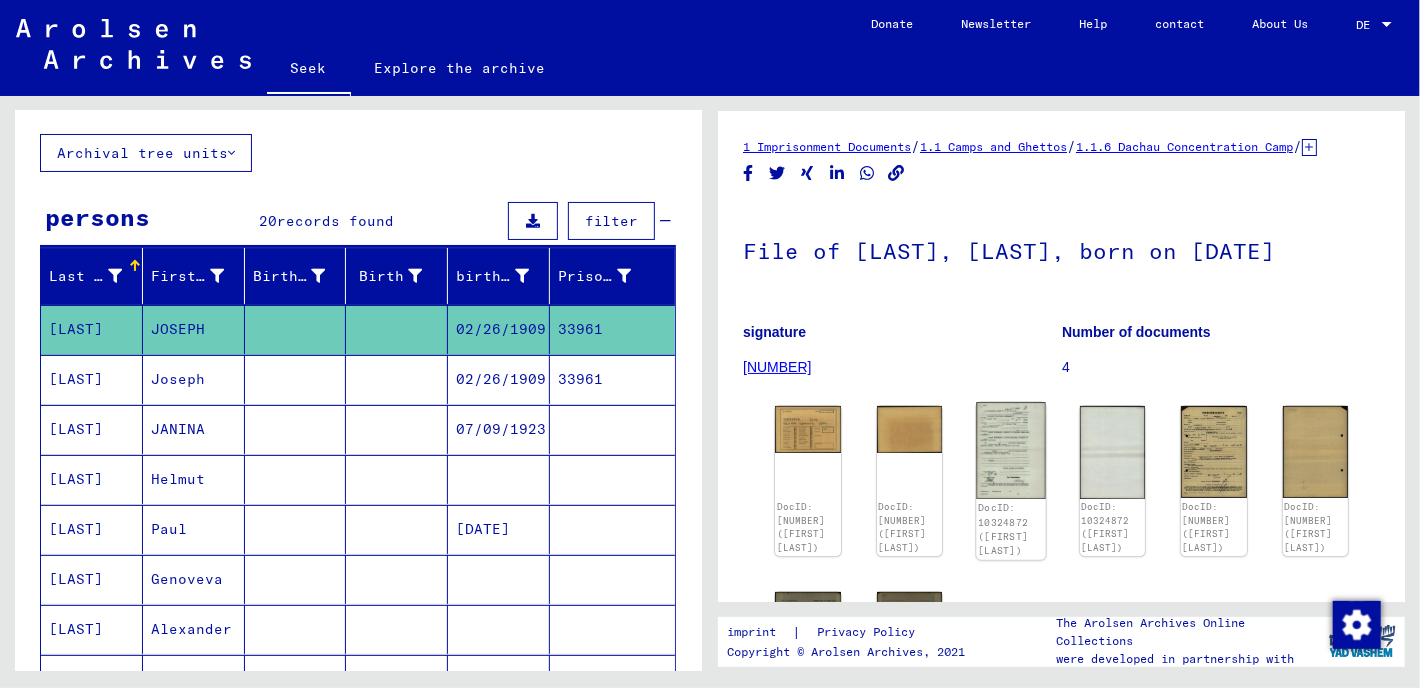 click 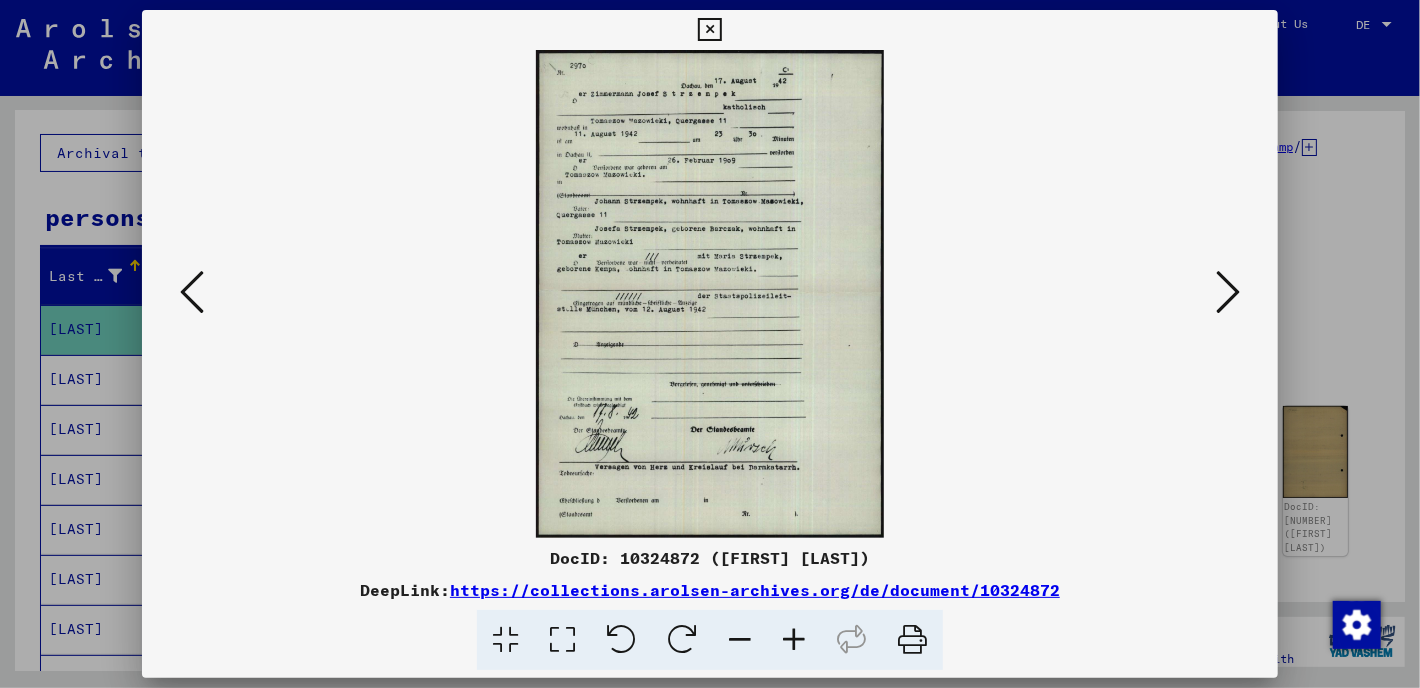 drag, startPoint x: 705, startPoint y: 19, endPoint x: 699, endPoint y: 34, distance: 16.155495 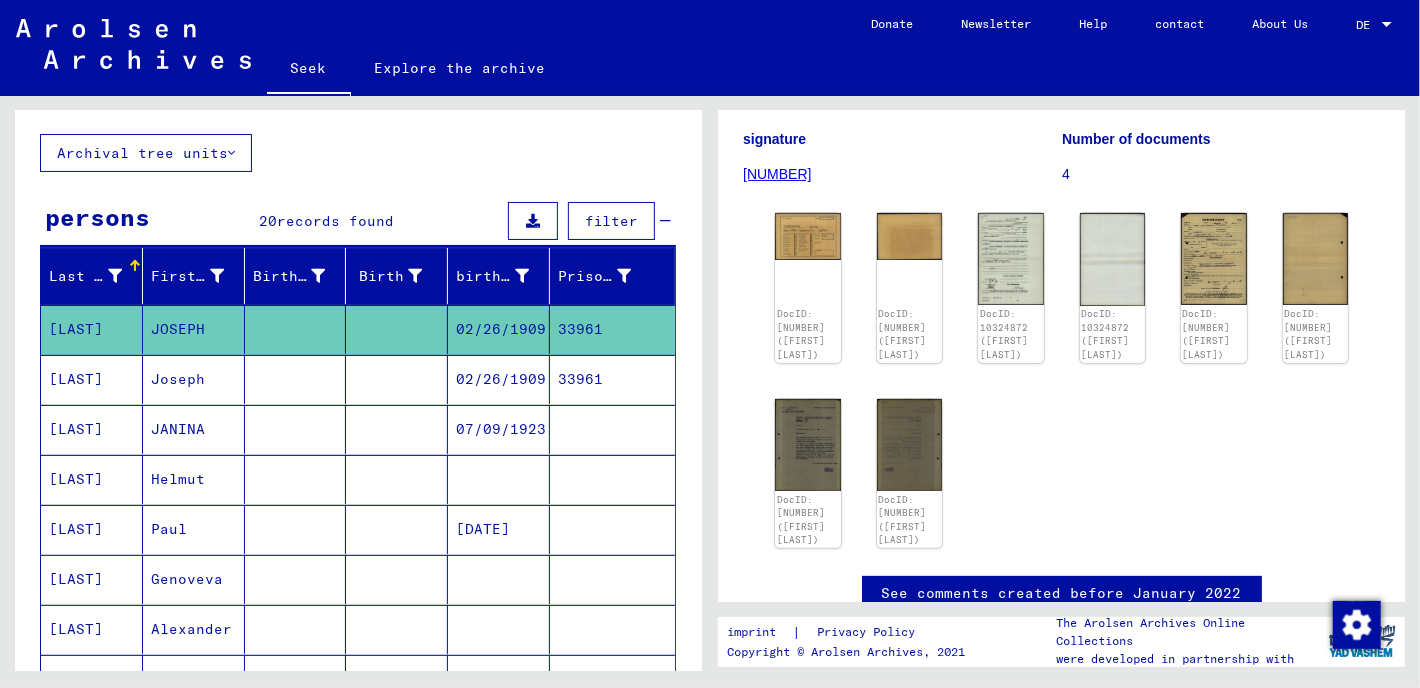 scroll, scrollTop: 200, scrollLeft: 0, axis: vertical 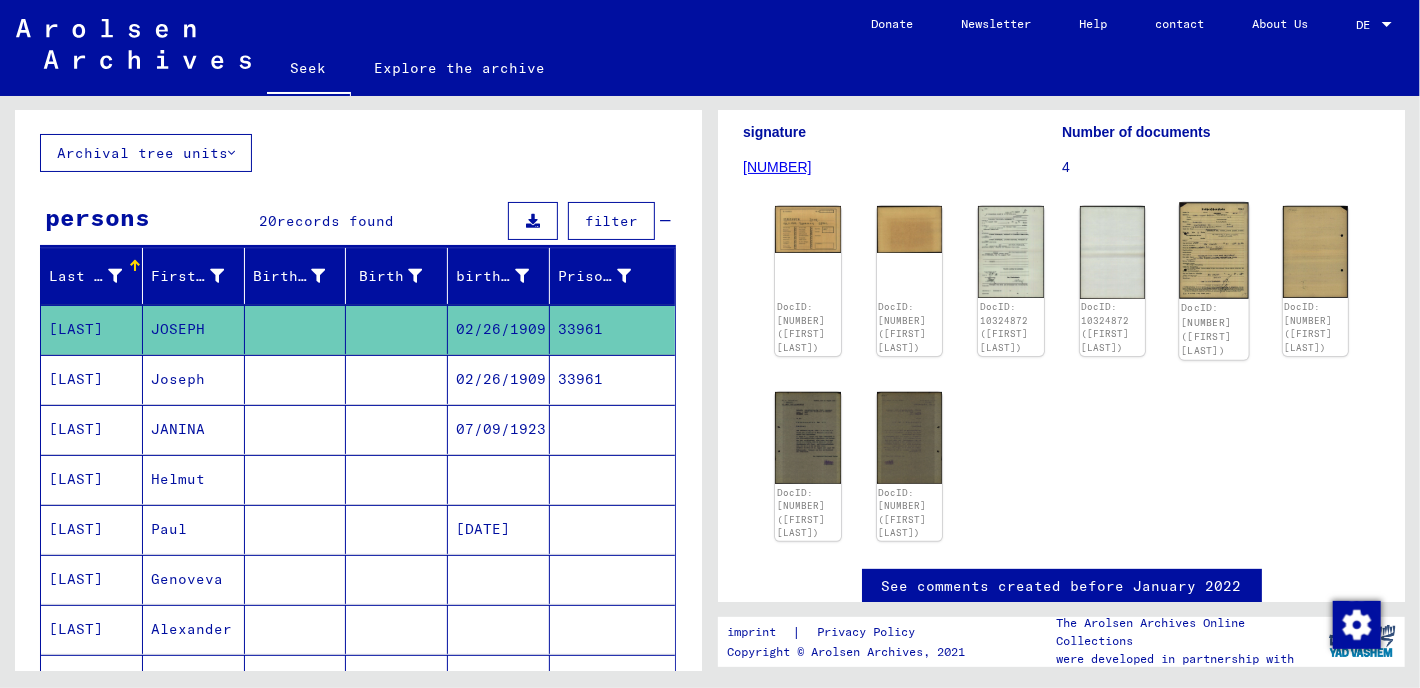 click 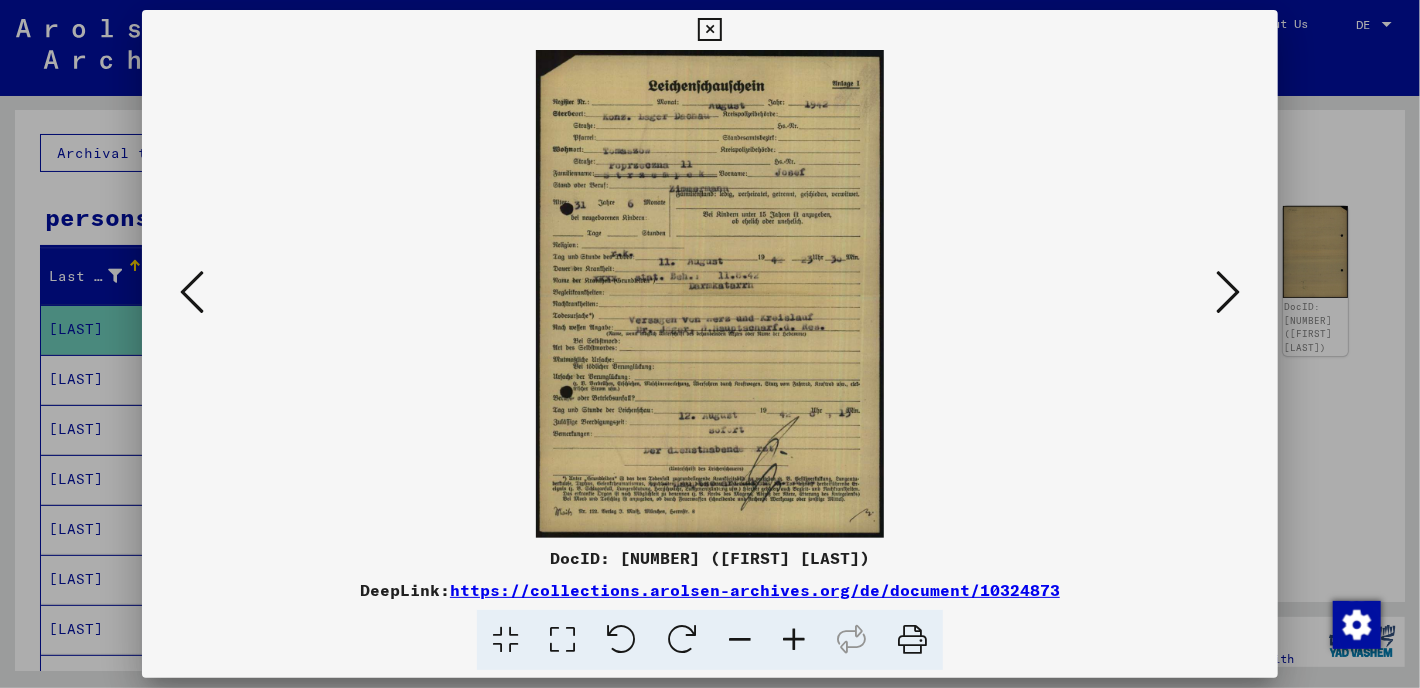 click at bounding box center [709, 30] 